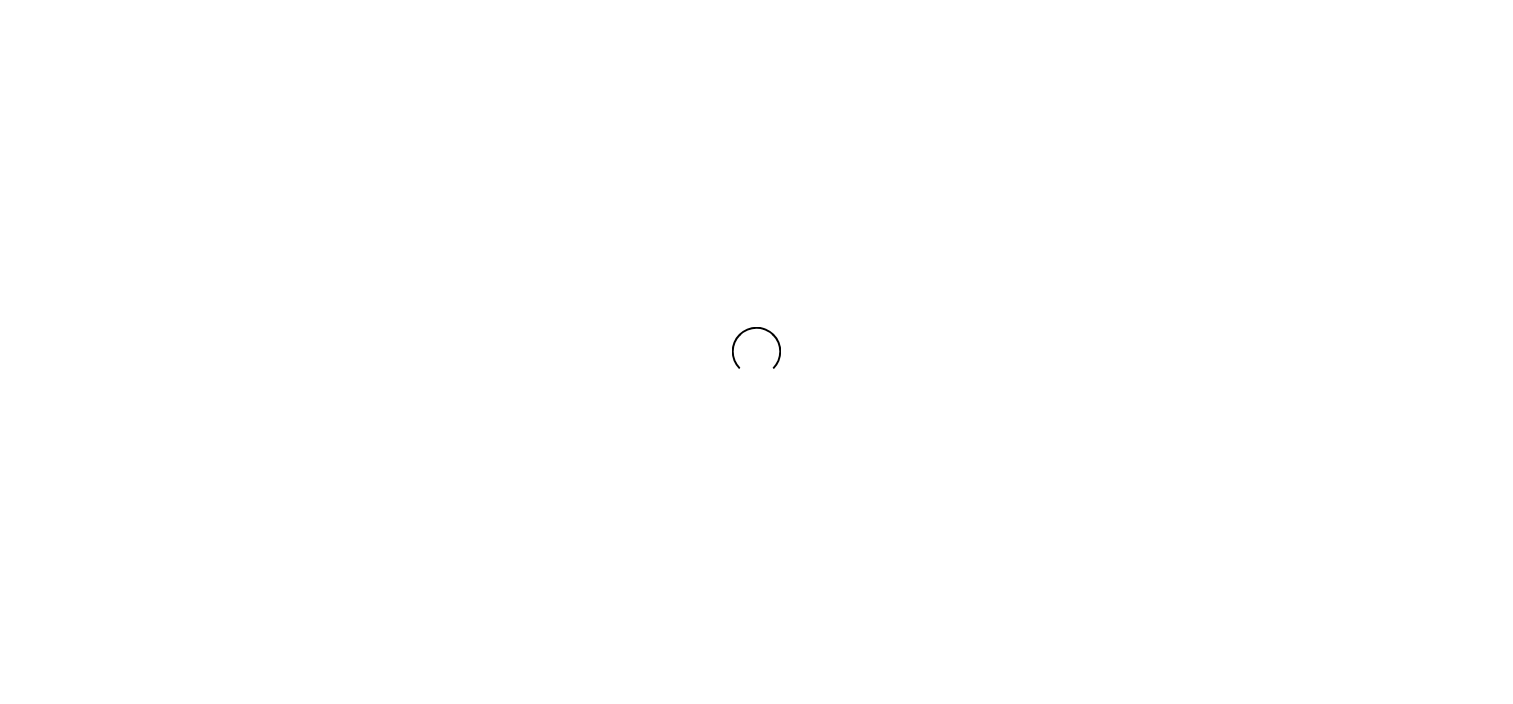 scroll, scrollTop: 0, scrollLeft: 0, axis: both 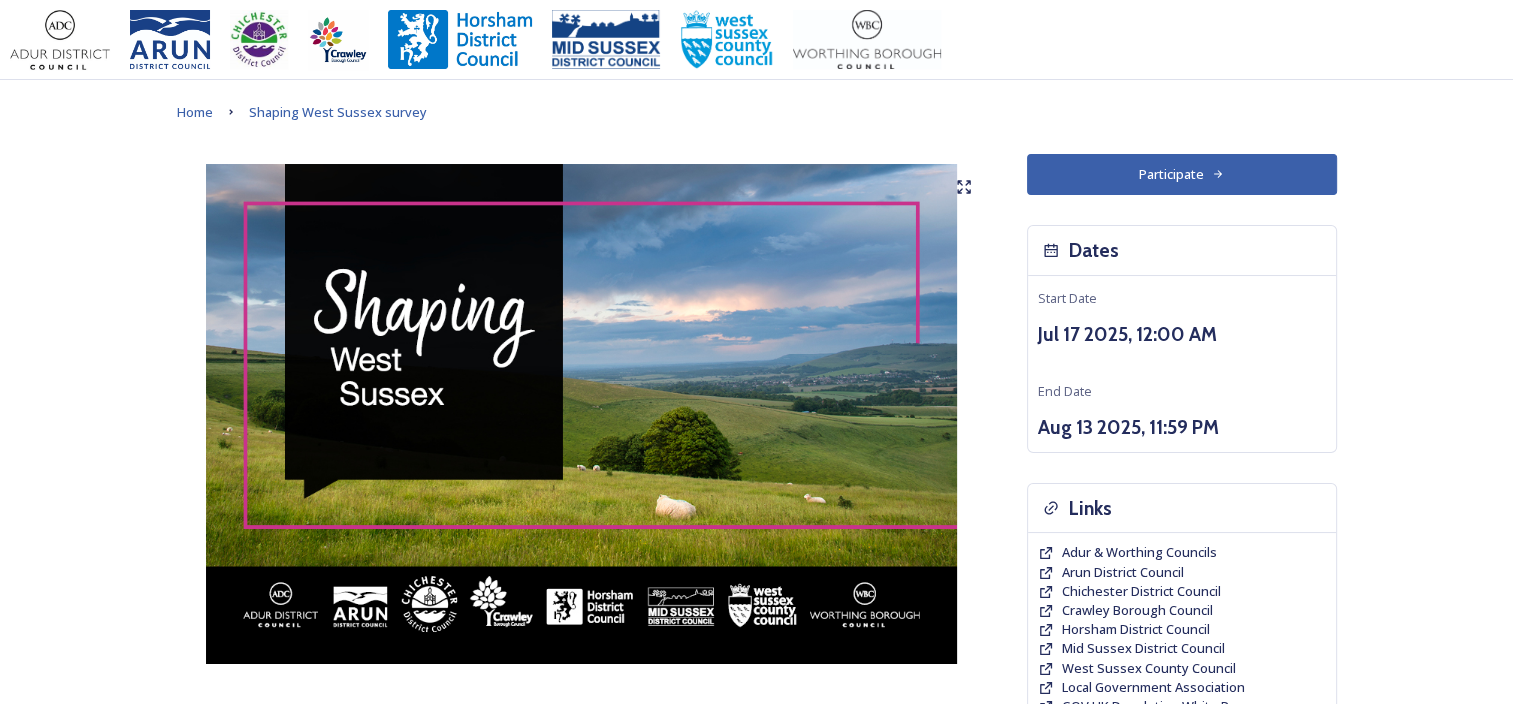 click on "Participate" at bounding box center [1182, 174] 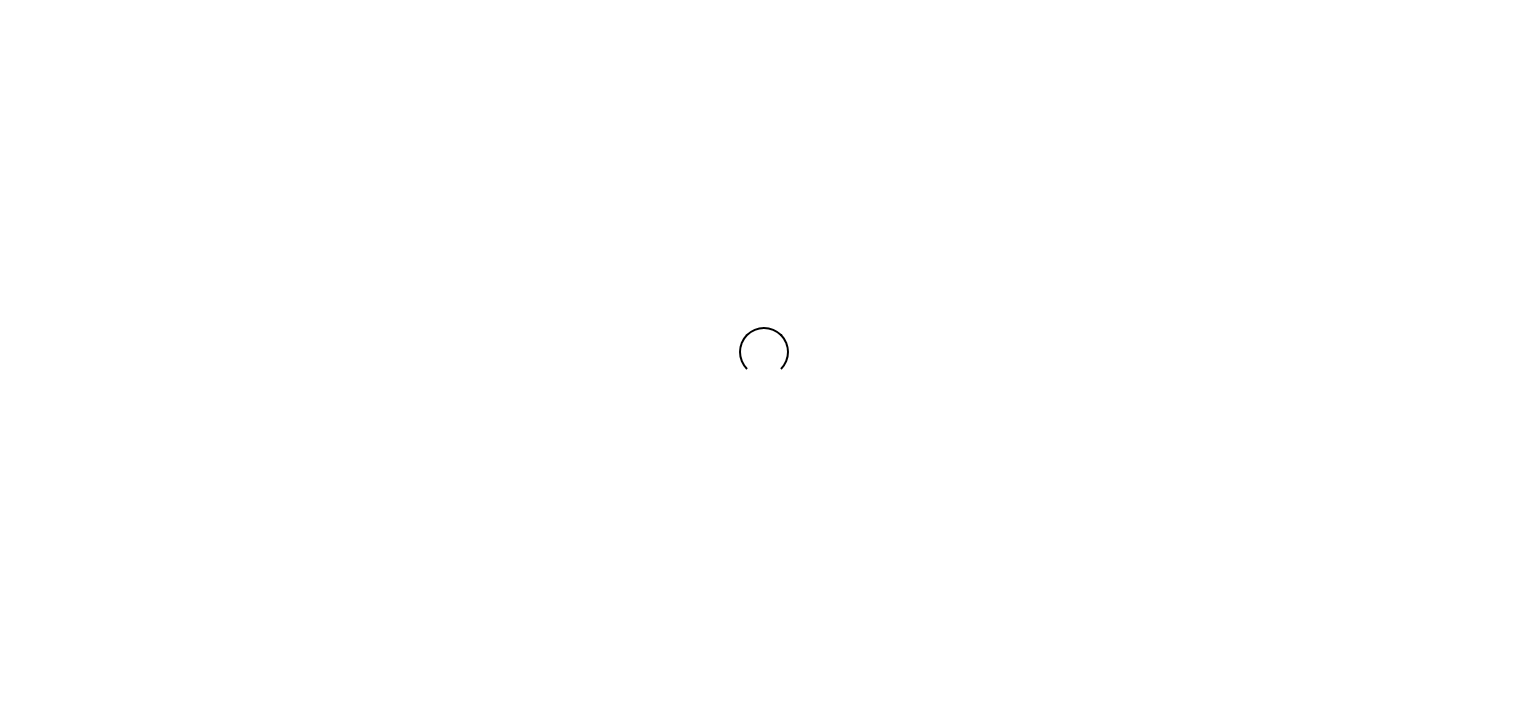 scroll, scrollTop: 0, scrollLeft: 0, axis: both 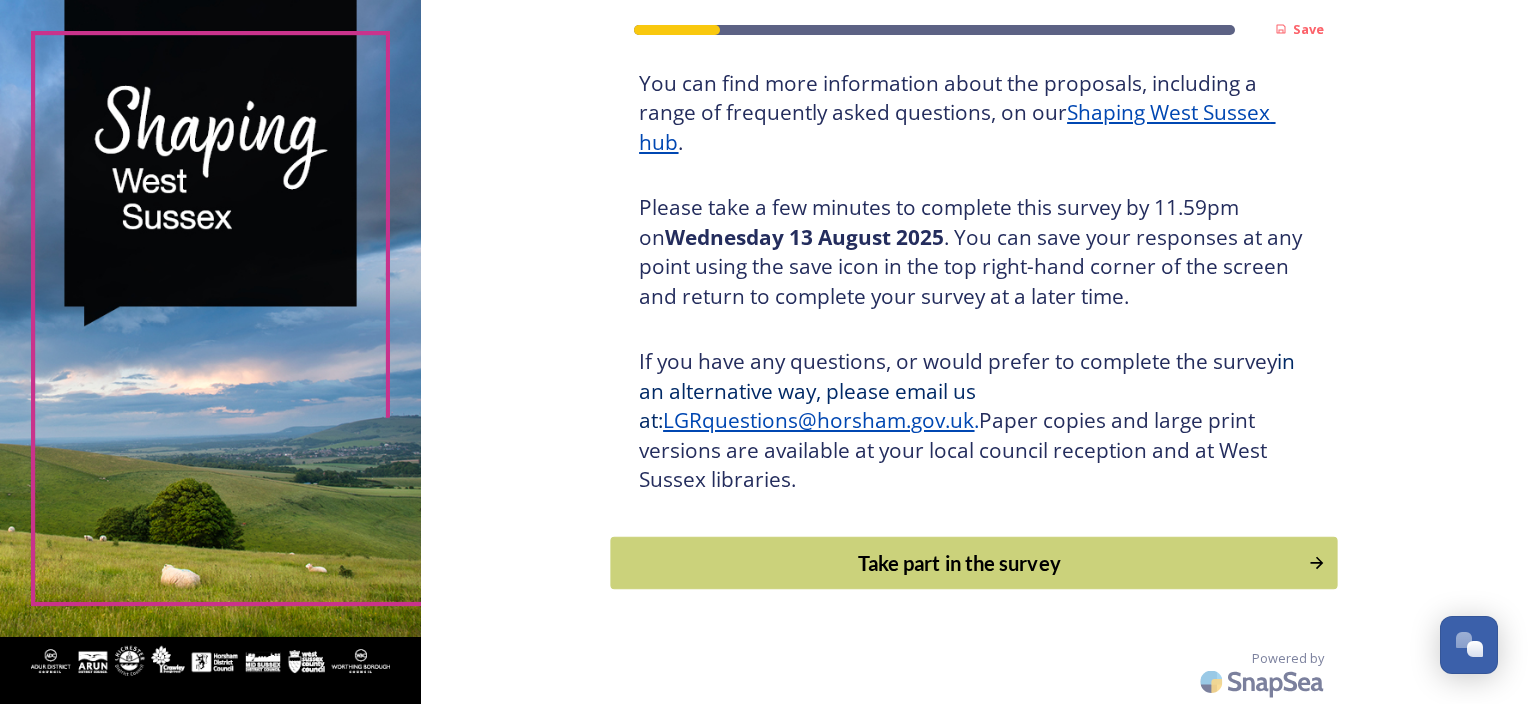 click on "Take part in the survey" at bounding box center [960, 563] 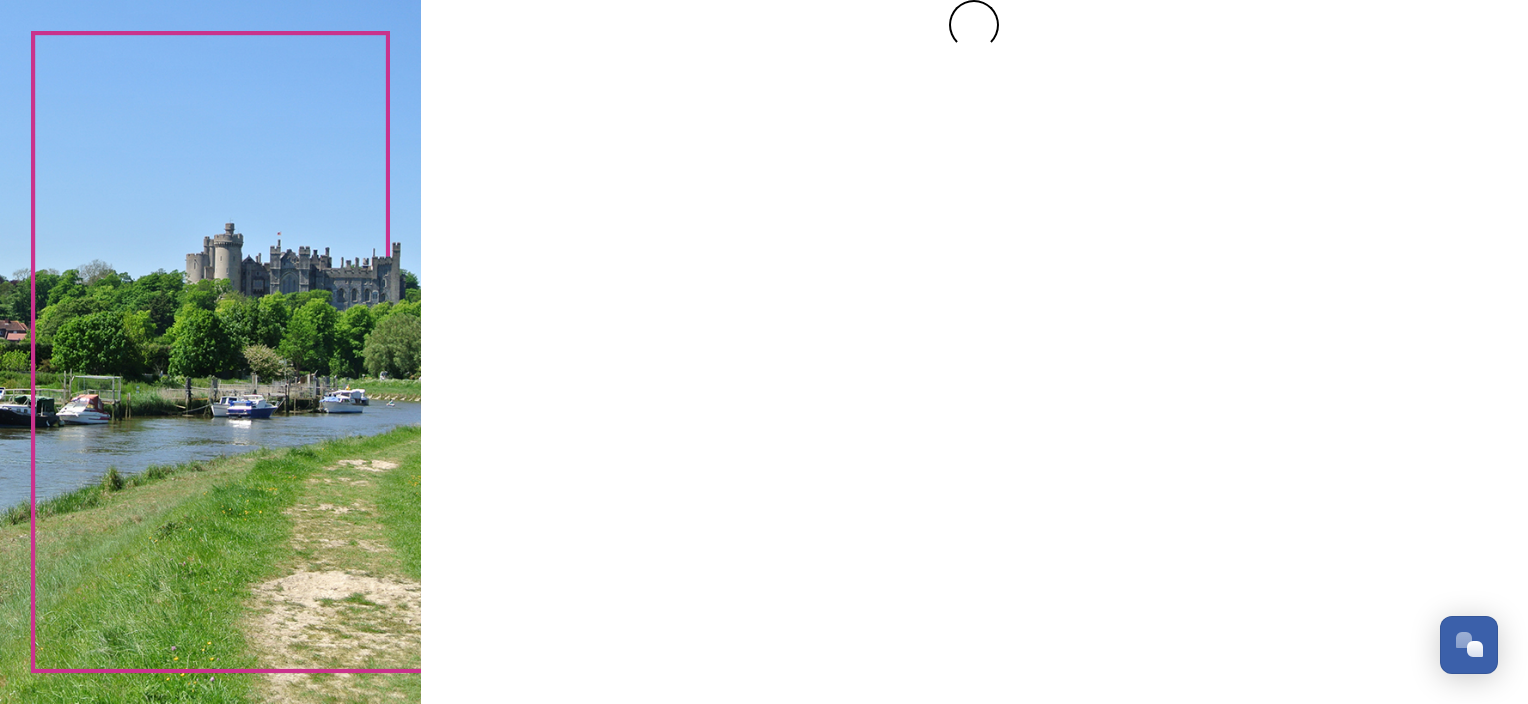 scroll, scrollTop: 0, scrollLeft: 0, axis: both 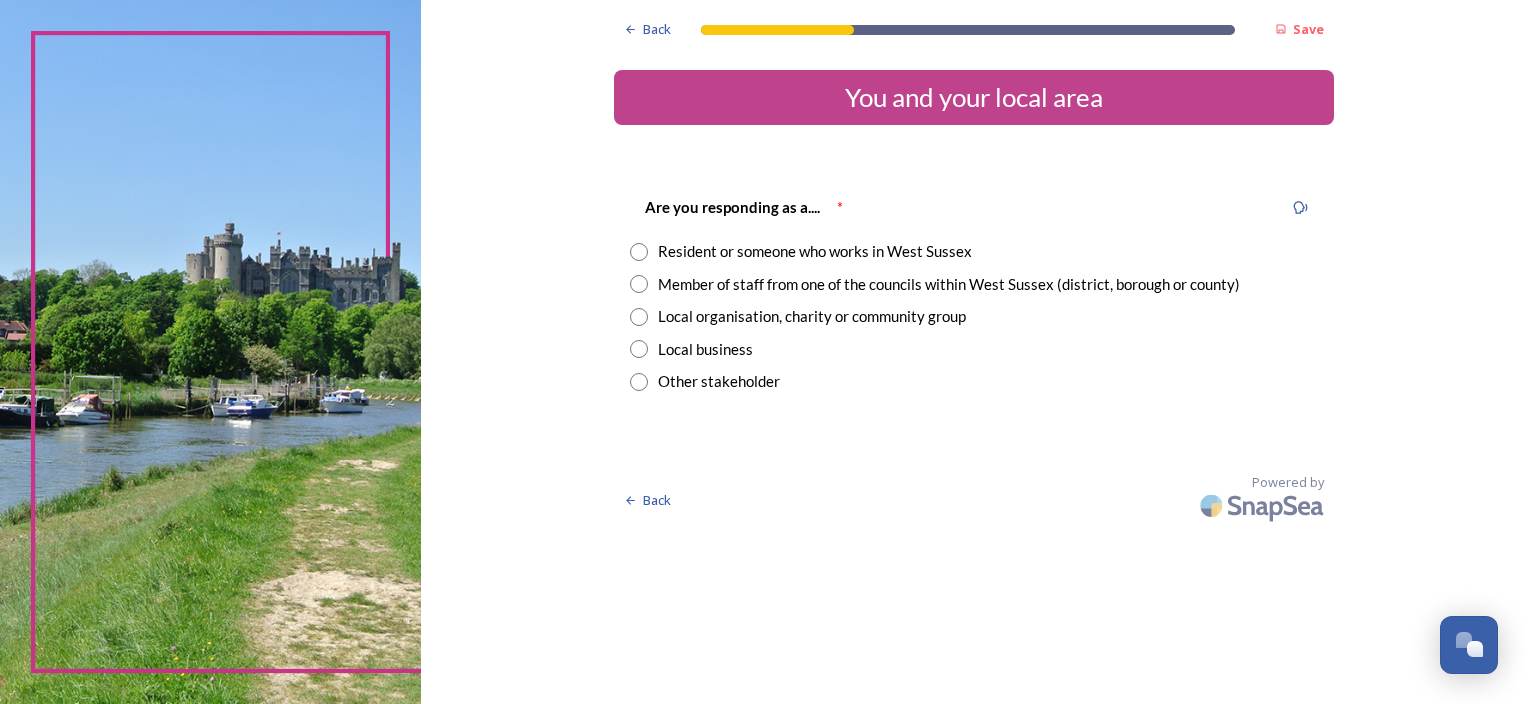 click at bounding box center (639, 252) 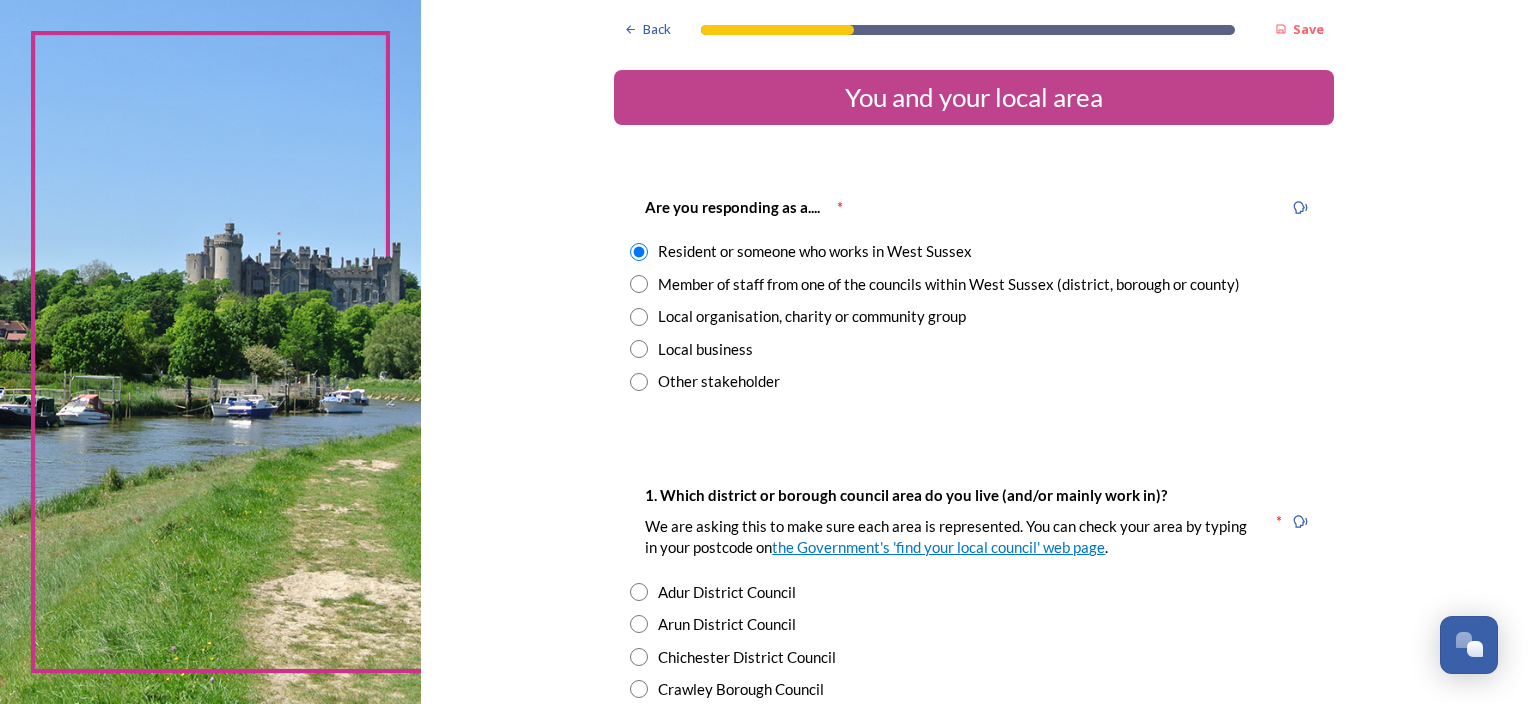 scroll, scrollTop: 200, scrollLeft: 0, axis: vertical 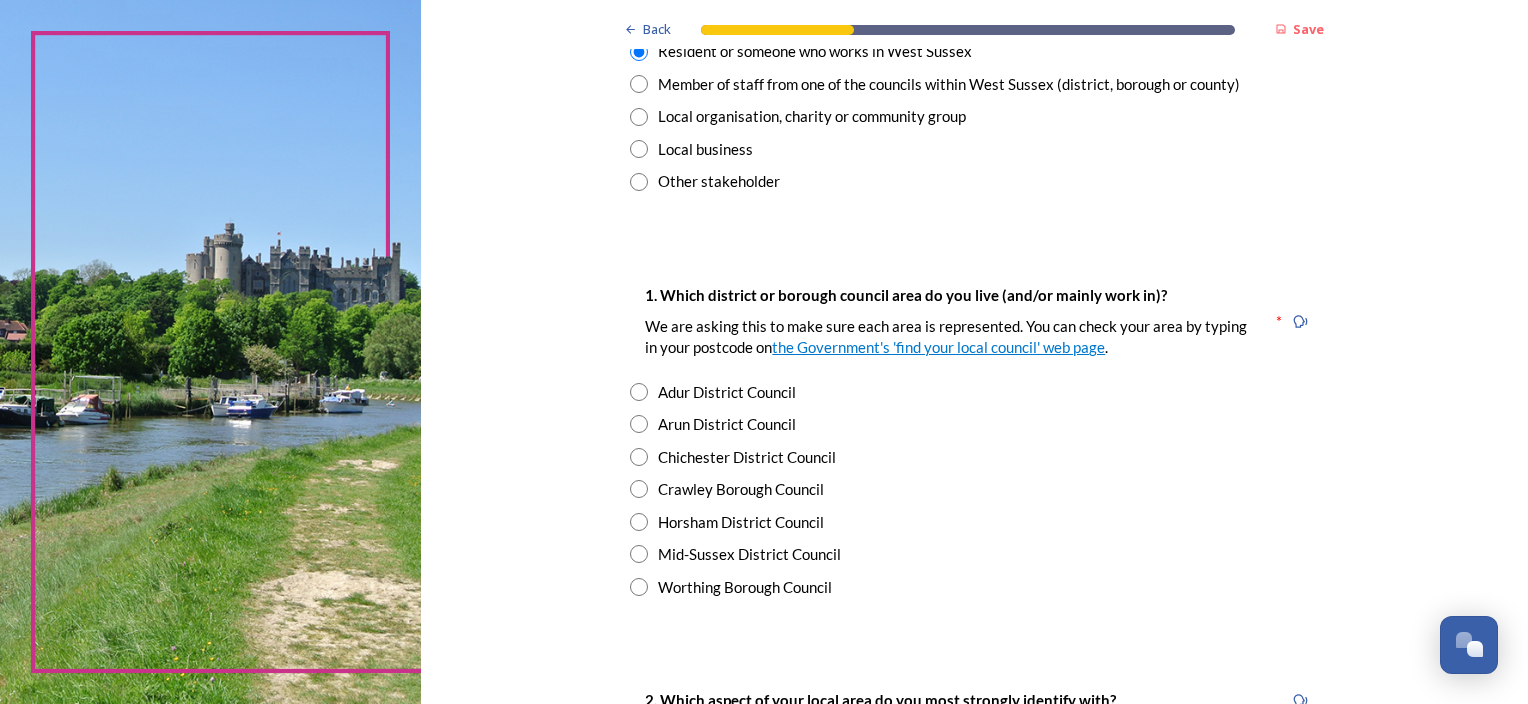click at bounding box center (639, 424) 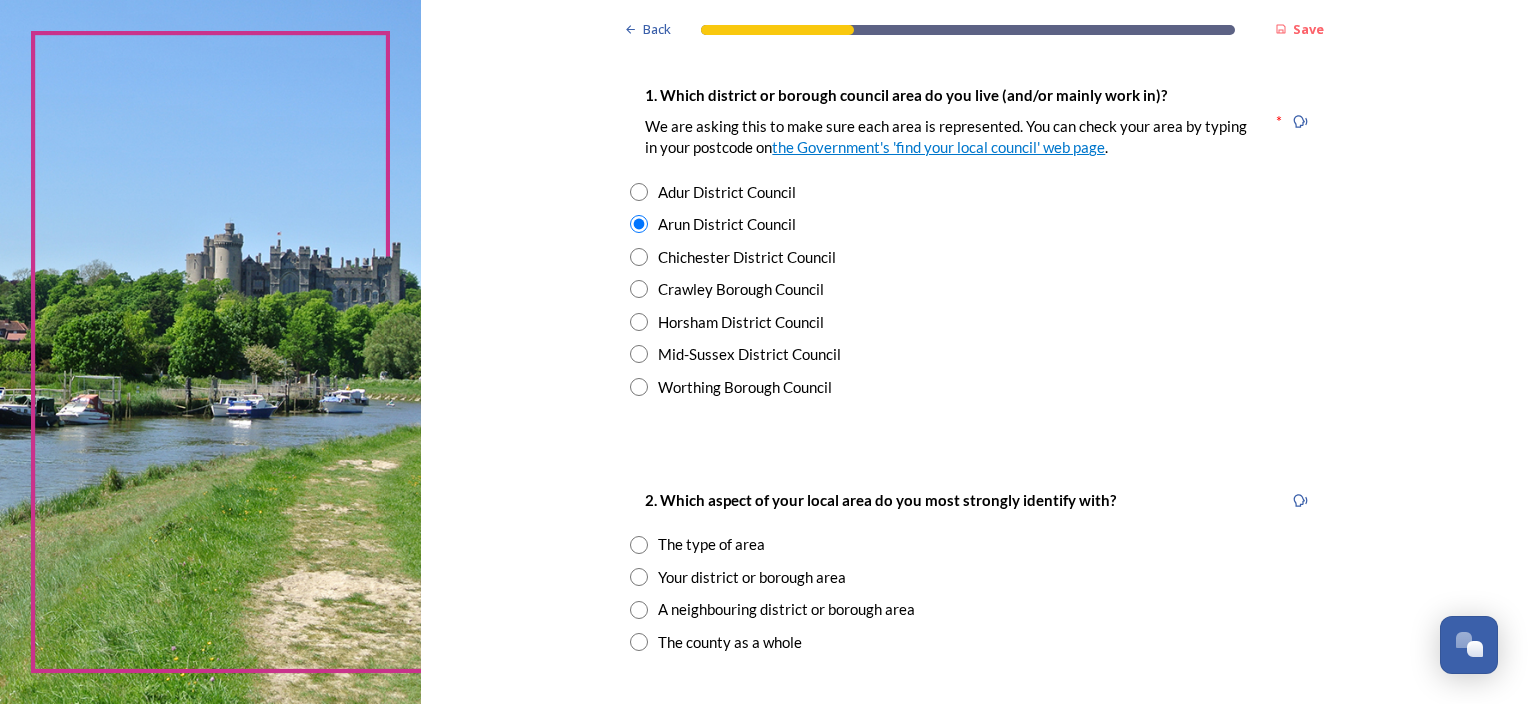 scroll, scrollTop: 600, scrollLeft: 0, axis: vertical 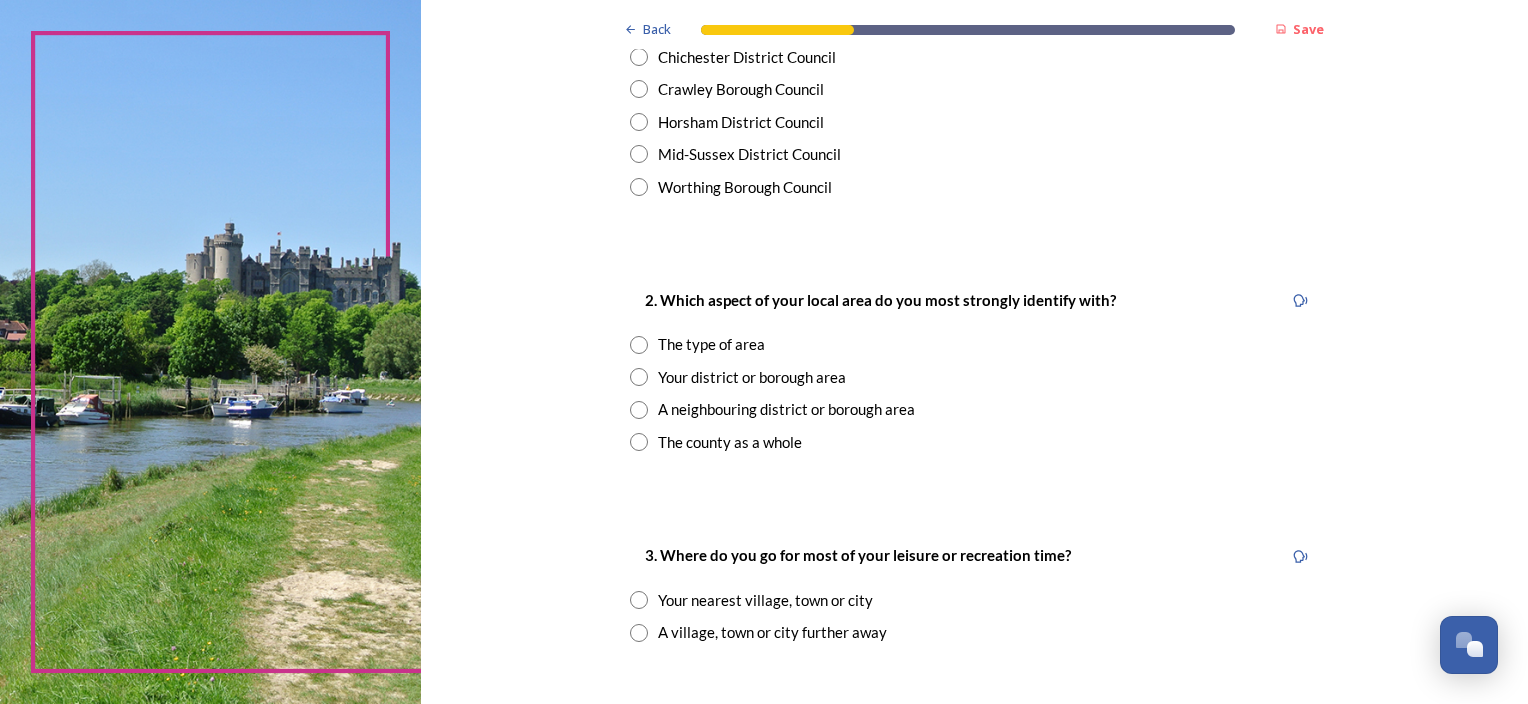 click at bounding box center (639, 377) 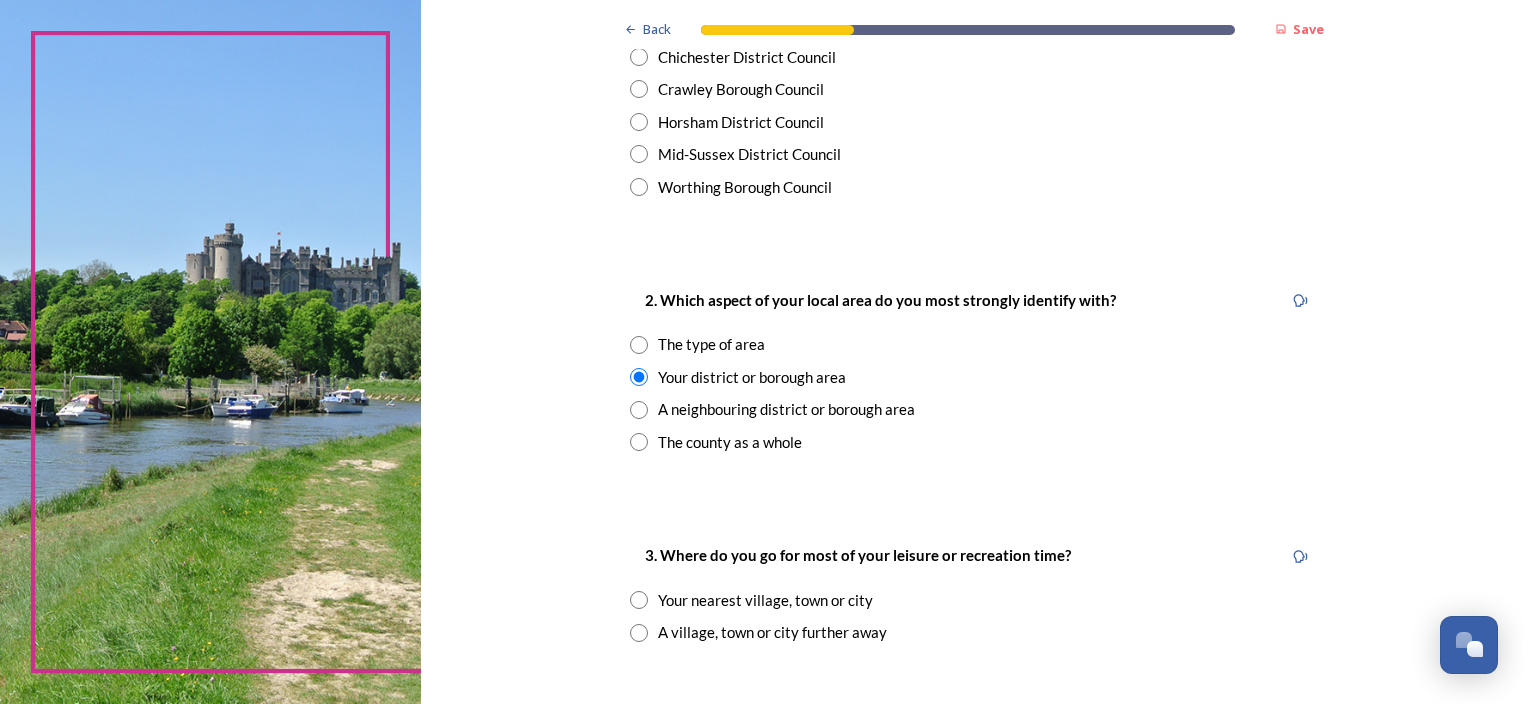 scroll, scrollTop: 700, scrollLeft: 0, axis: vertical 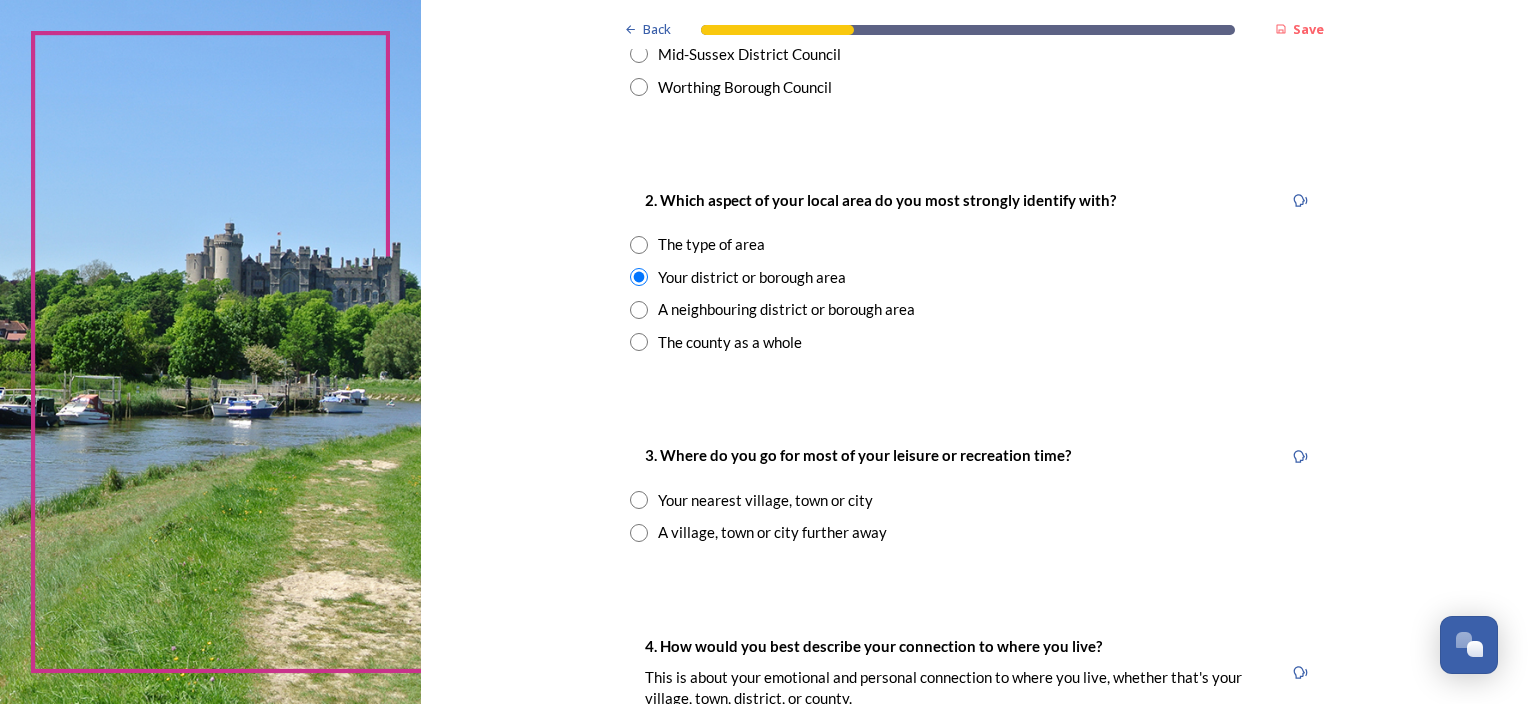 click at bounding box center (639, 500) 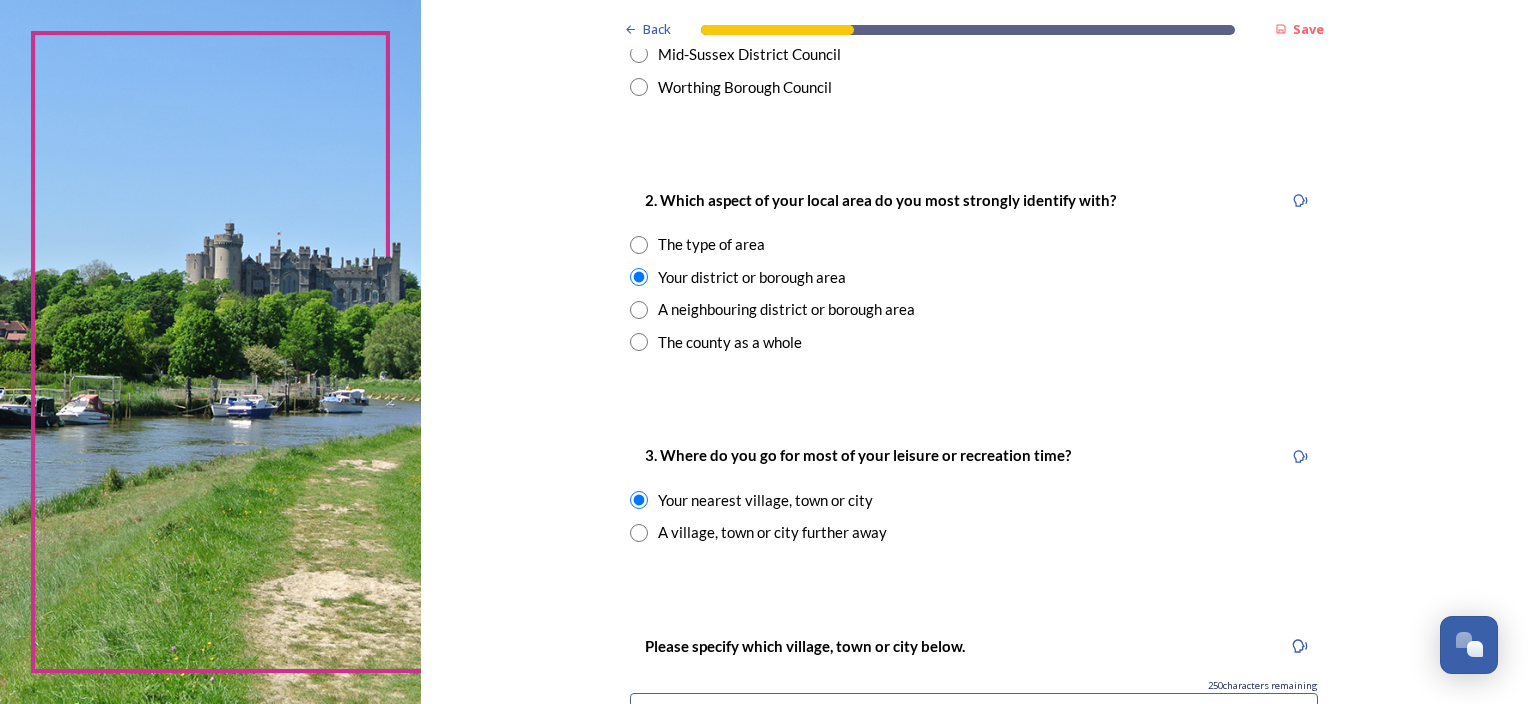 scroll, scrollTop: 1000, scrollLeft: 0, axis: vertical 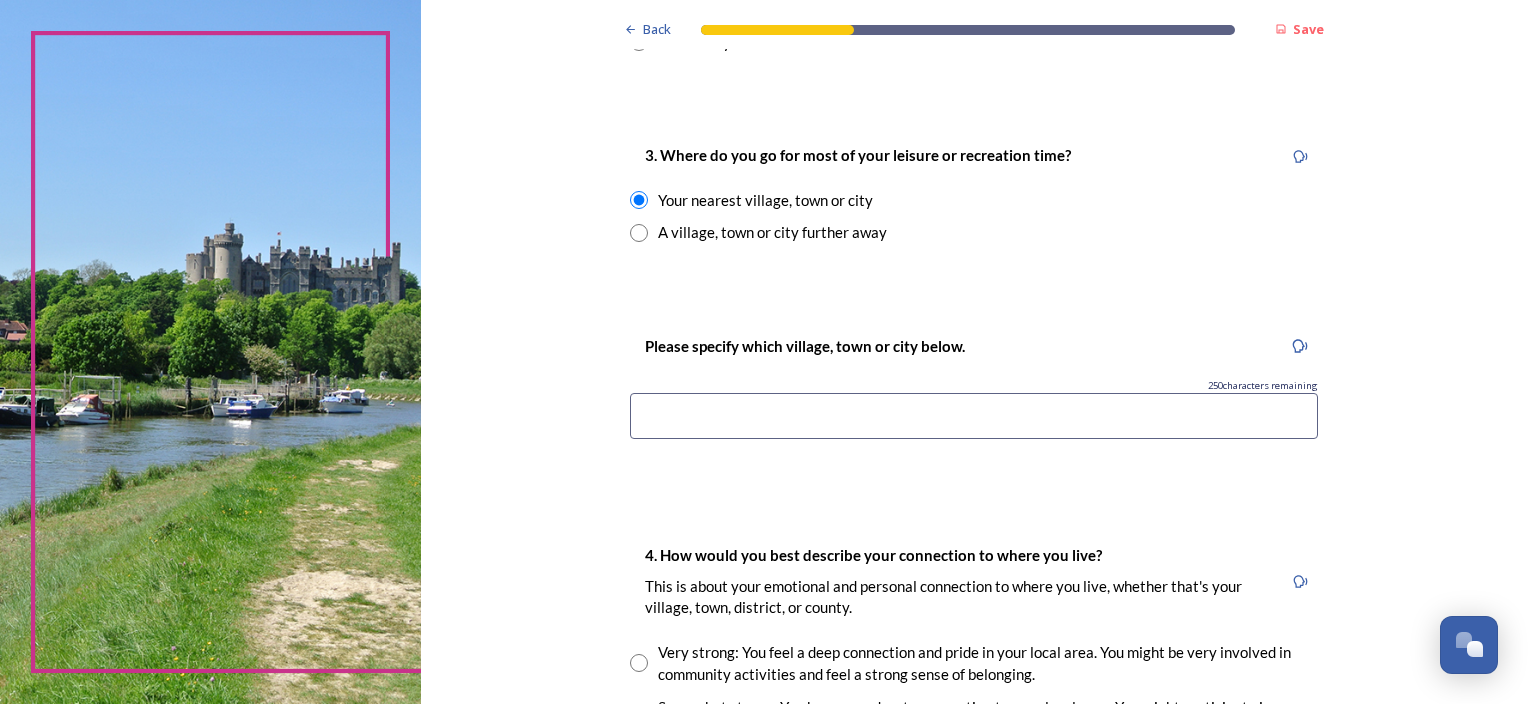 click at bounding box center (974, 416) 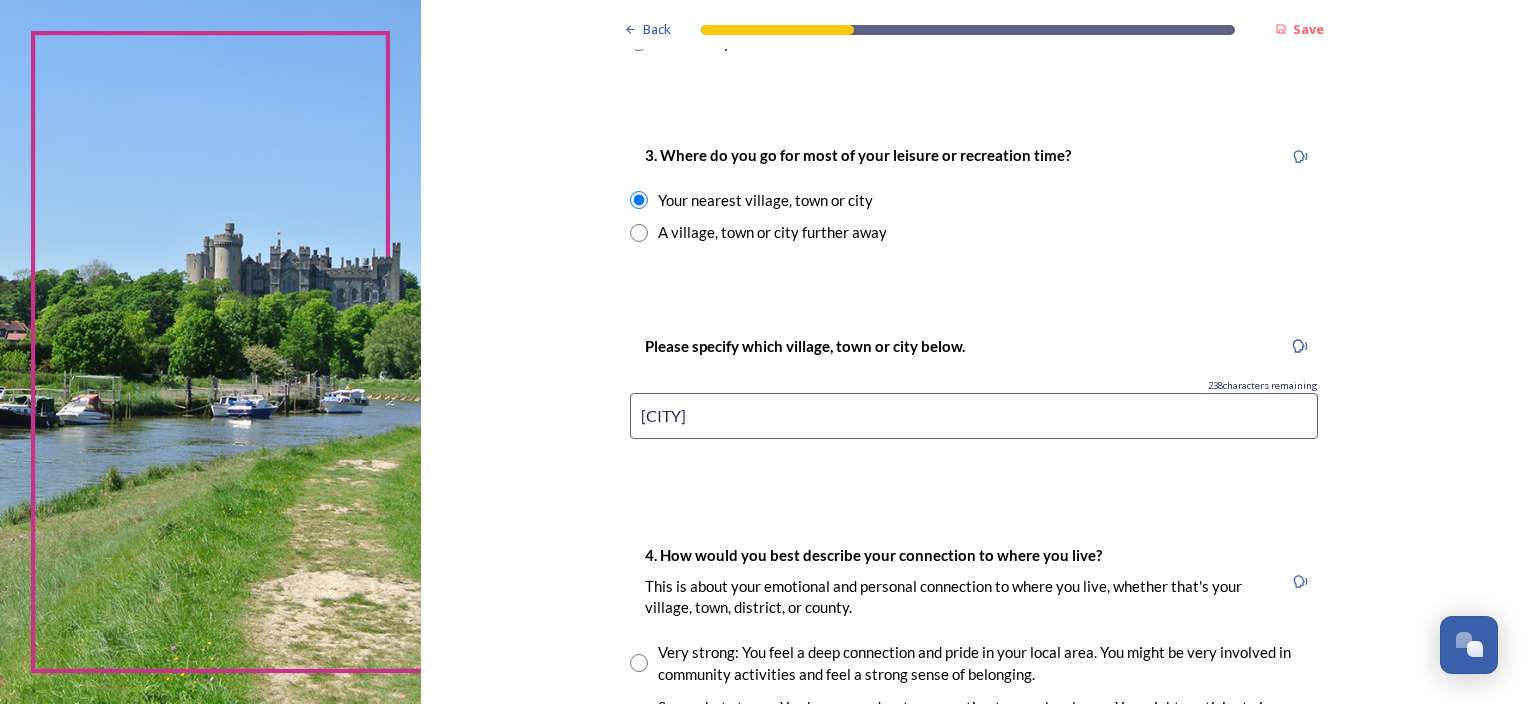 scroll, scrollTop: 1200, scrollLeft: 0, axis: vertical 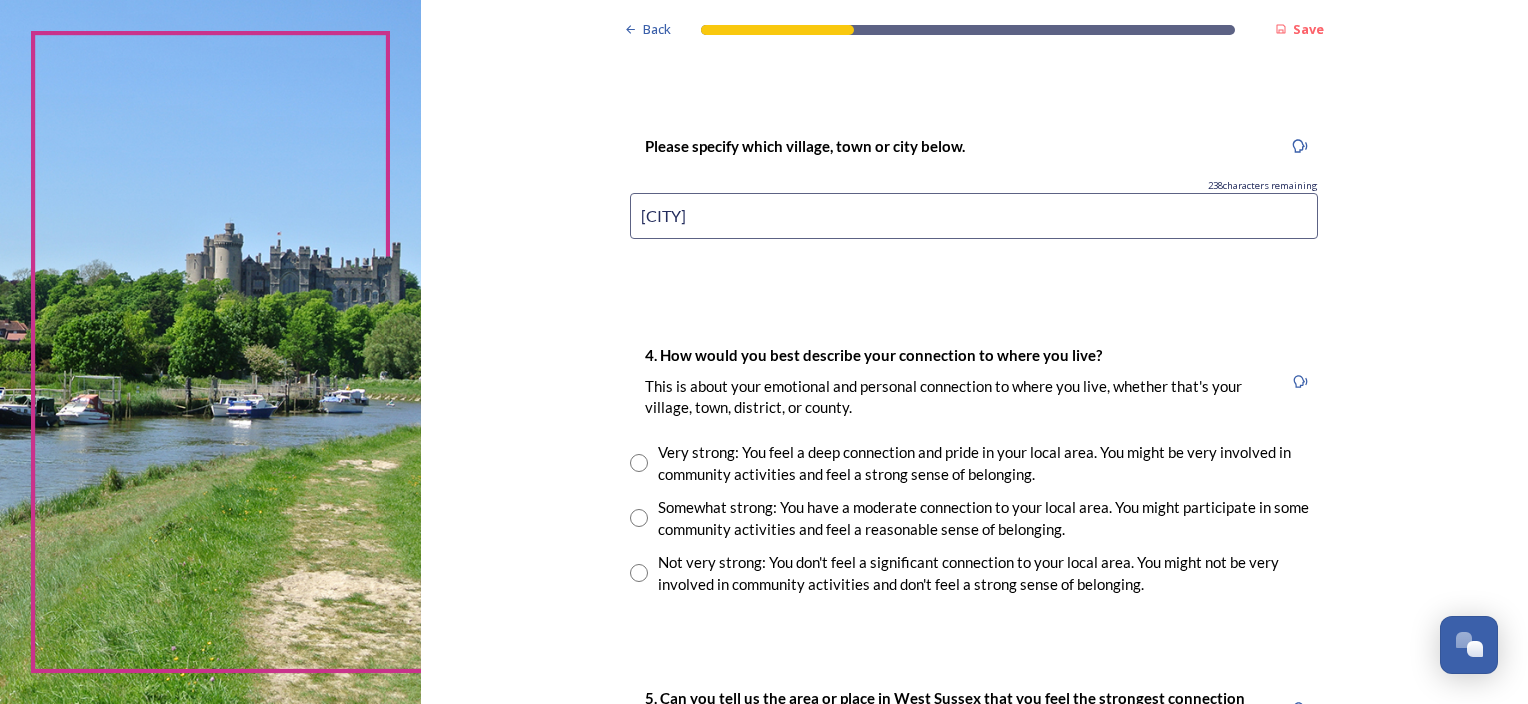 type on "[CITY]" 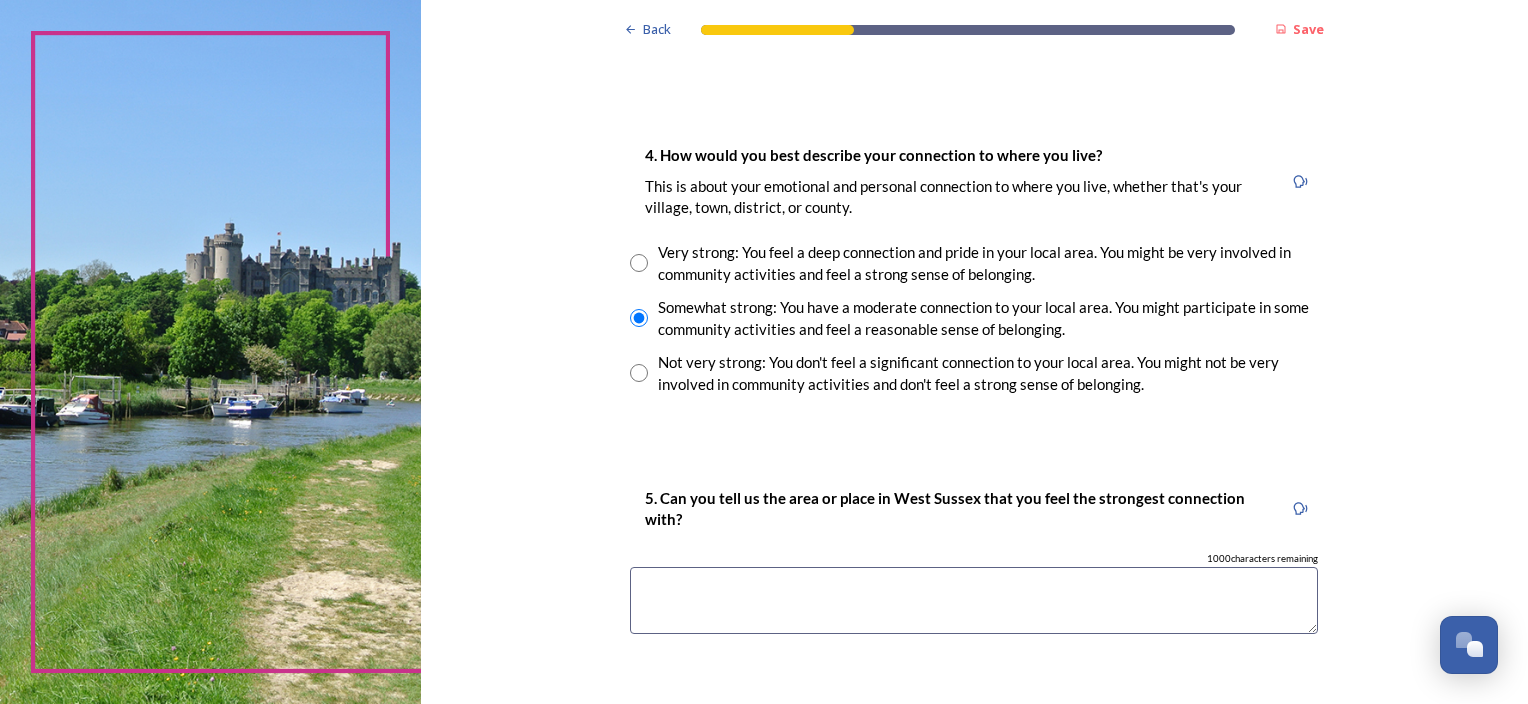 scroll, scrollTop: 1600, scrollLeft: 0, axis: vertical 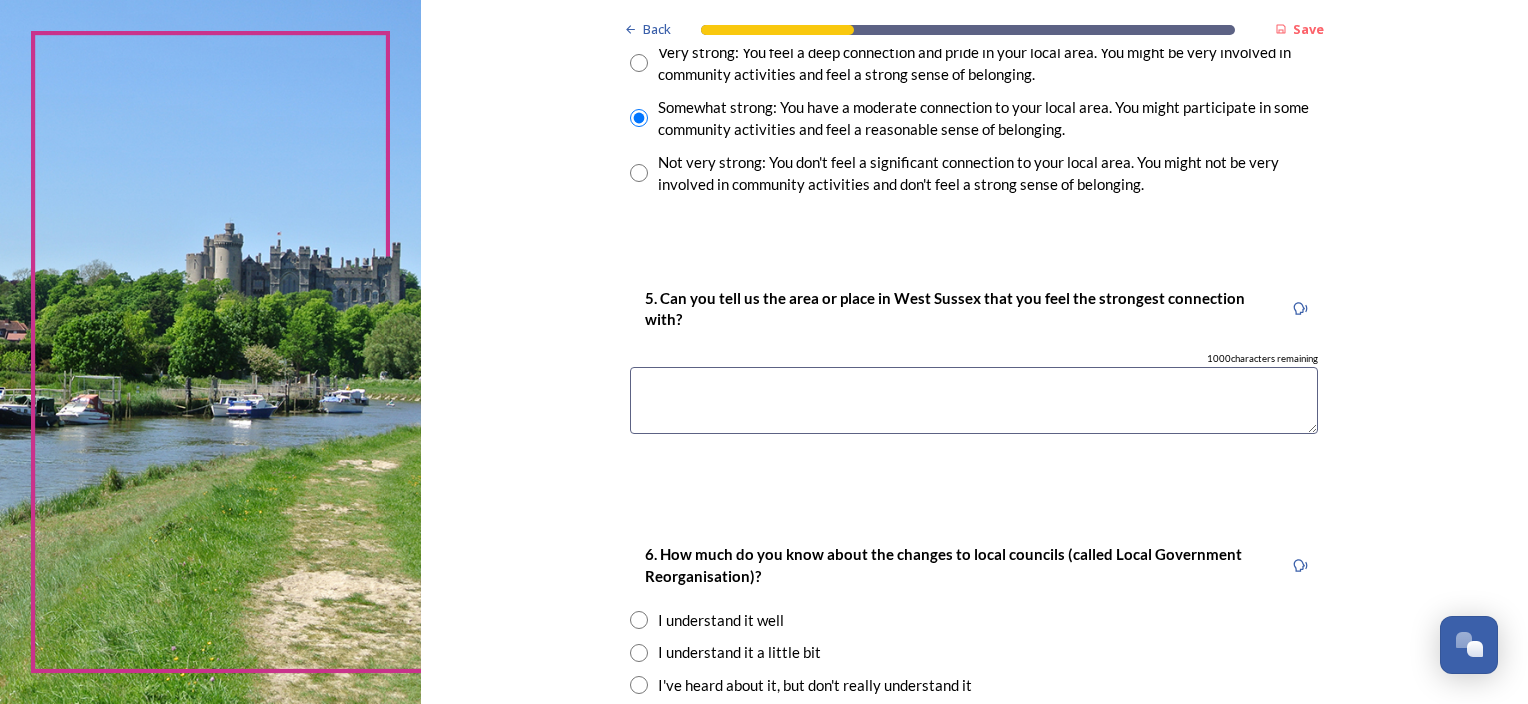 click at bounding box center (974, 400) 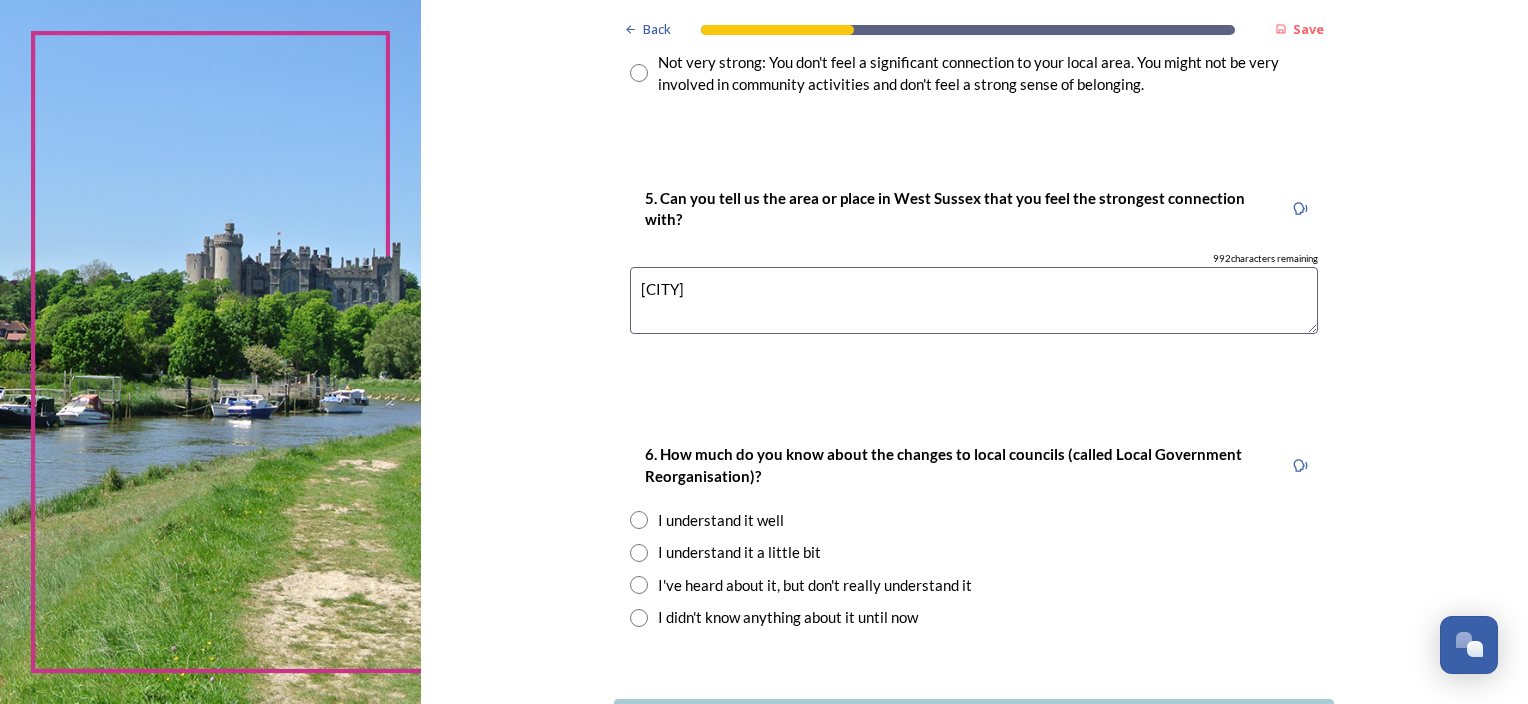 scroll, scrollTop: 1800, scrollLeft: 0, axis: vertical 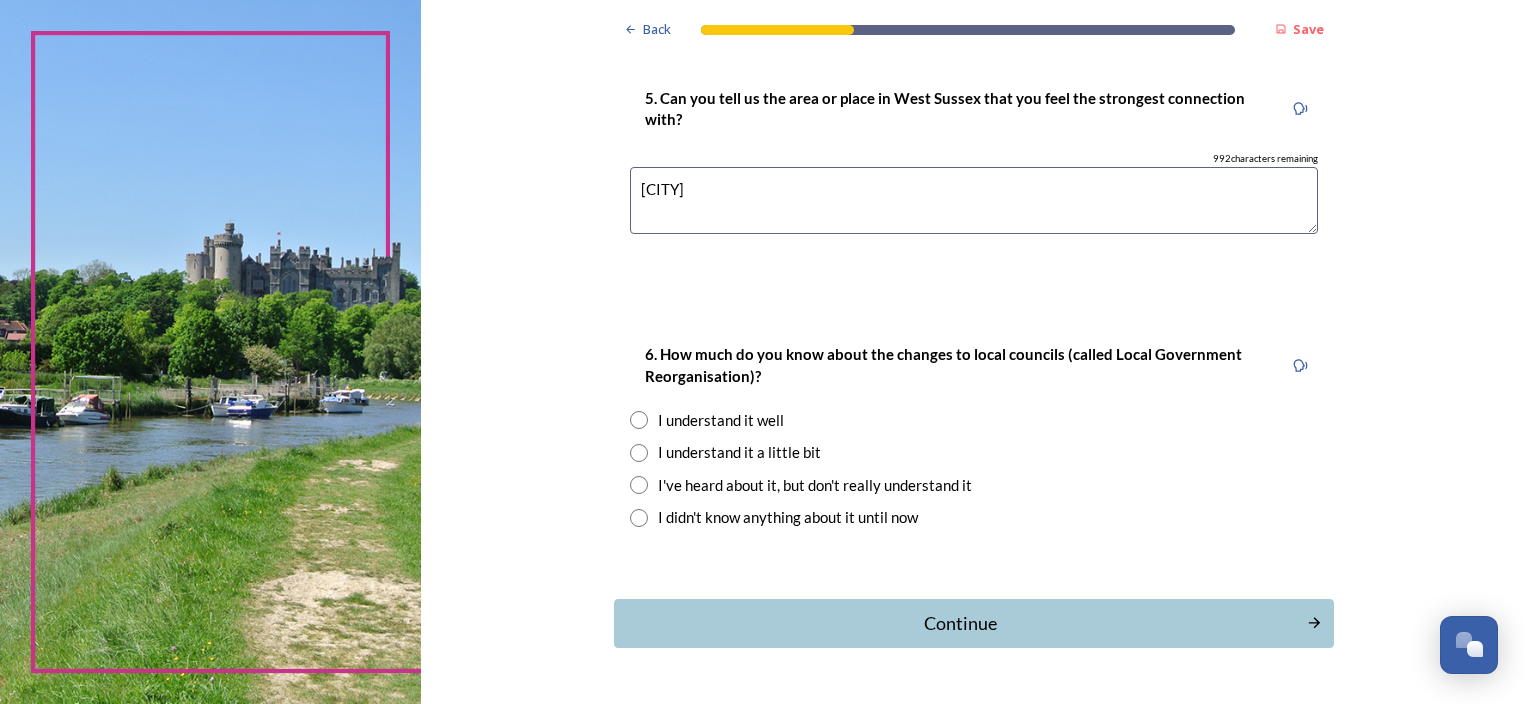 type on "[CITY]" 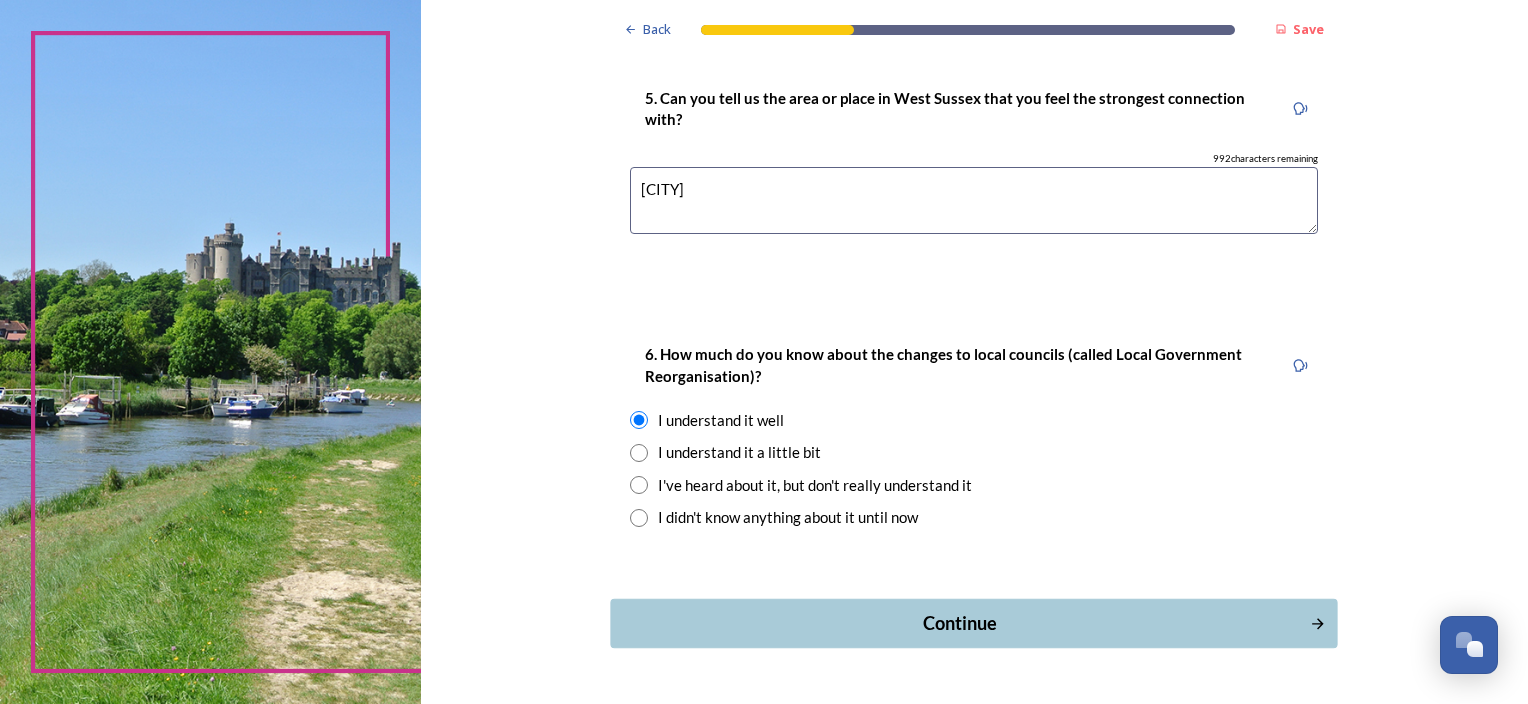click on "Continue" at bounding box center (960, 623) 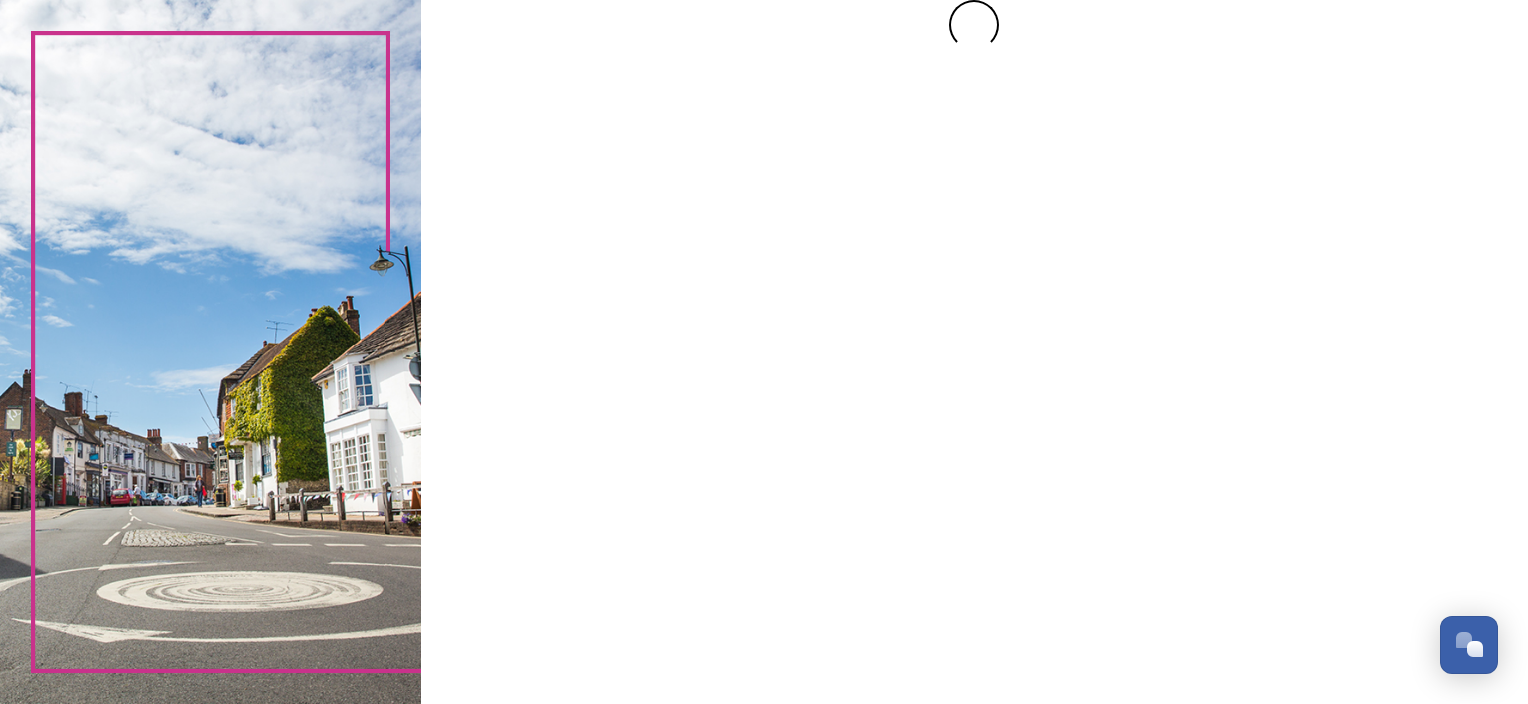 scroll, scrollTop: 0, scrollLeft: 0, axis: both 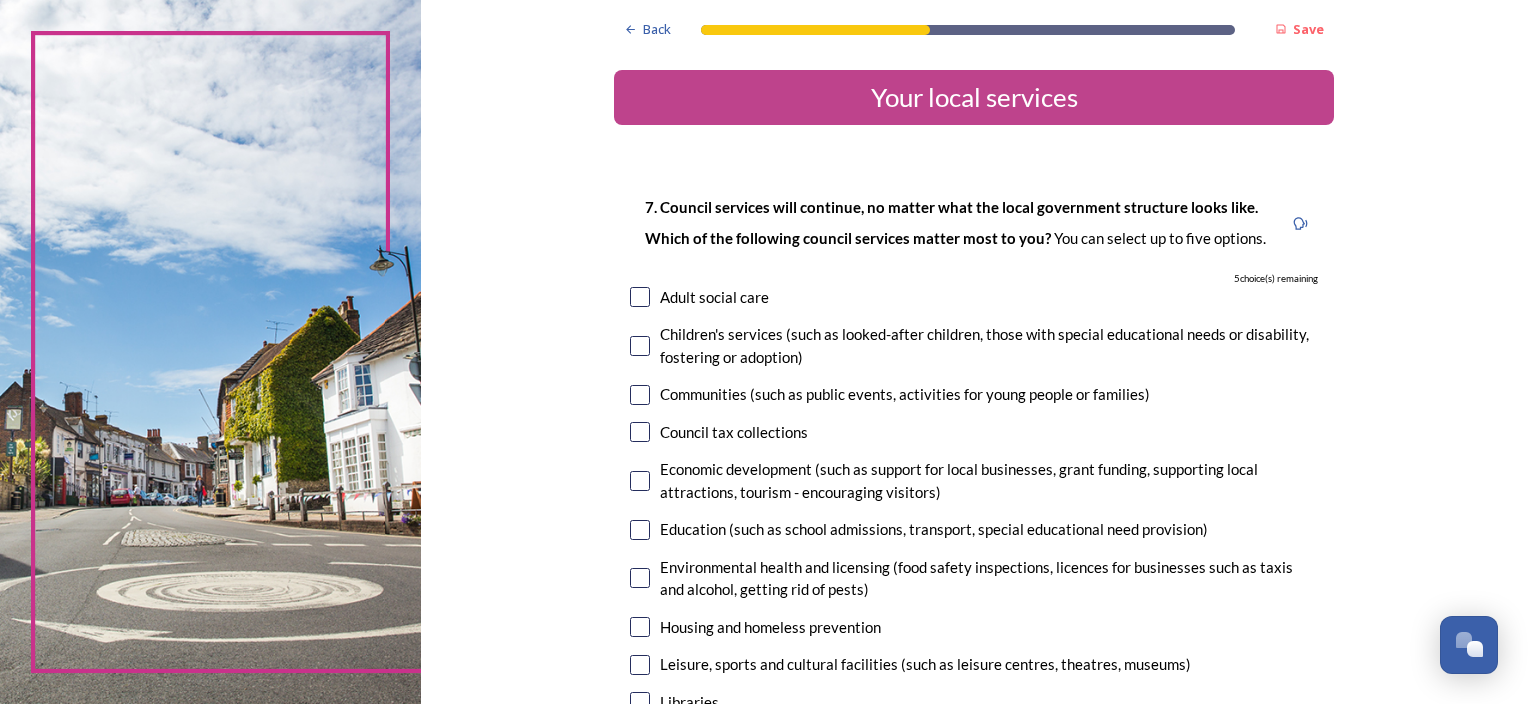click at bounding box center (640, 297) 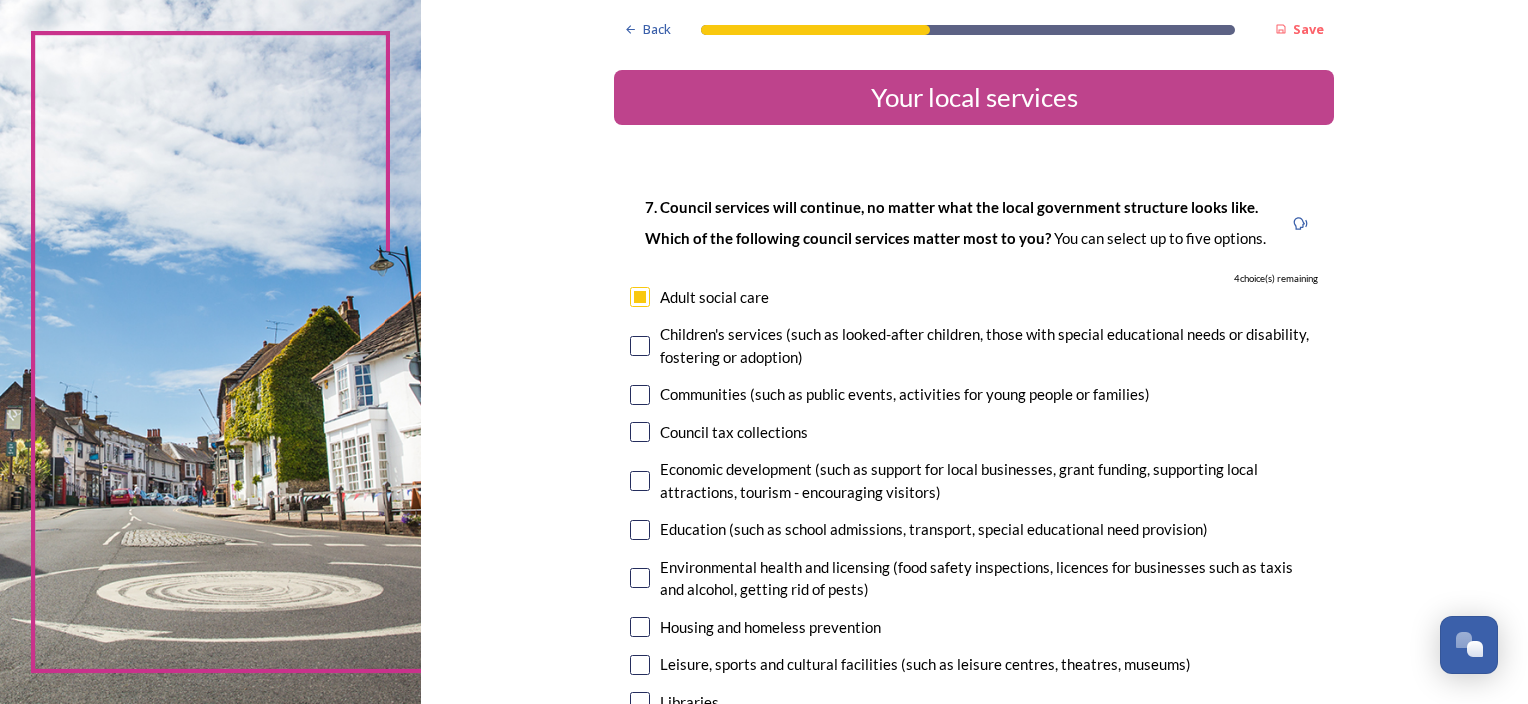 click at bounding box center (640, 432) 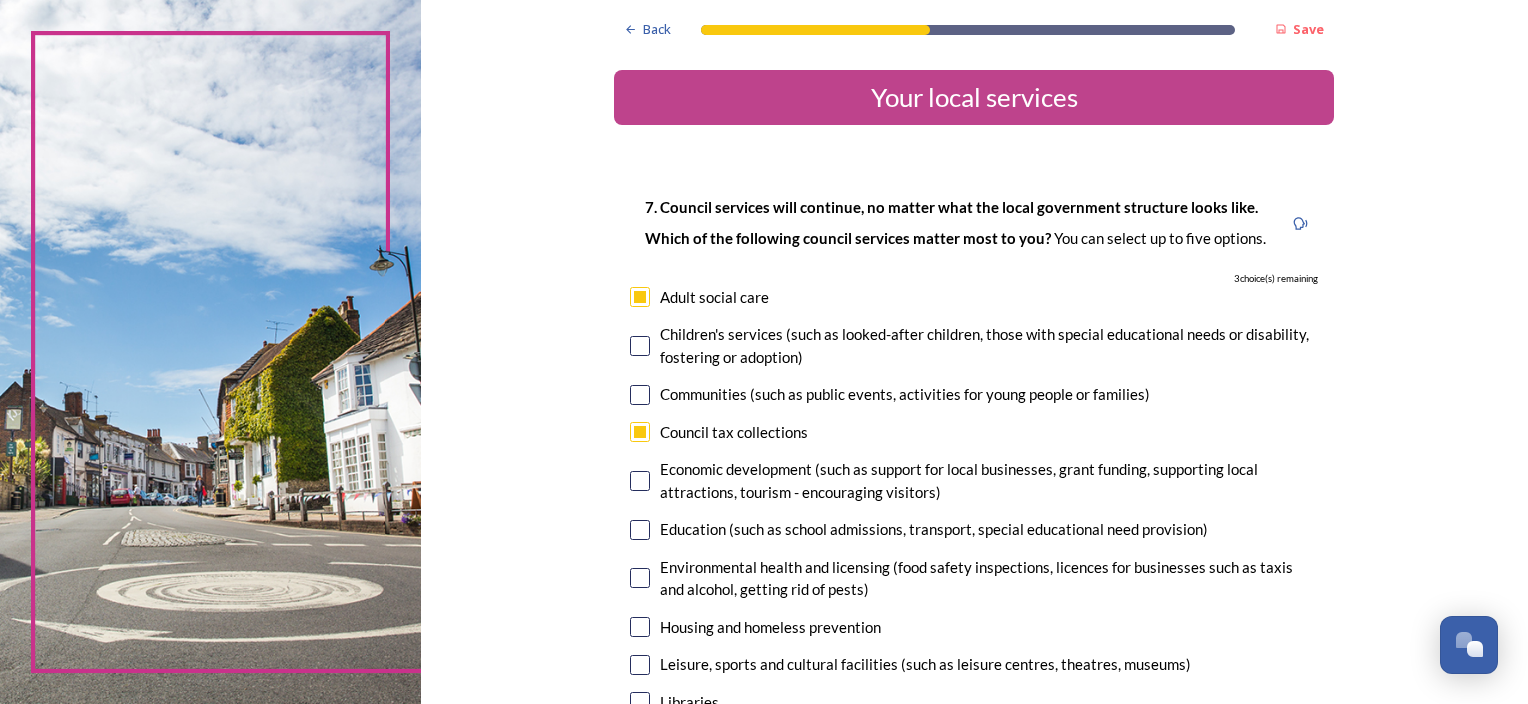 click at bounding box center (640, 481) 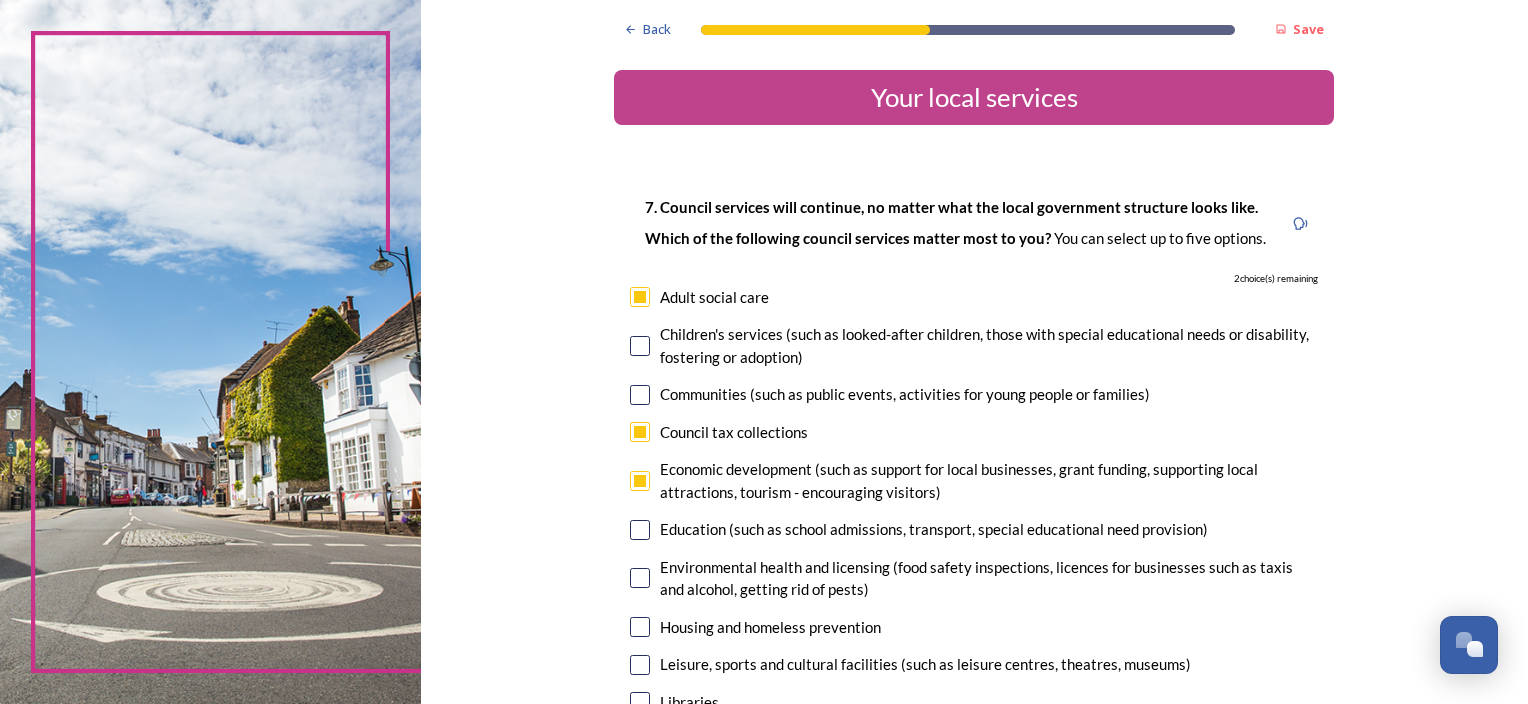 scroll, scrollTop: 100, scrollLeft: 0, axis: vertical 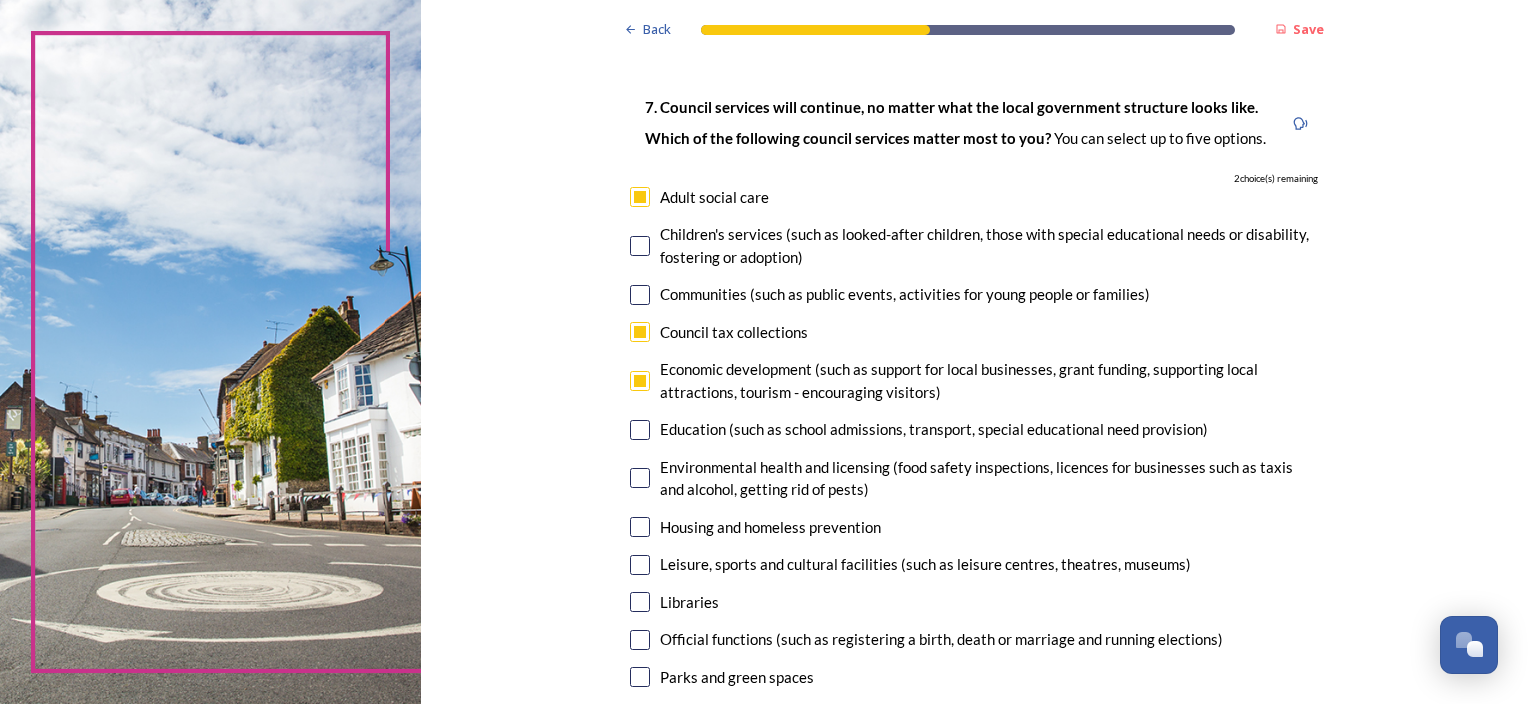 click at bounding box center (640, 478) 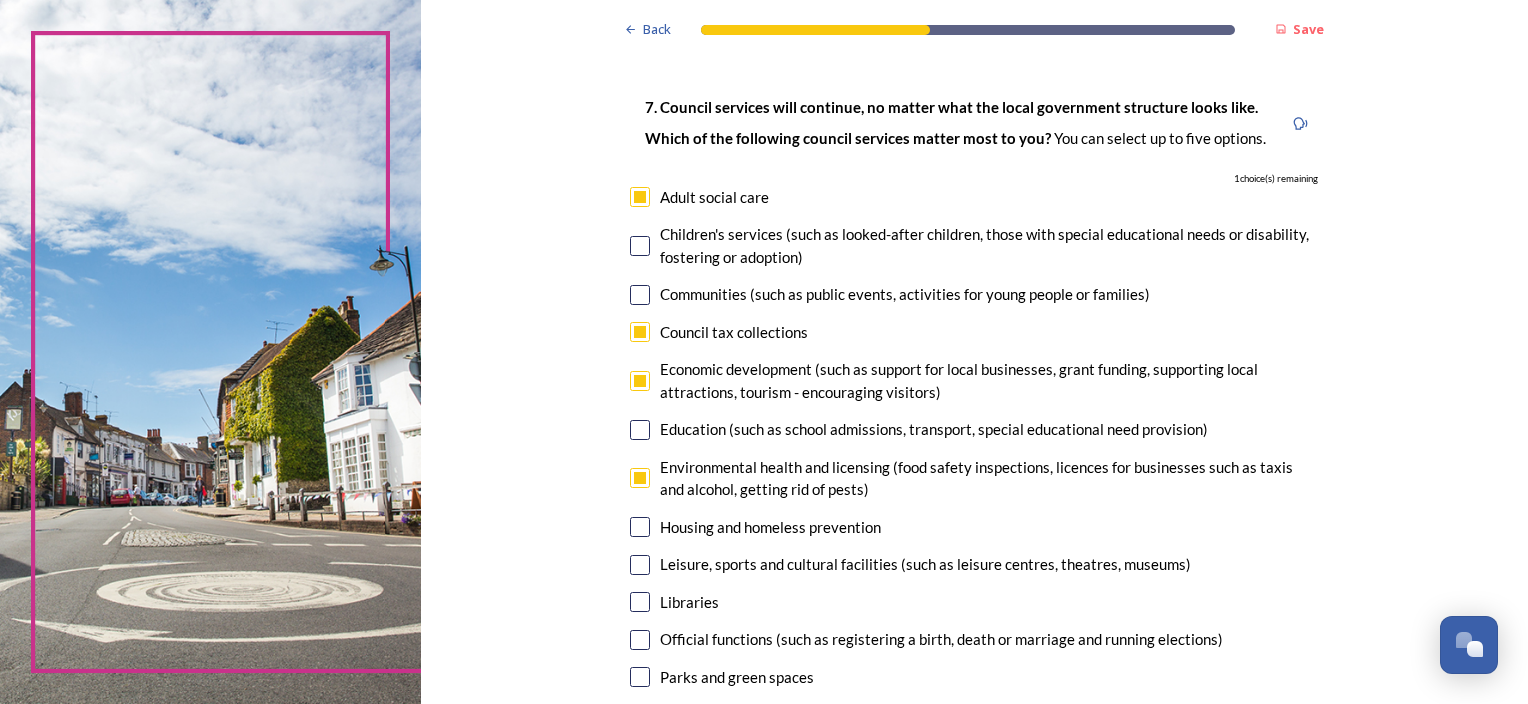 click at bounding box center (640, 565) 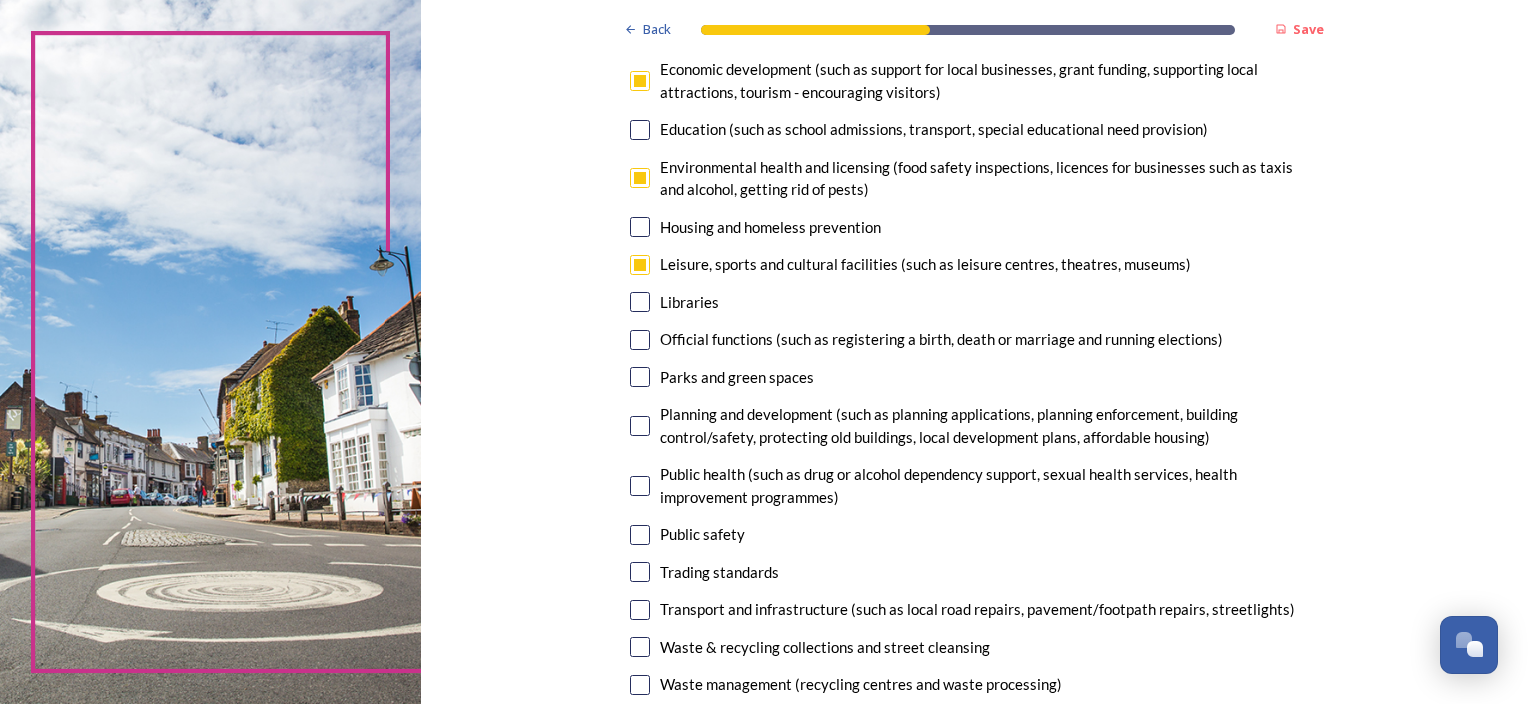 scroll, scrollTop: 500, scrollLeft: 0, axis: vertical 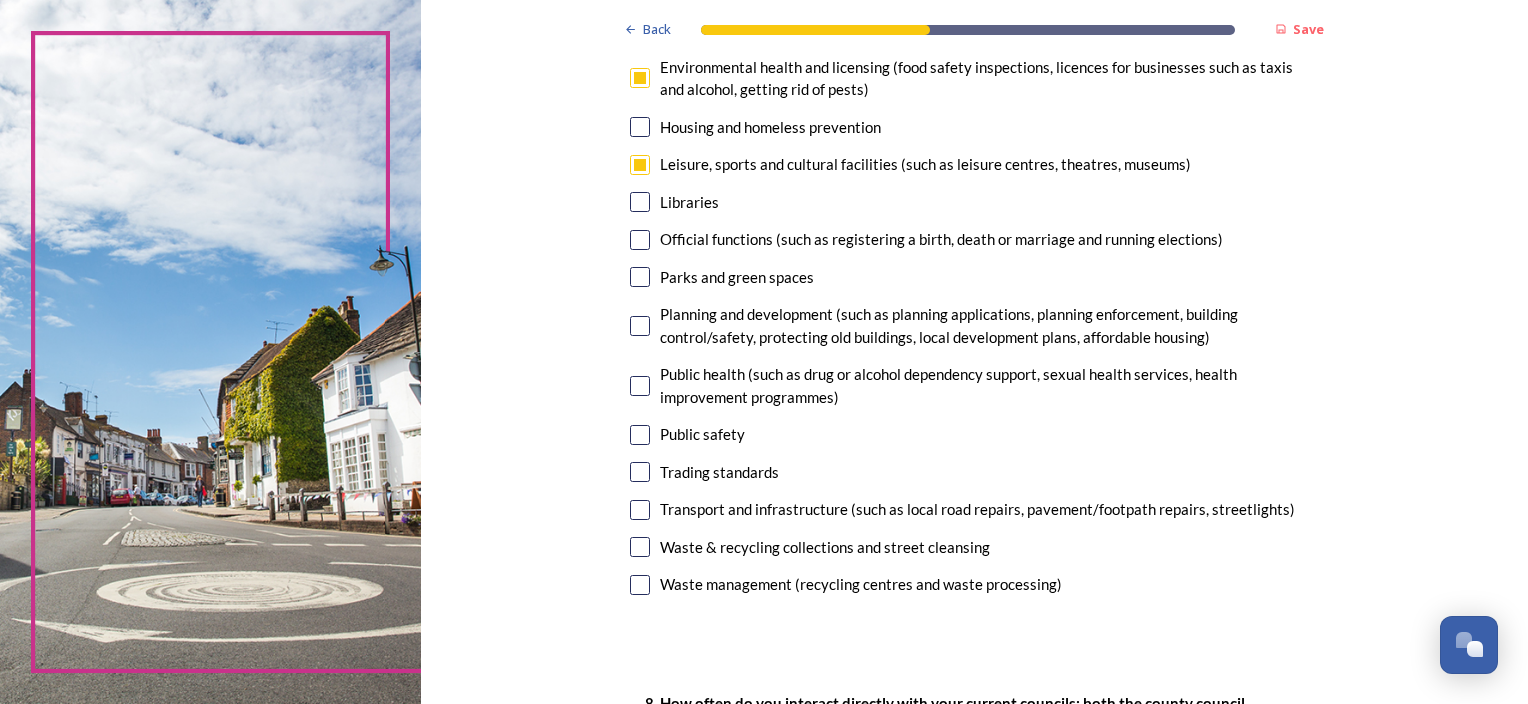 click at bounding box center [640, 585] 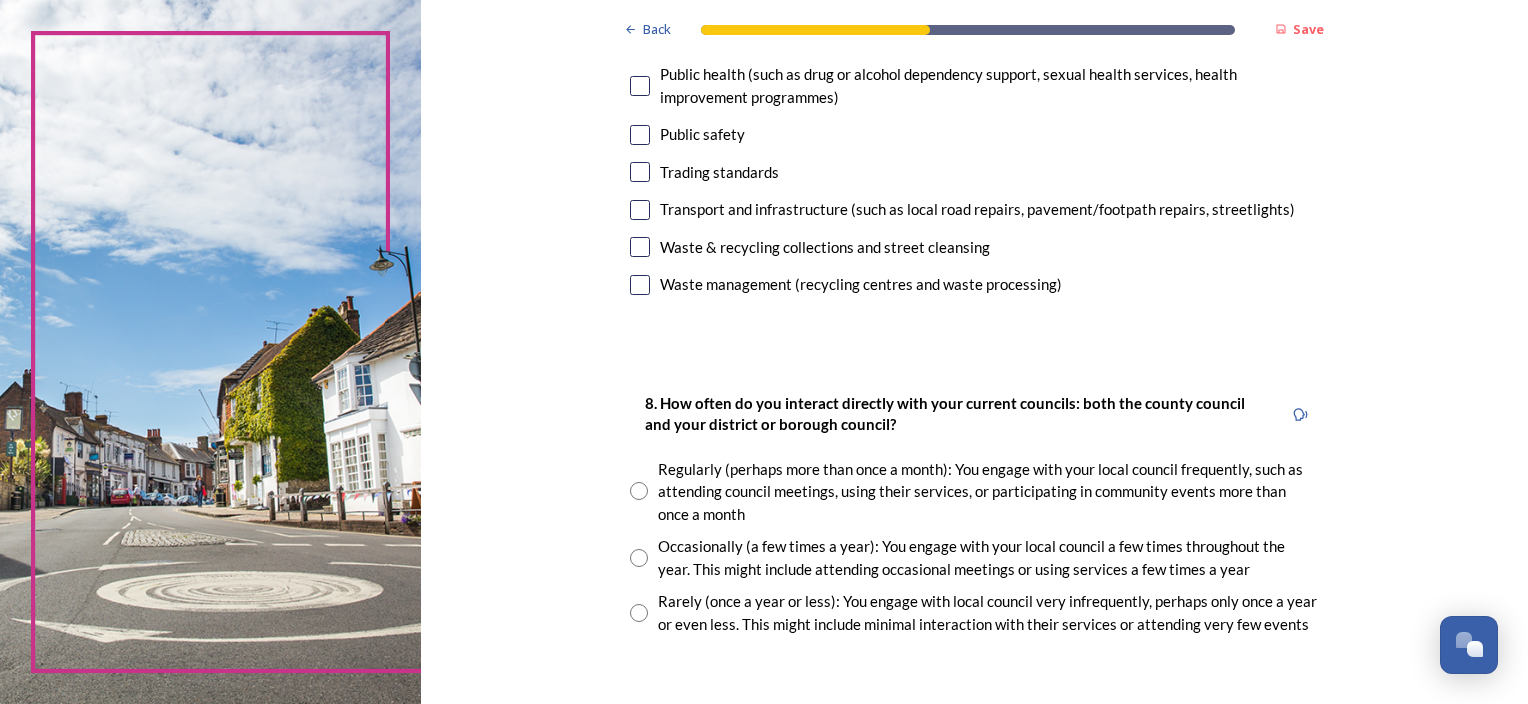 click at bounding box center [639, 613] 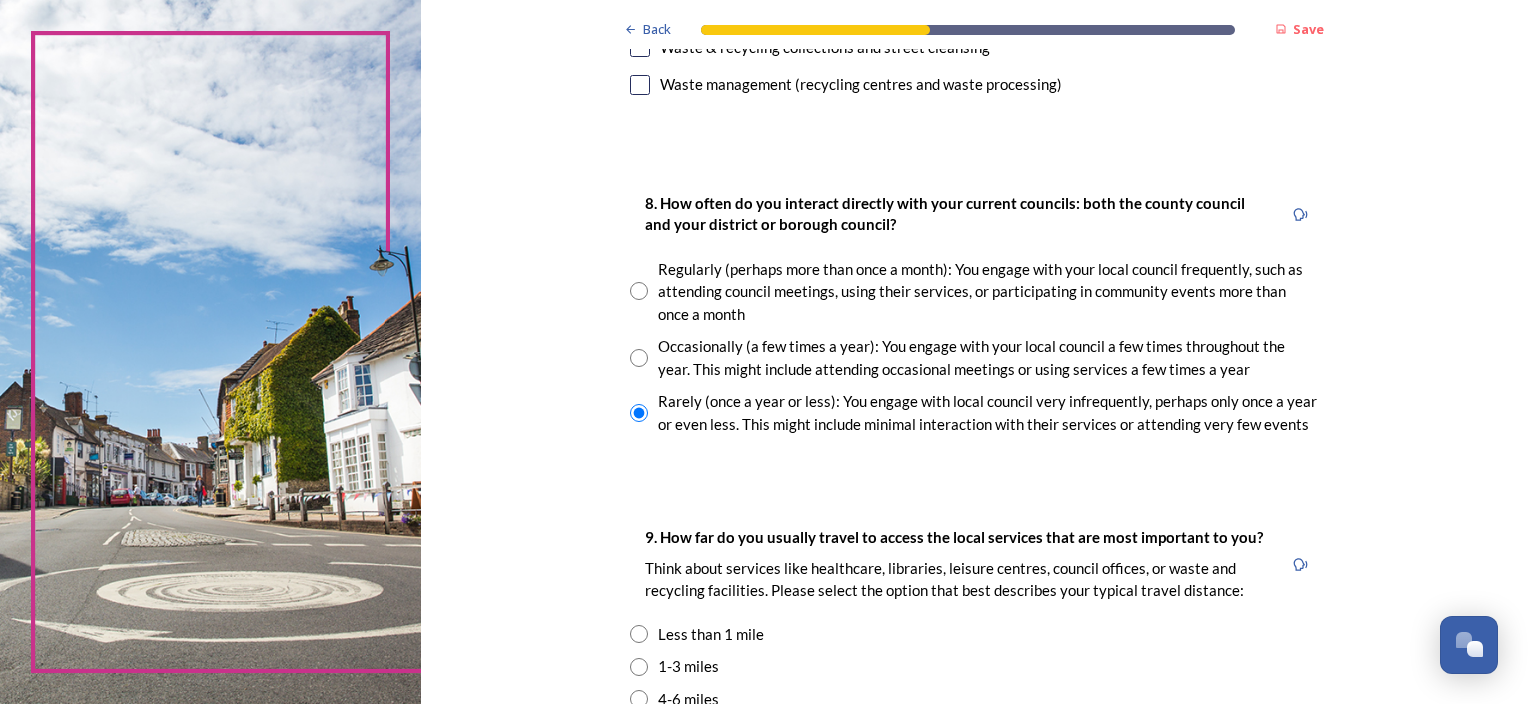 scroll, scrollTop: 1200, scrollLeft: 0, axis: vertical 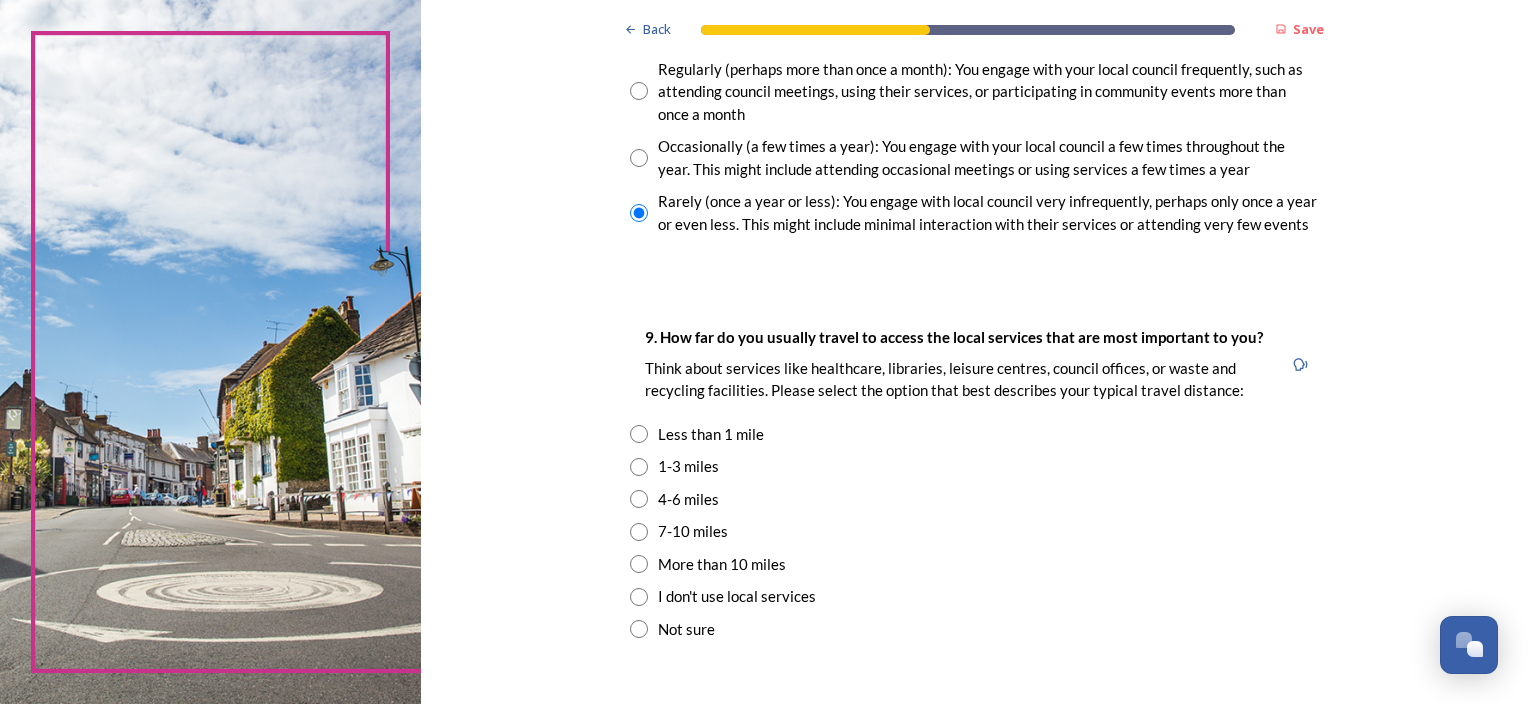 click at bounding box center [639, 467] 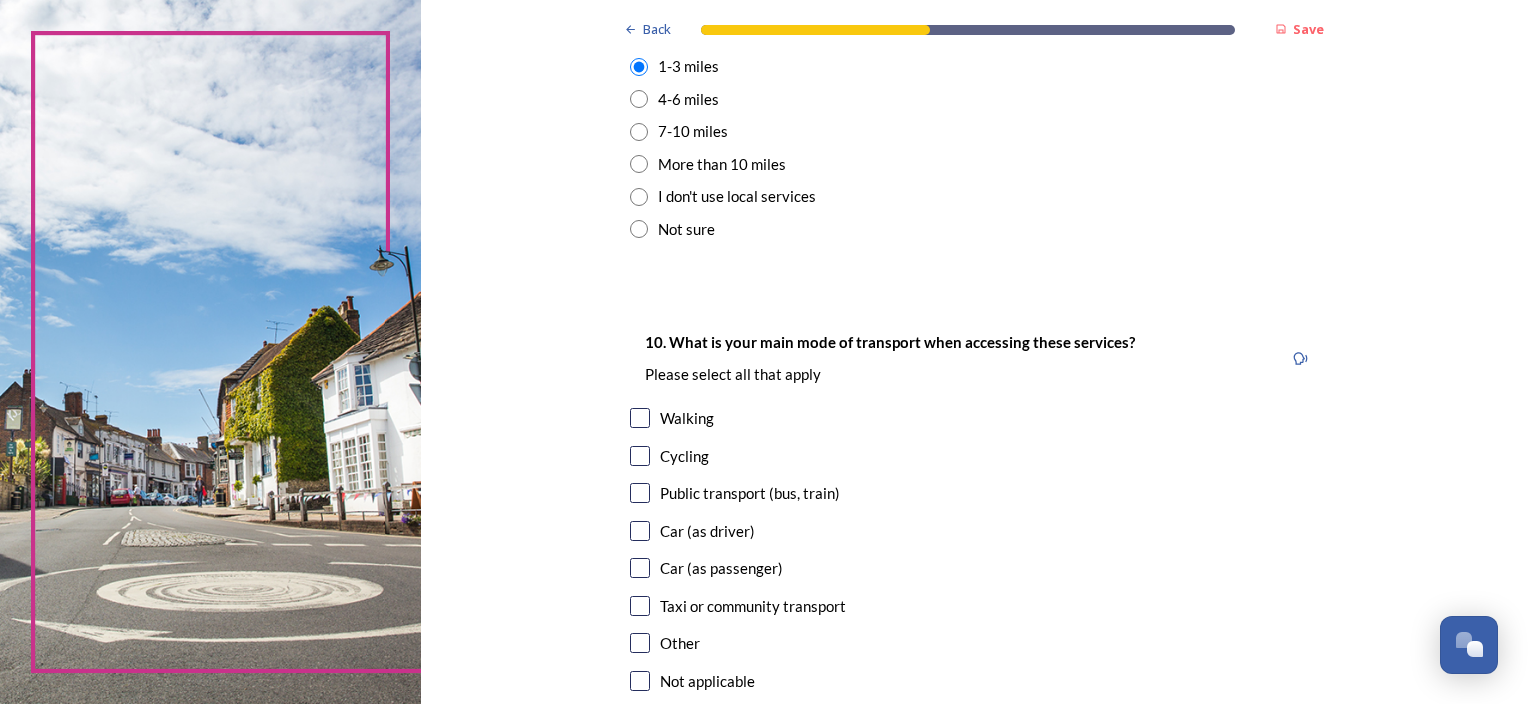scroll, scrollTop: 1800, scrollLeft: 0, axis: vertical 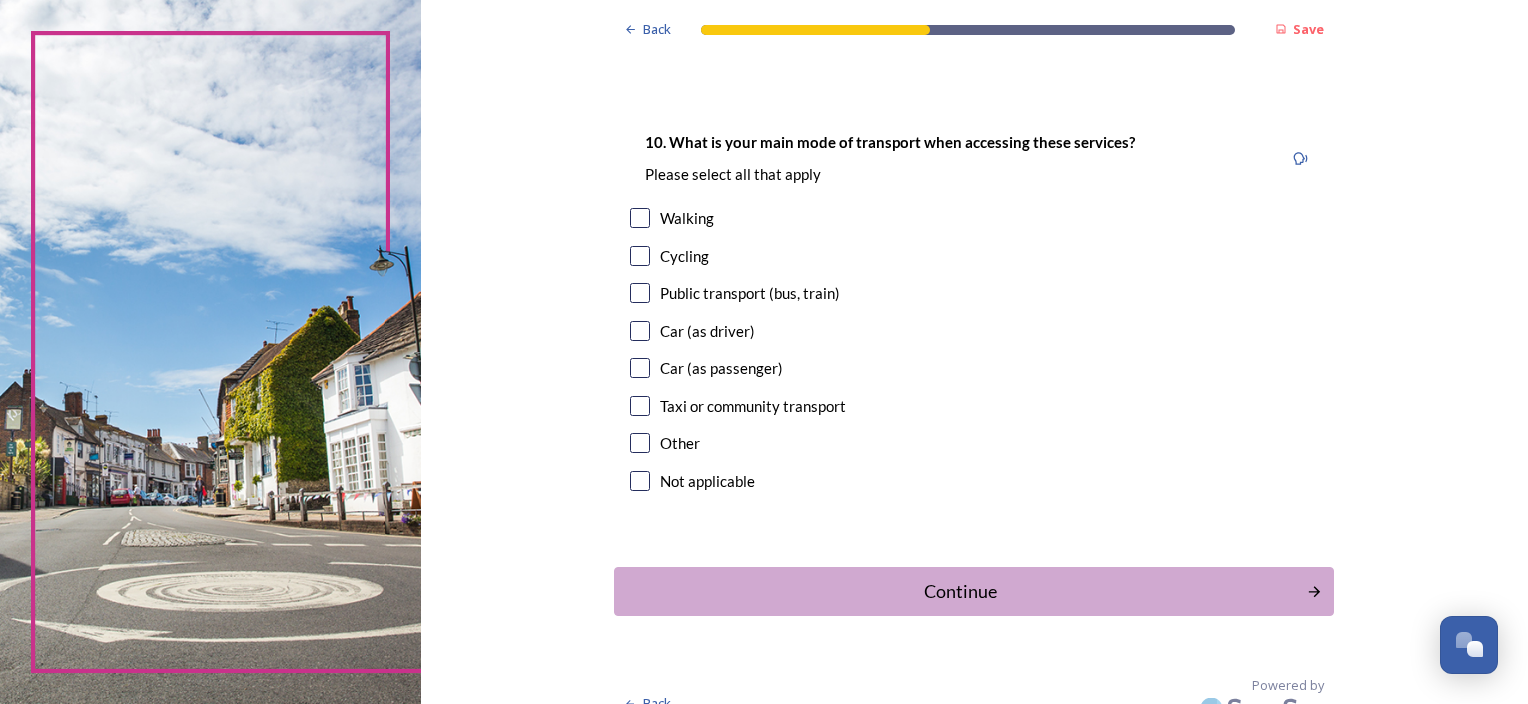 click at bounding box center [640, 331] 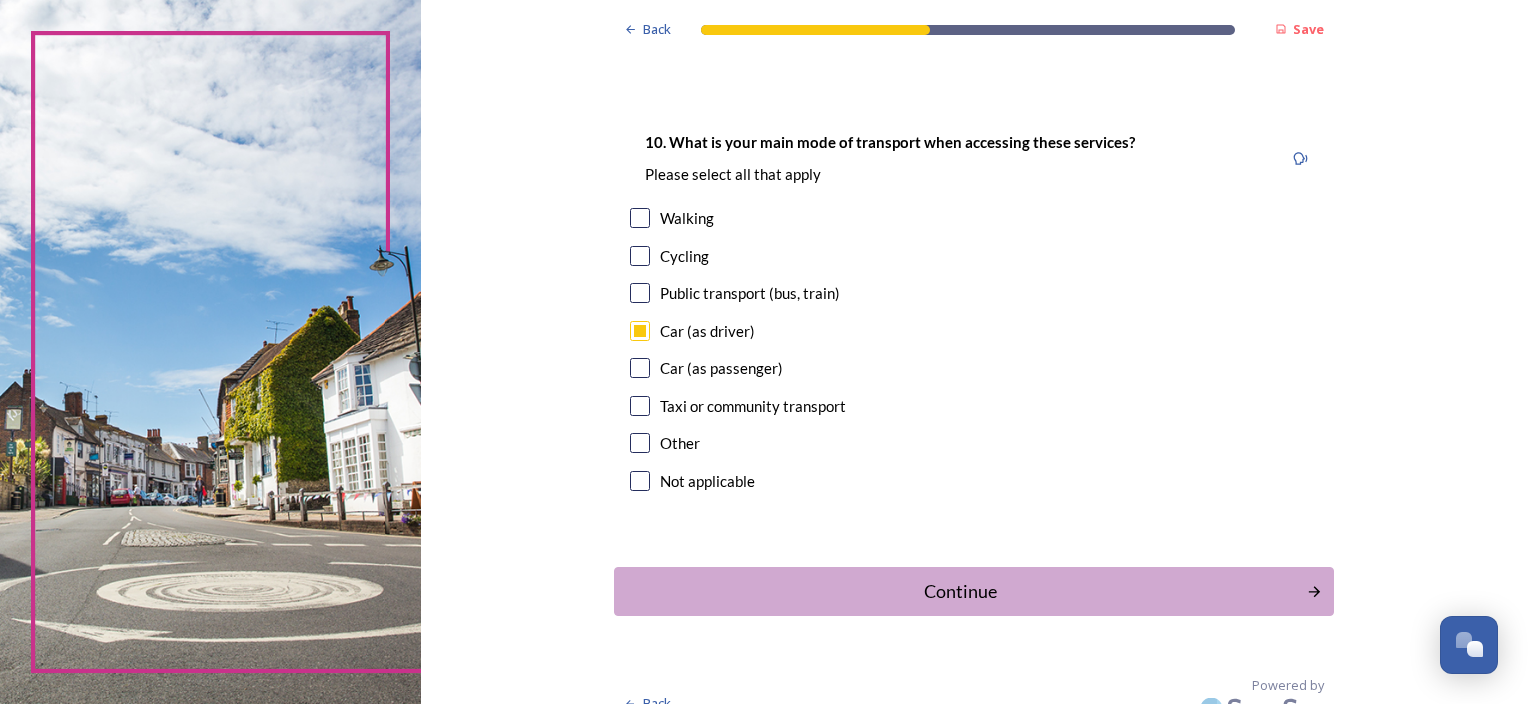 drag, startPoint x: 631, startPoint y: 214, endPoint x: 637, endPoint y: 233, distance: 19.924858 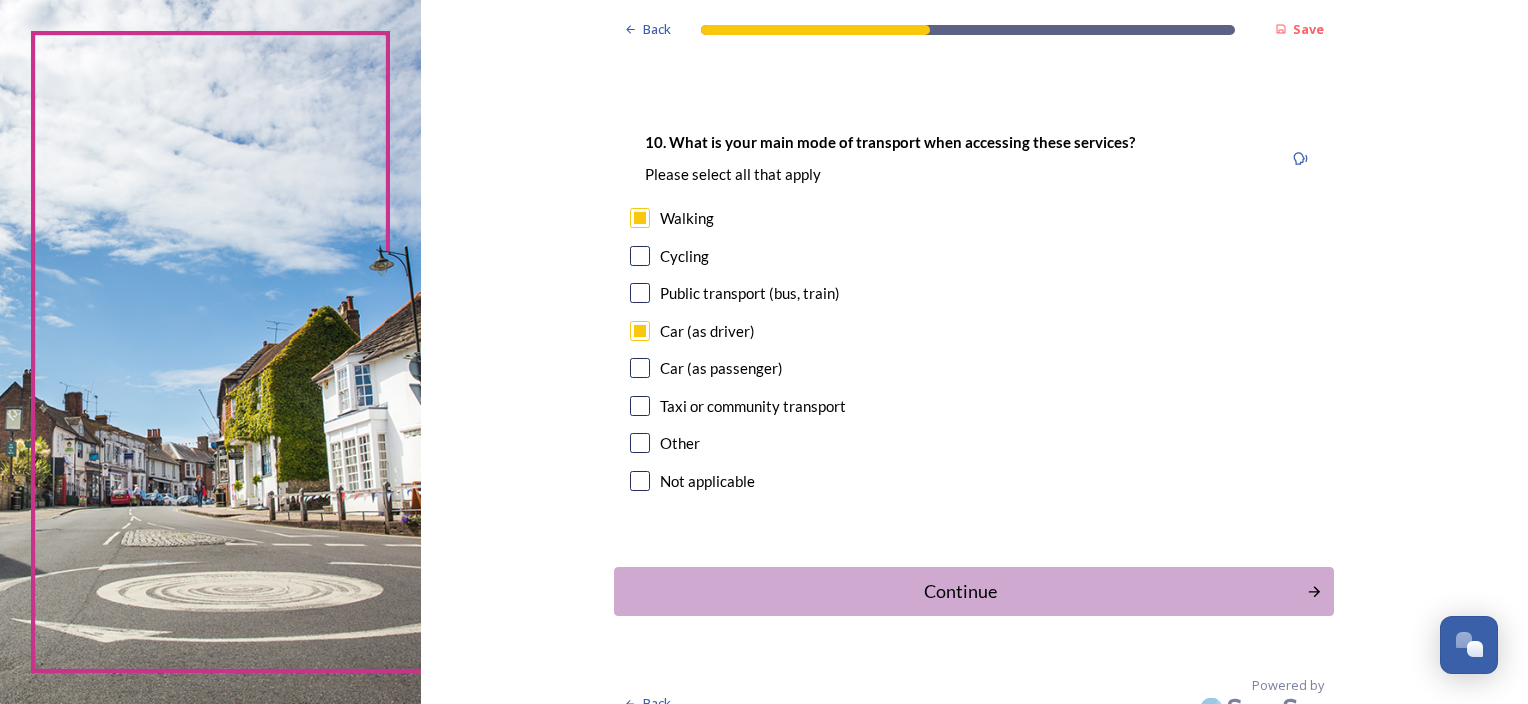 click at bounding box center (640, 368) 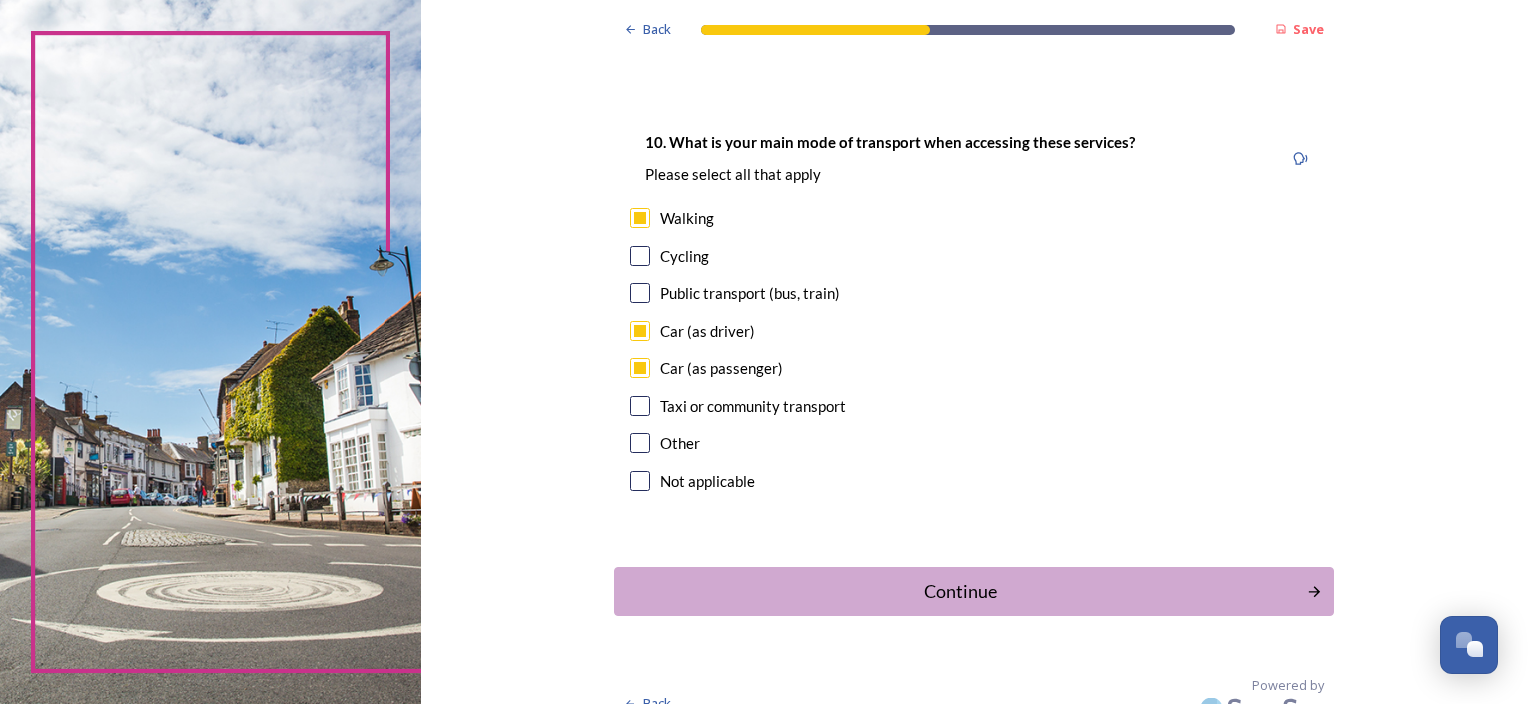 click at bounding box center (640, 293) 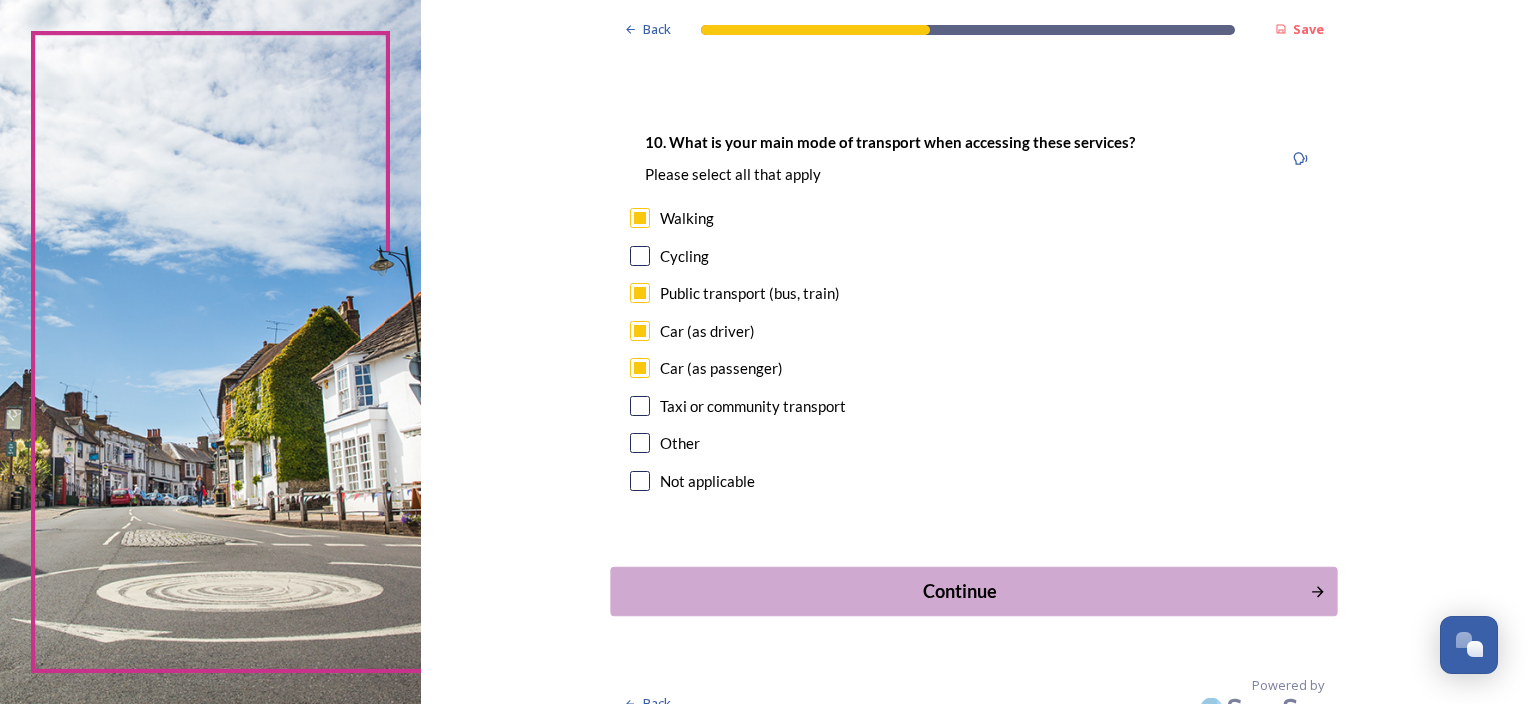 click on "Continue" at bounding box center (960, 591) 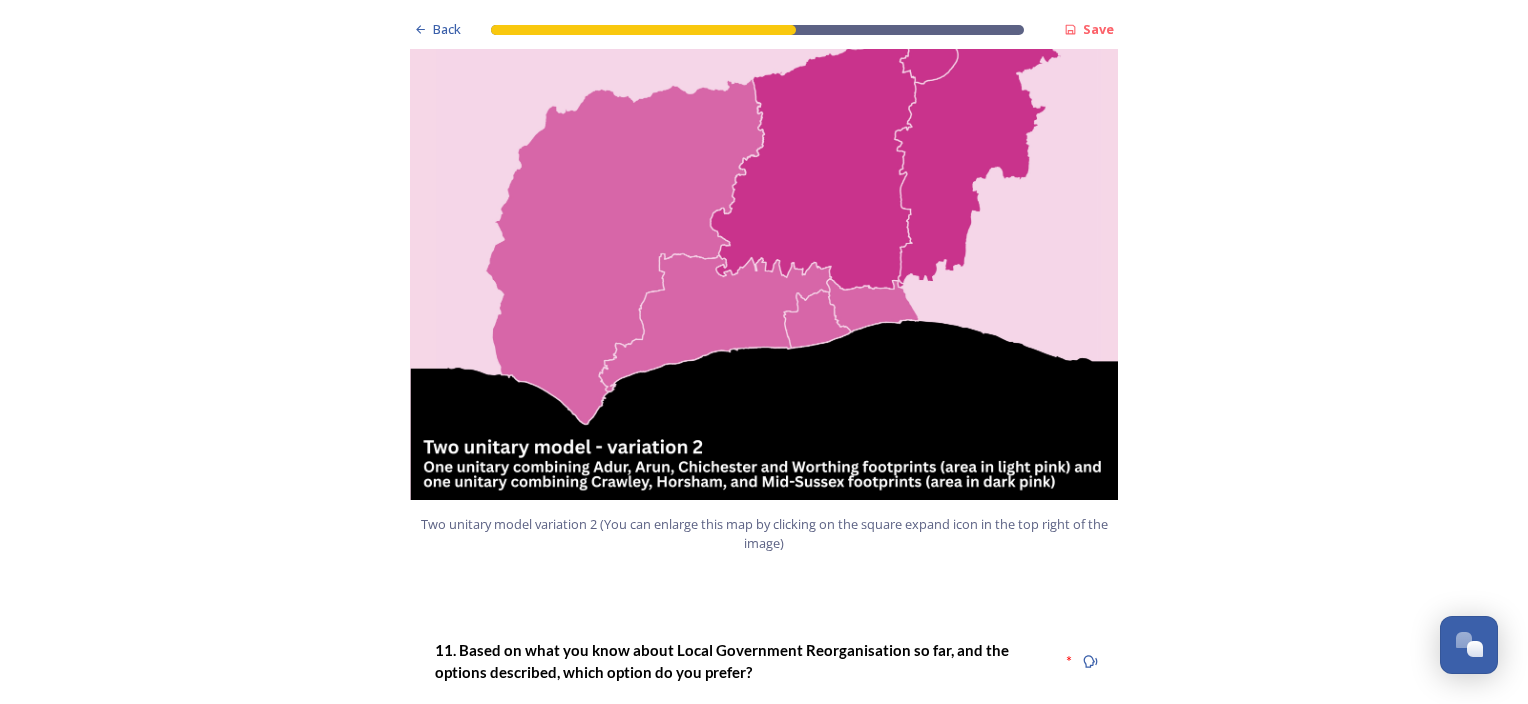 scroll, scrollTop: 2300, scrollLeft: 0, axis: vertical 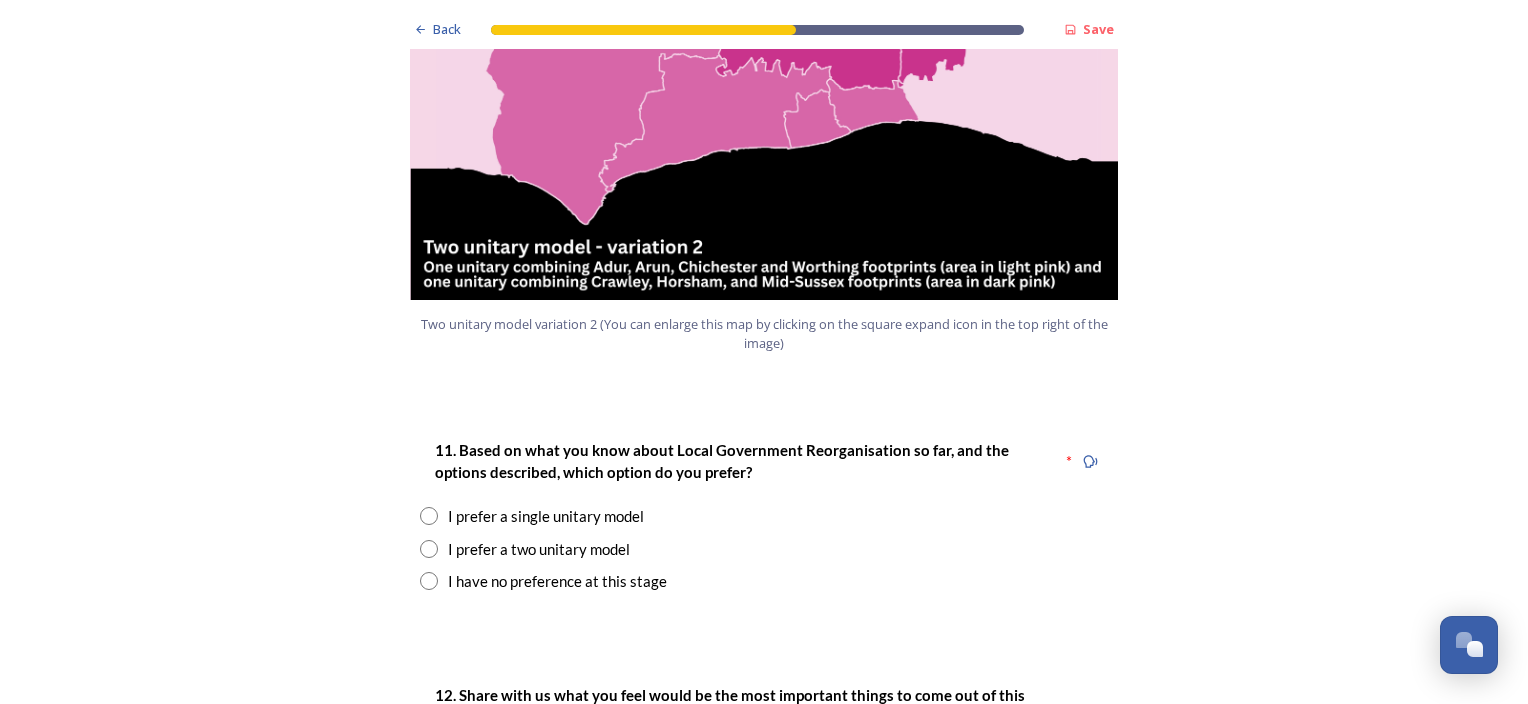 click at bounding box center [429, 549] 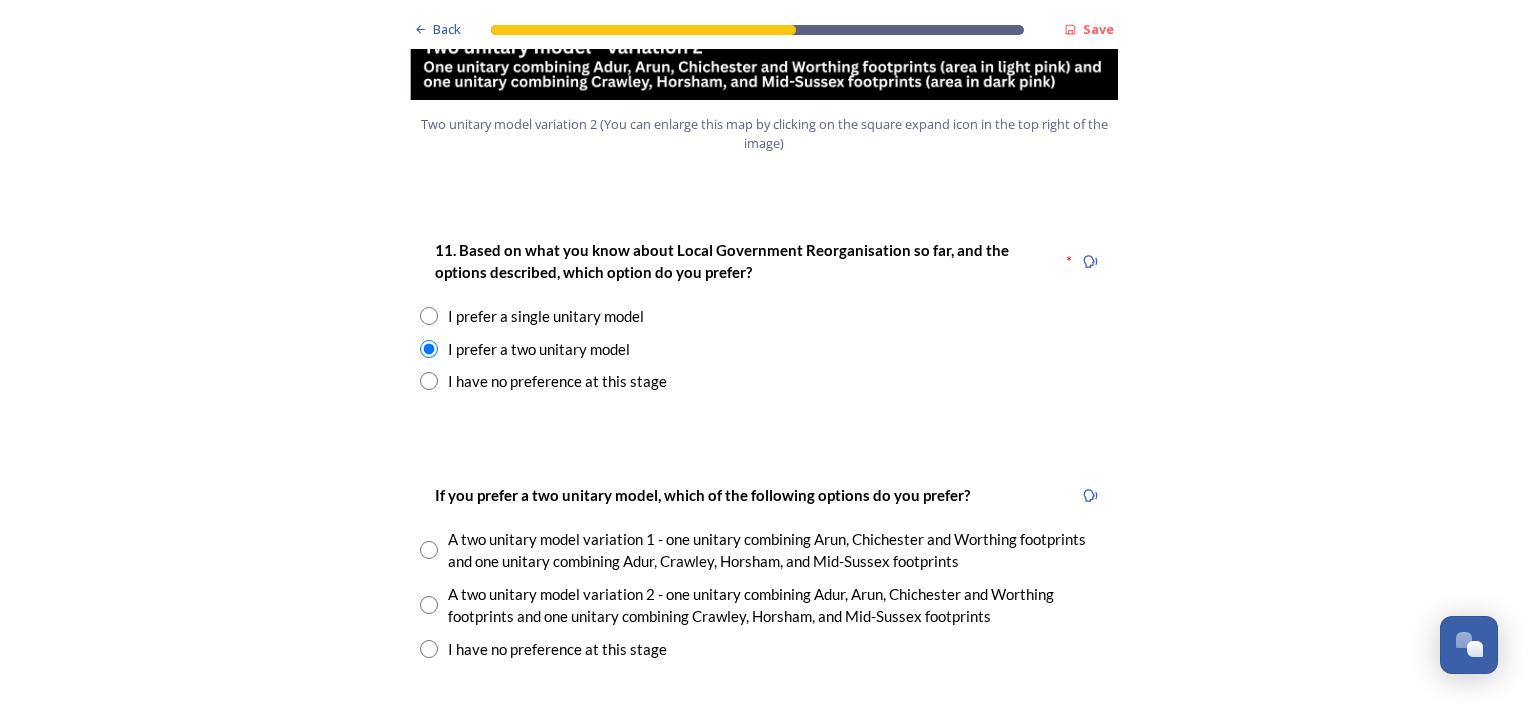 scroll, scrollTop: 2600, scrollLeft: 0, axis: vertical 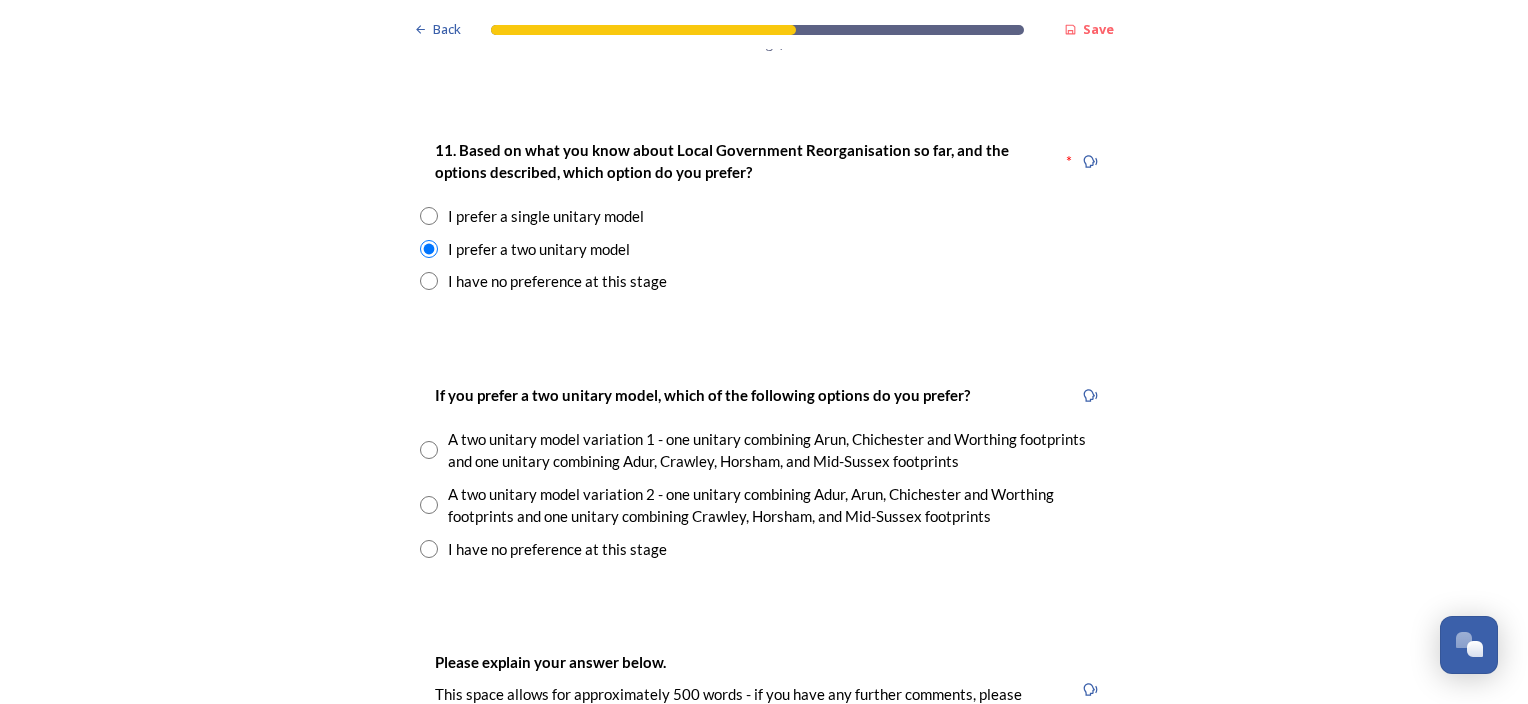 click at bounding box center (429, 450) 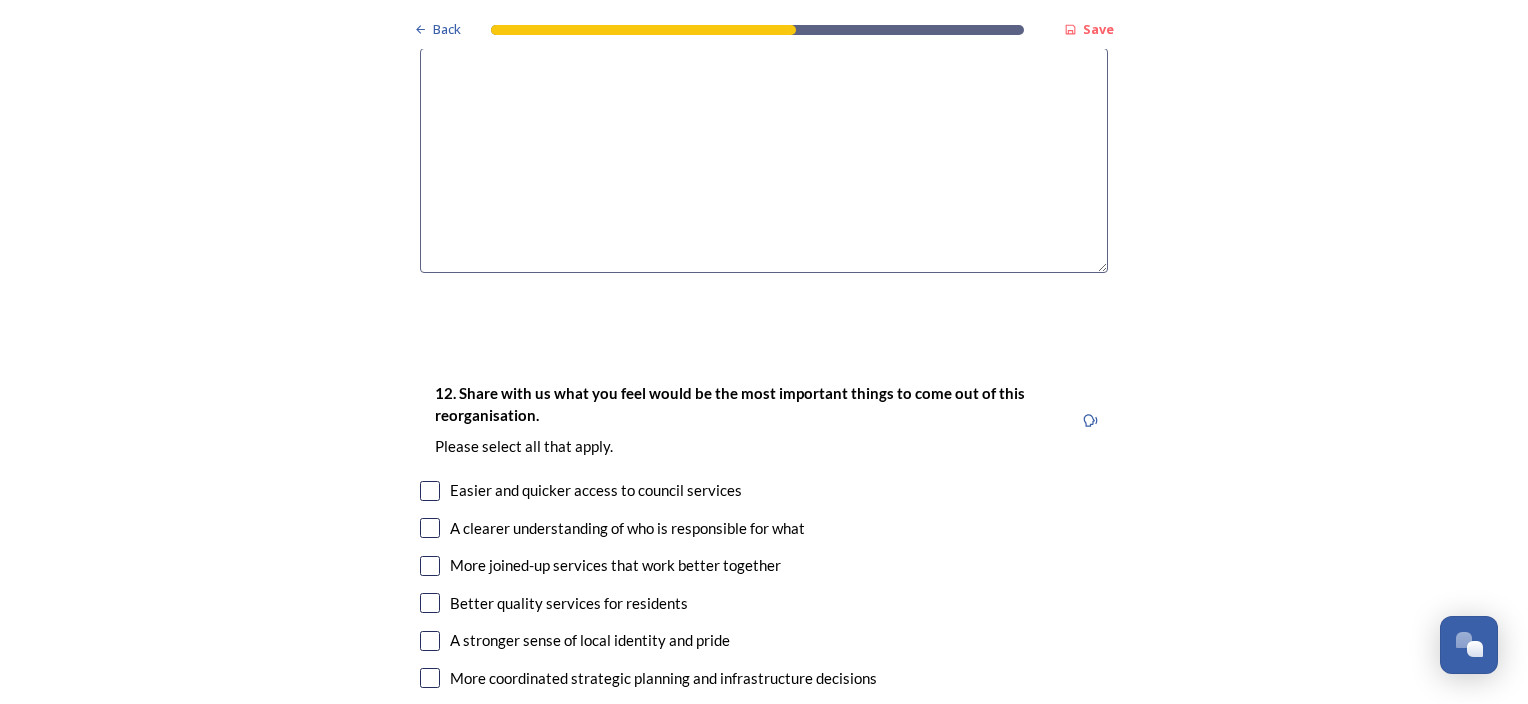 scroll, scrollTop: 3500, scrollLeft: 0, axis: vertical 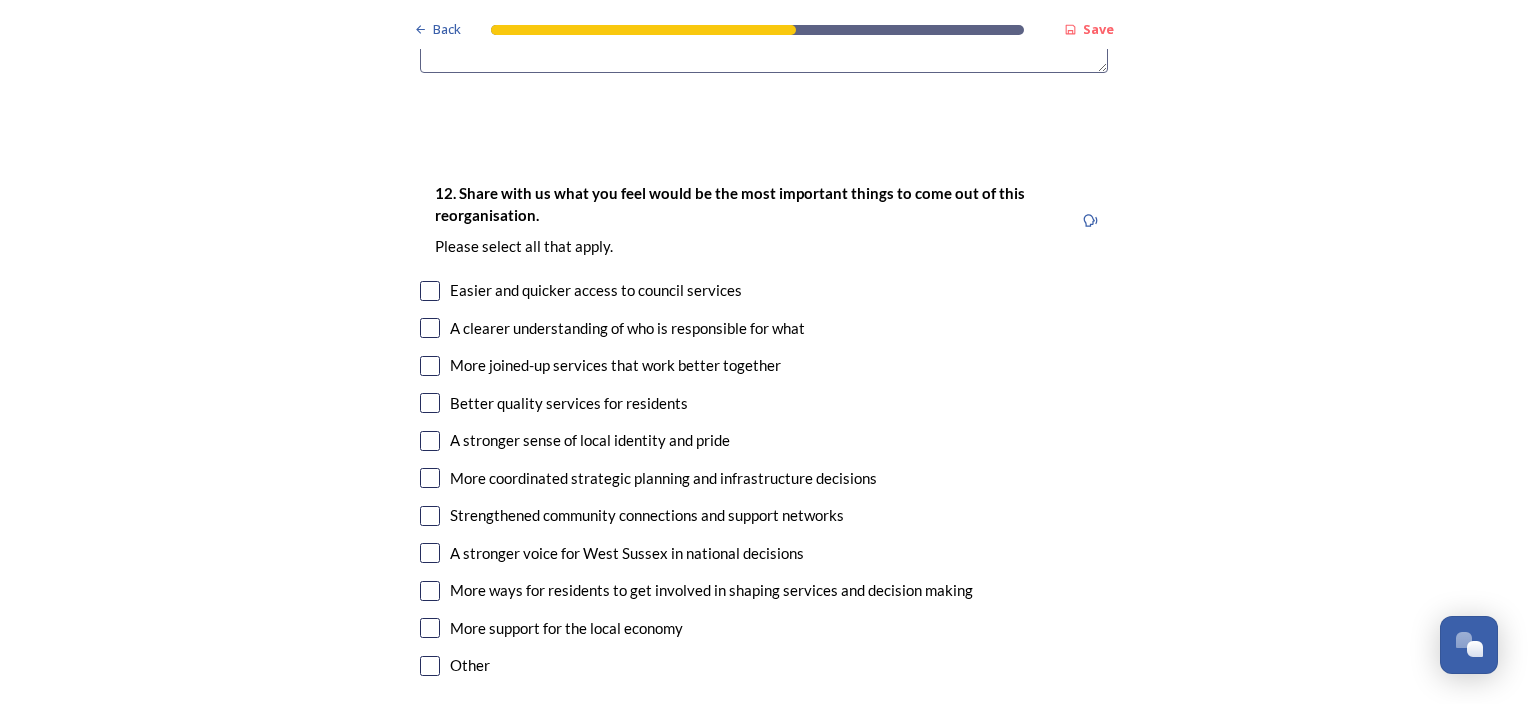 click at bounding box center (430, 291) 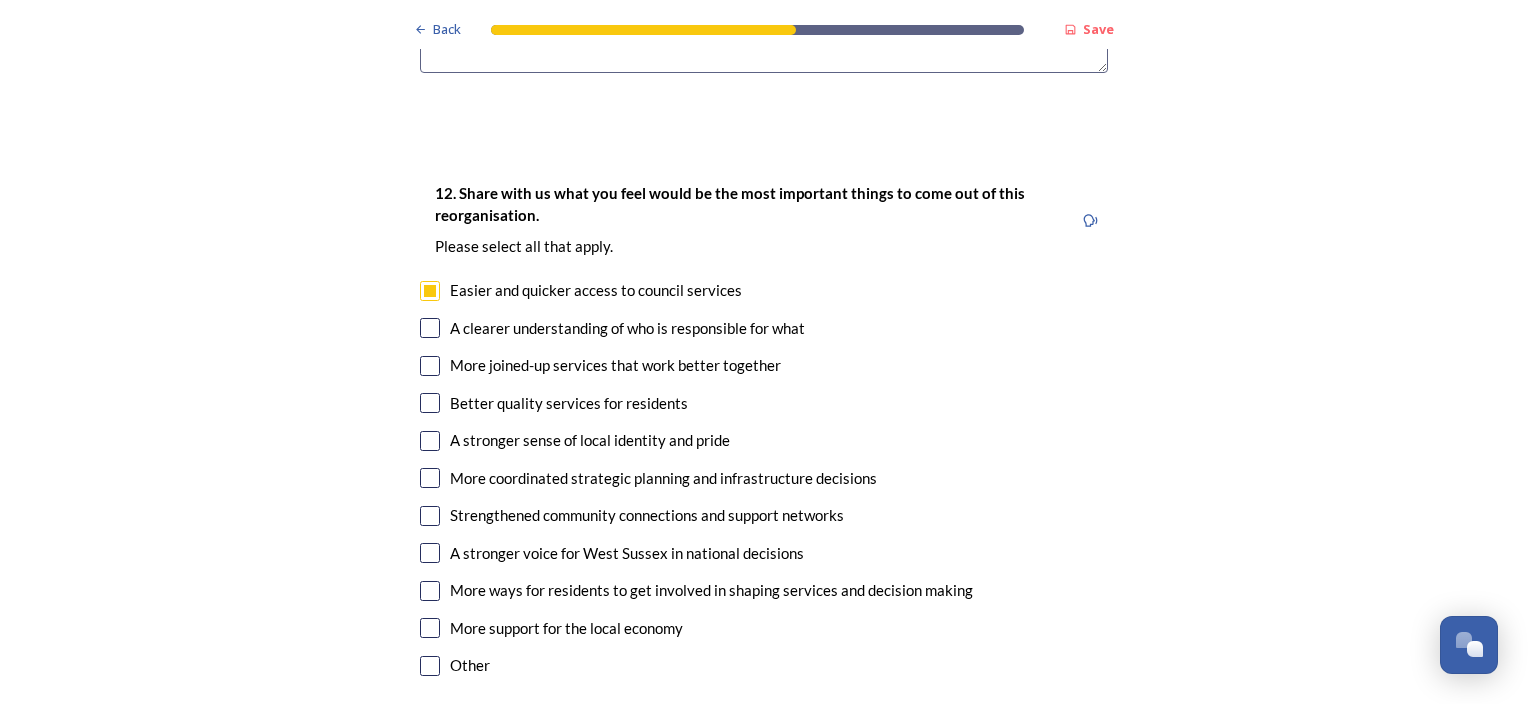 click at bounding box center (430, 328) 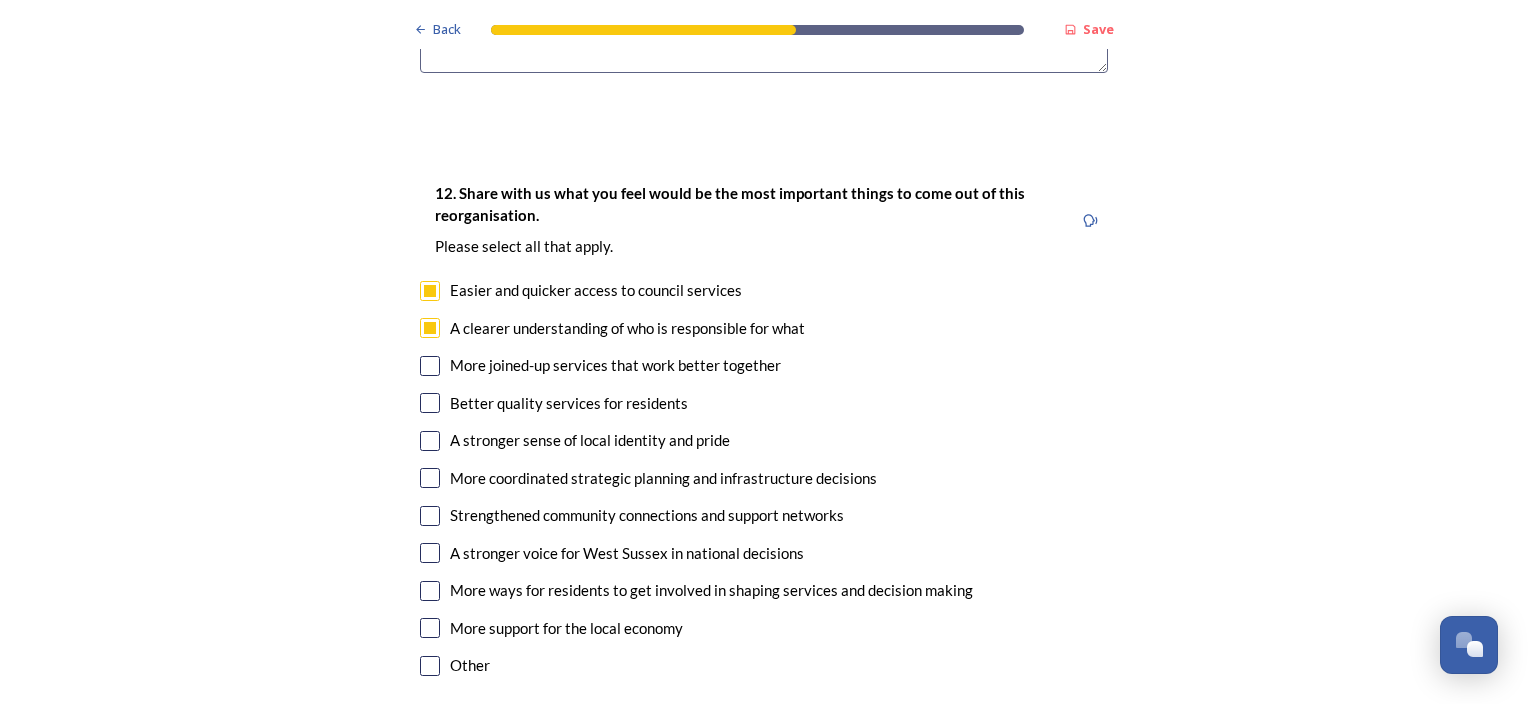click at bounding box center [430, 366] 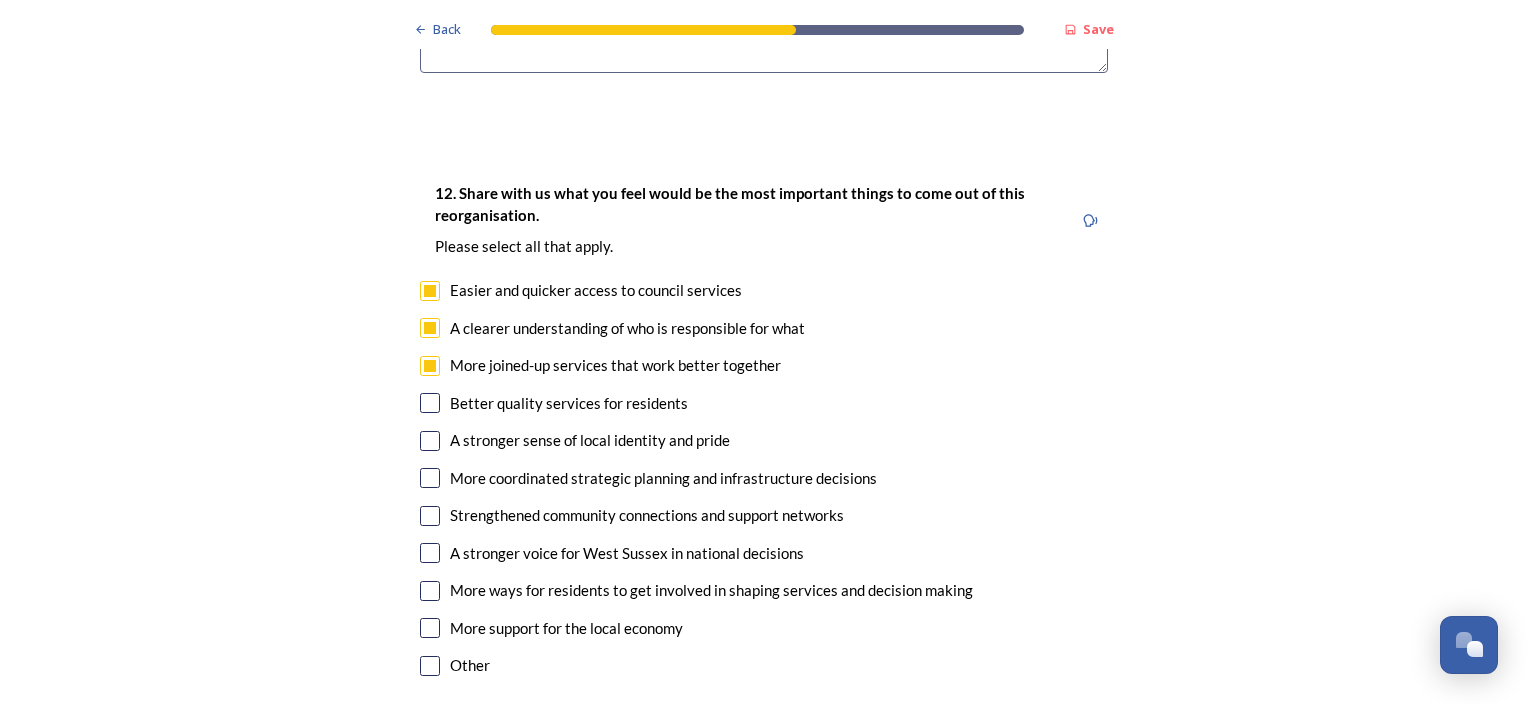 click at bounding box center [430, 403] 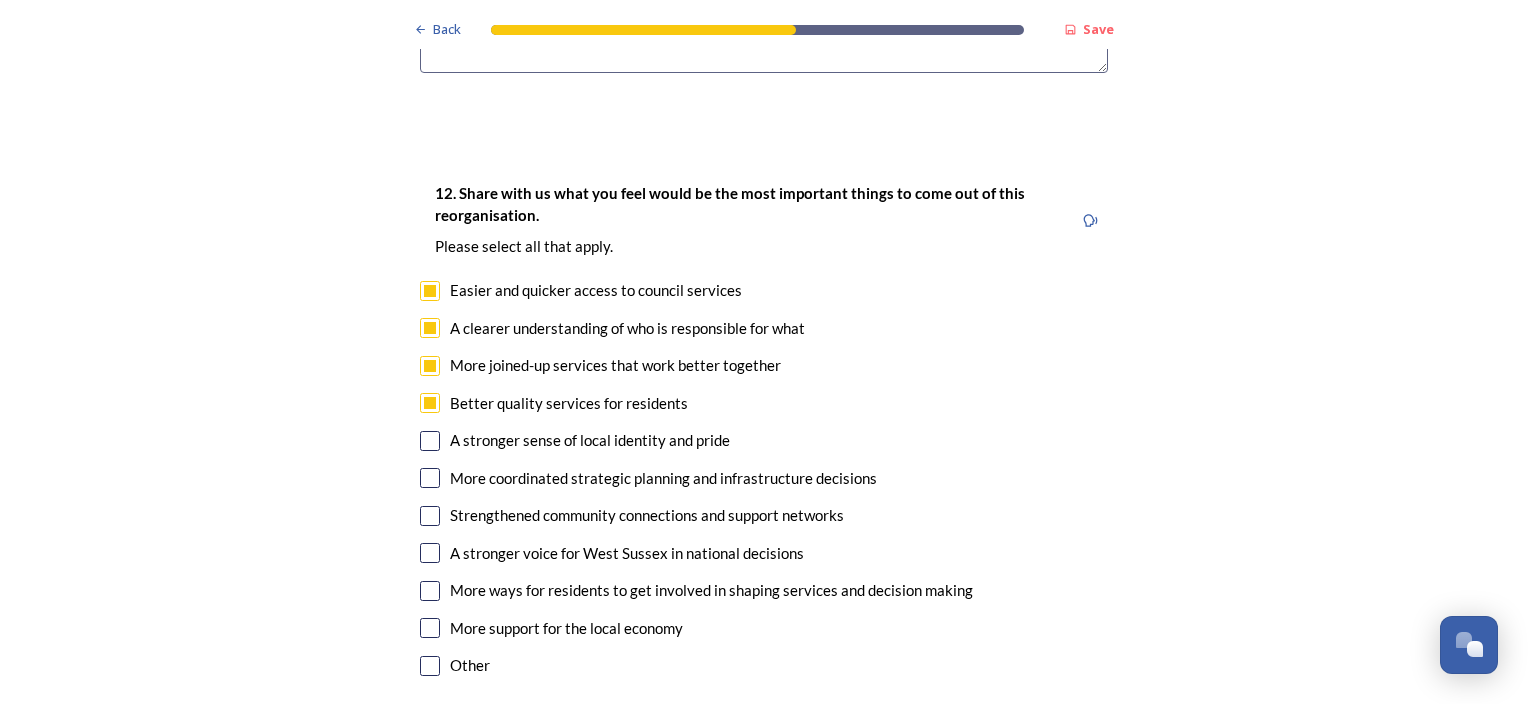 click at bounding box center [430, 441] 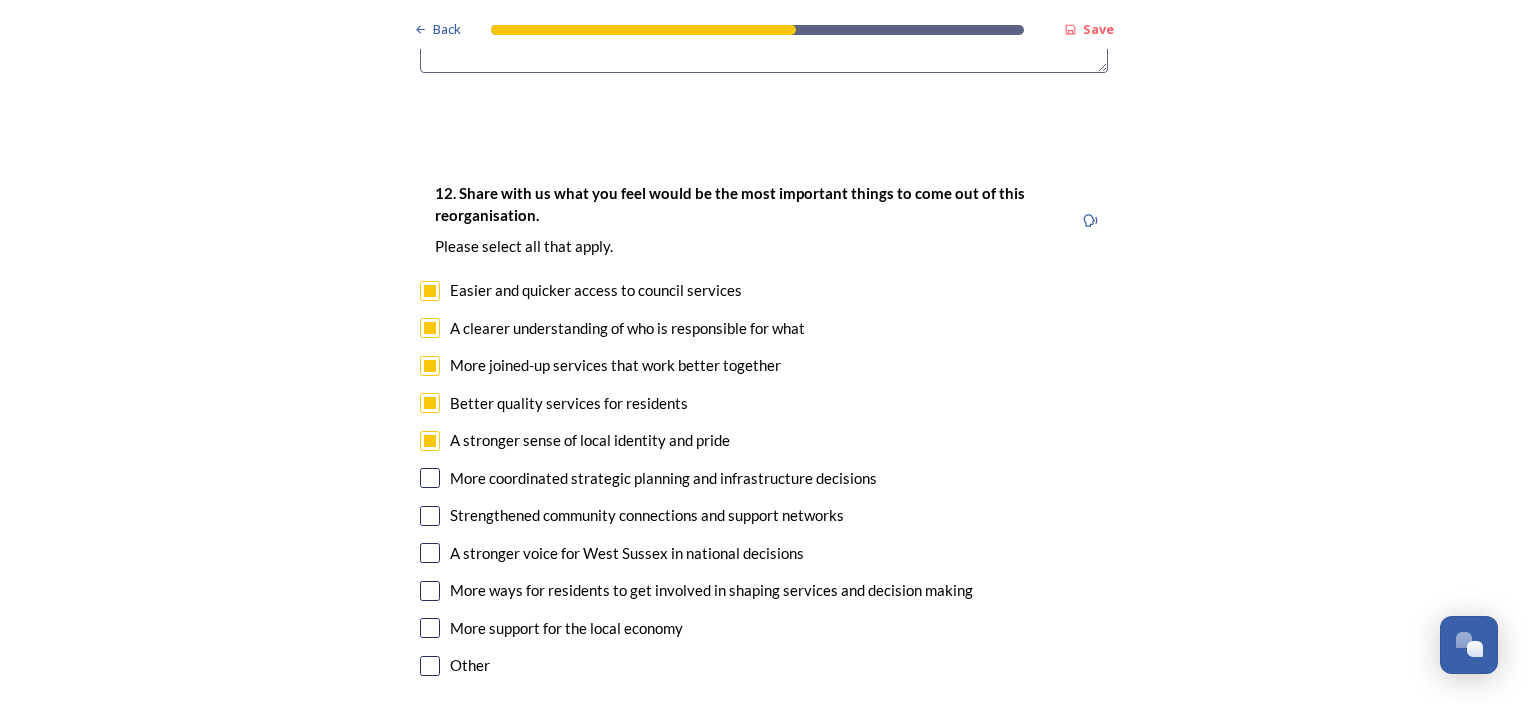 click at bounding box center (430, 478) 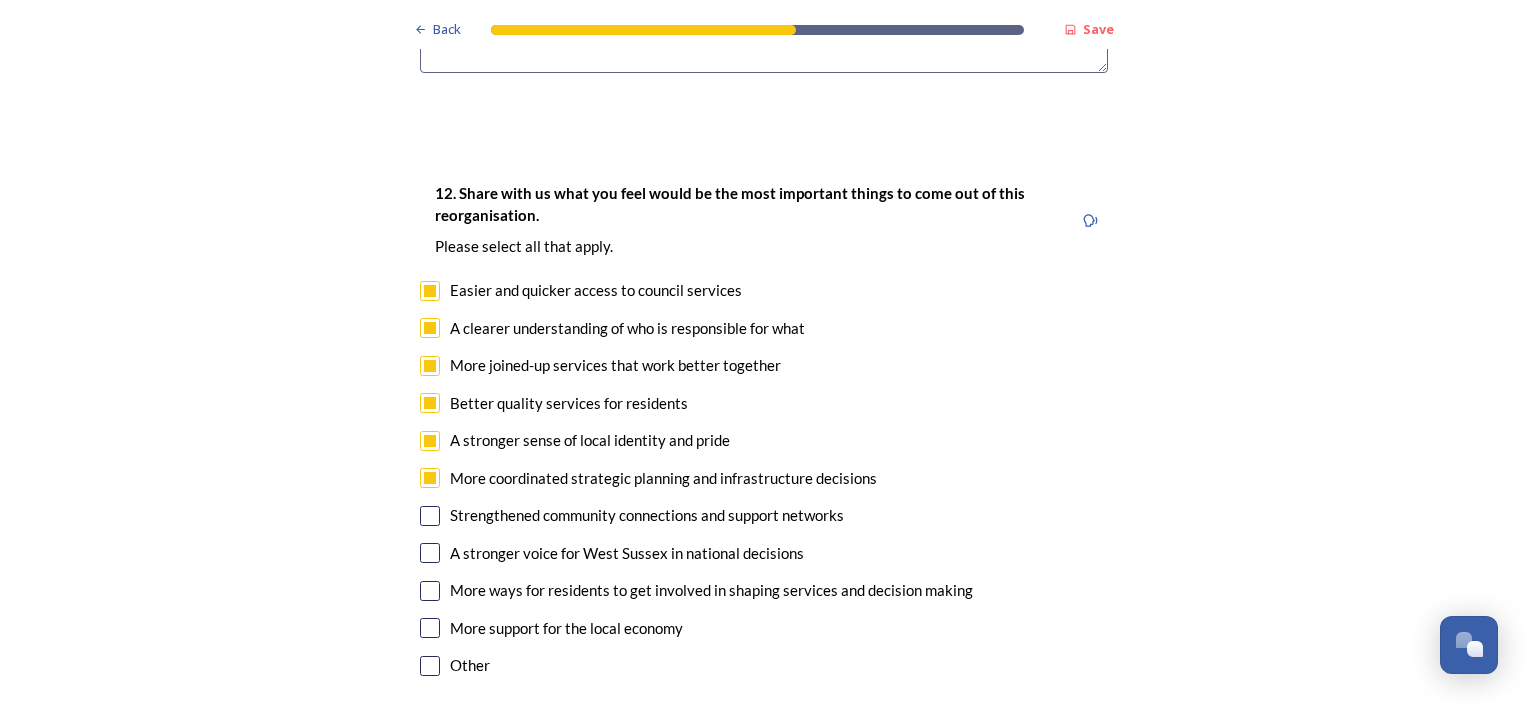 click at bounding box center [430, 516] 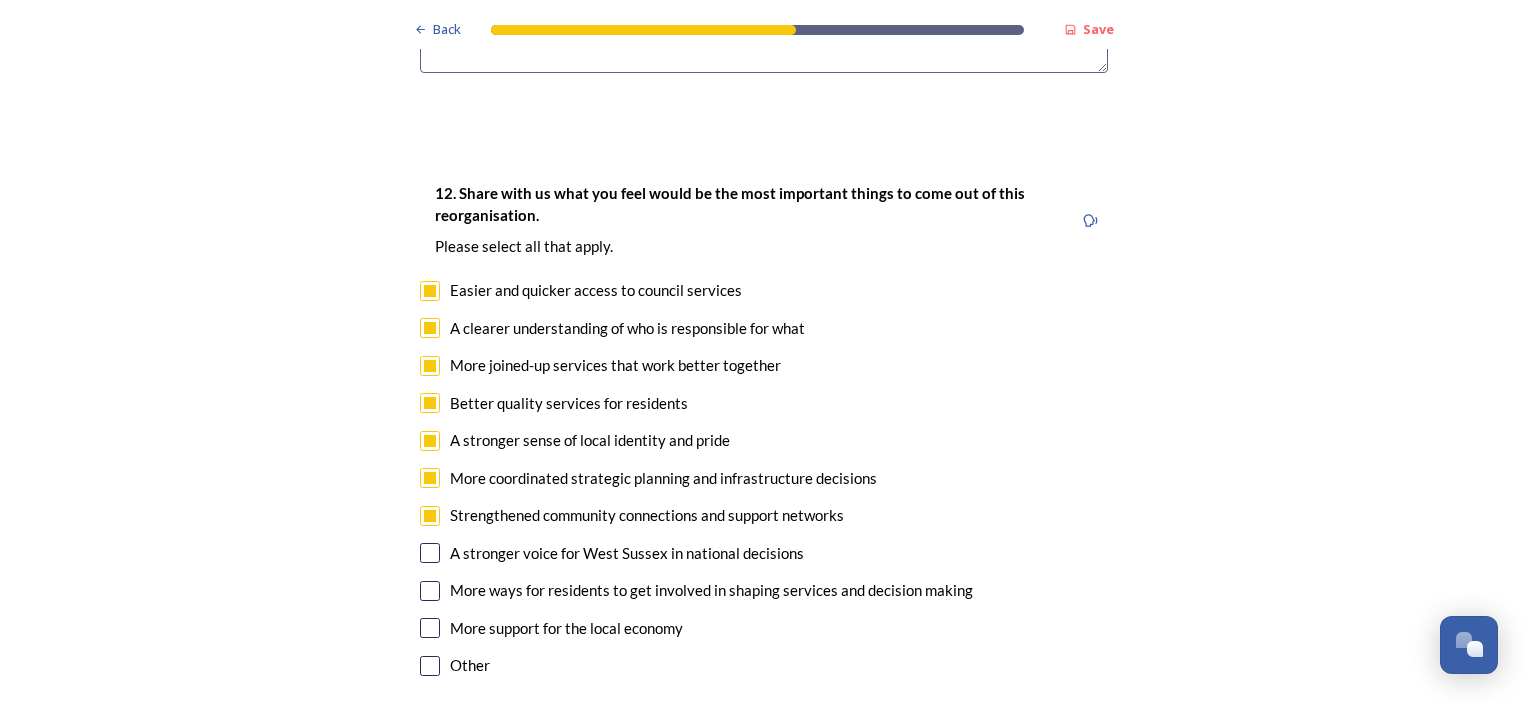 click at bounding box center (430, 553) 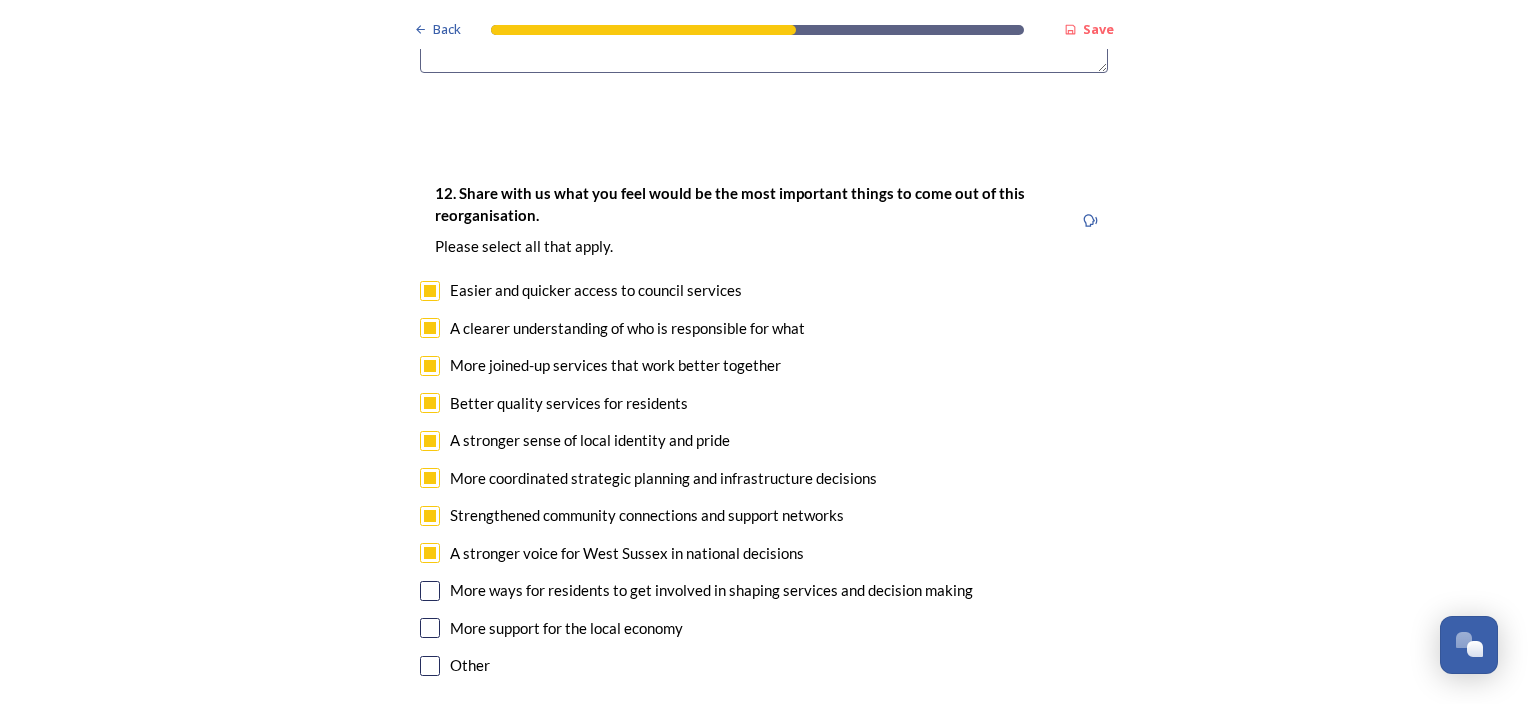click at bounding box center (430, 591) 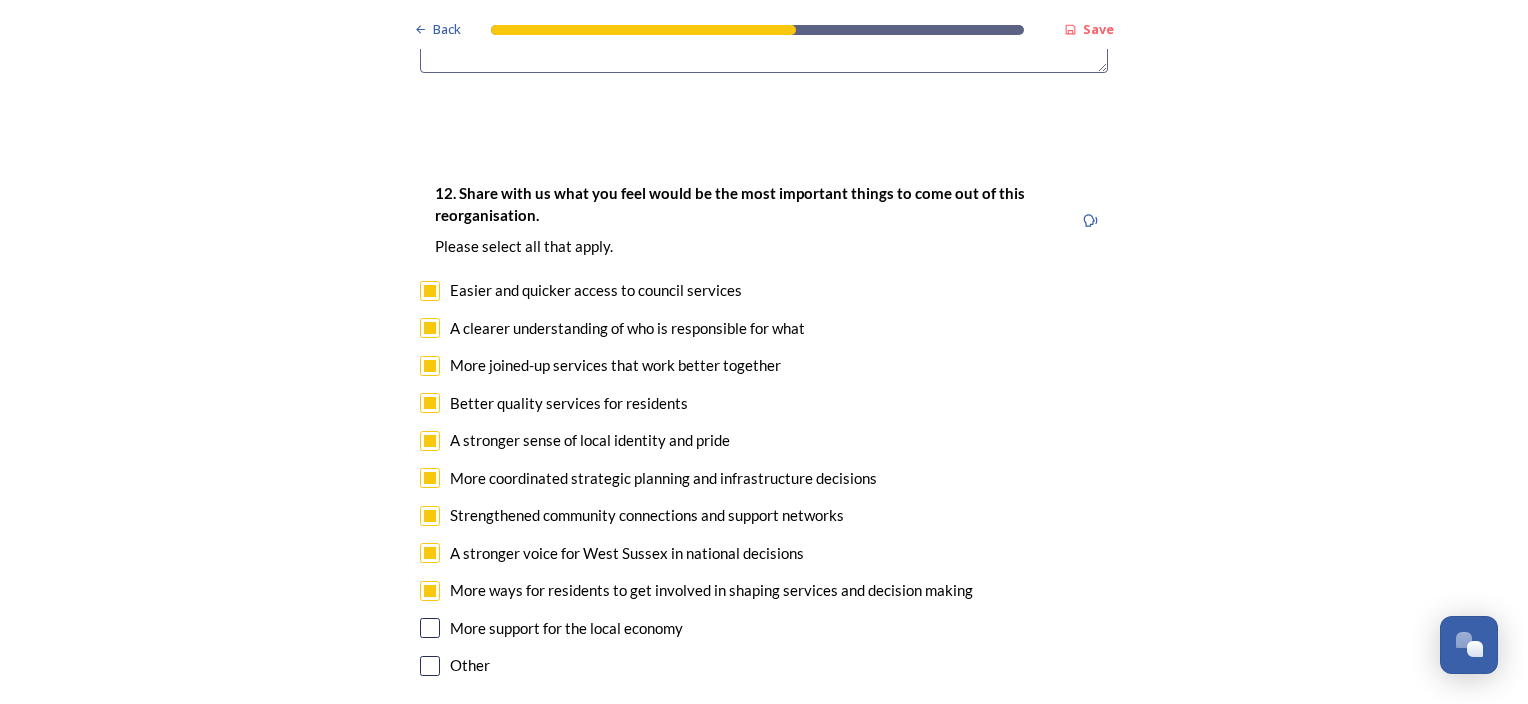 click at bounding box center (430, 628) 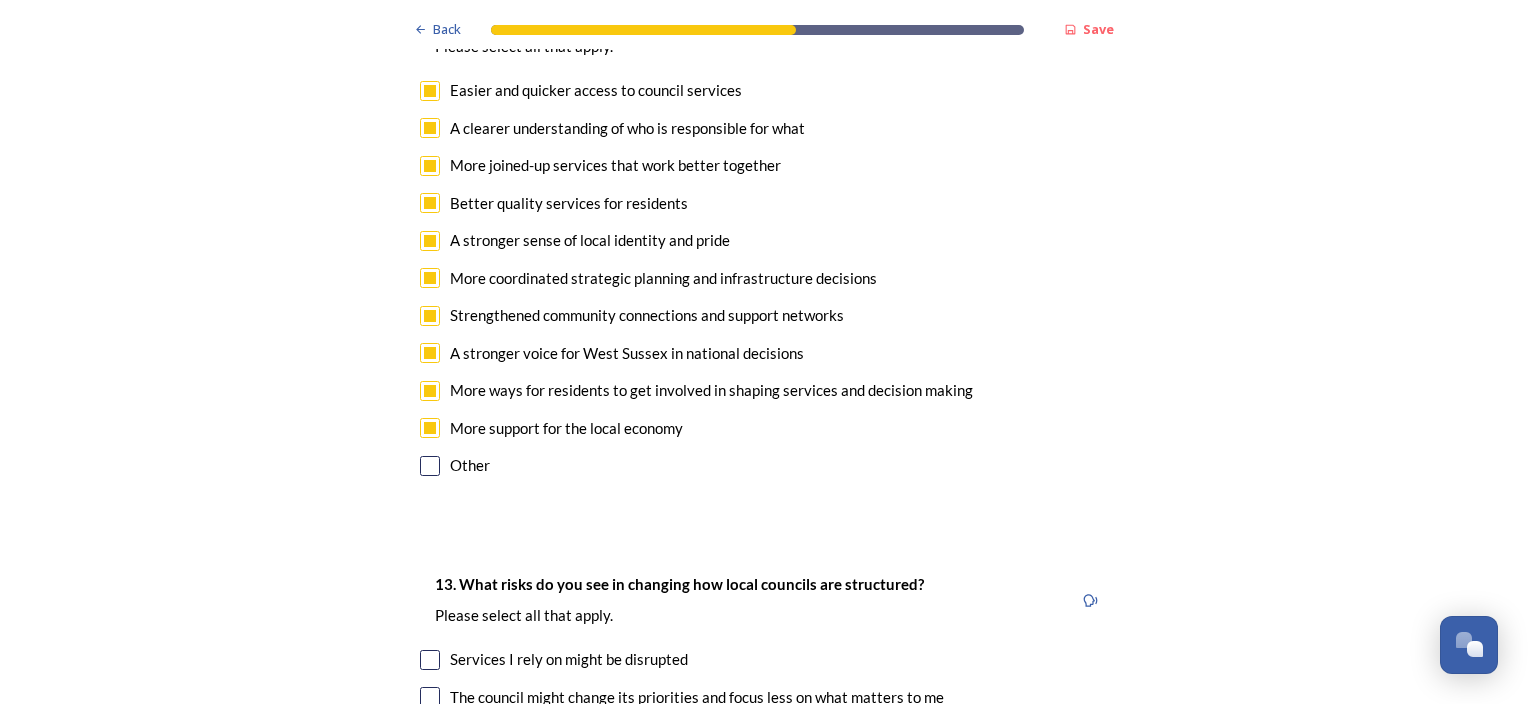 scroll, scrollTop: 4000, scrollLeft: 0, axis: vertical 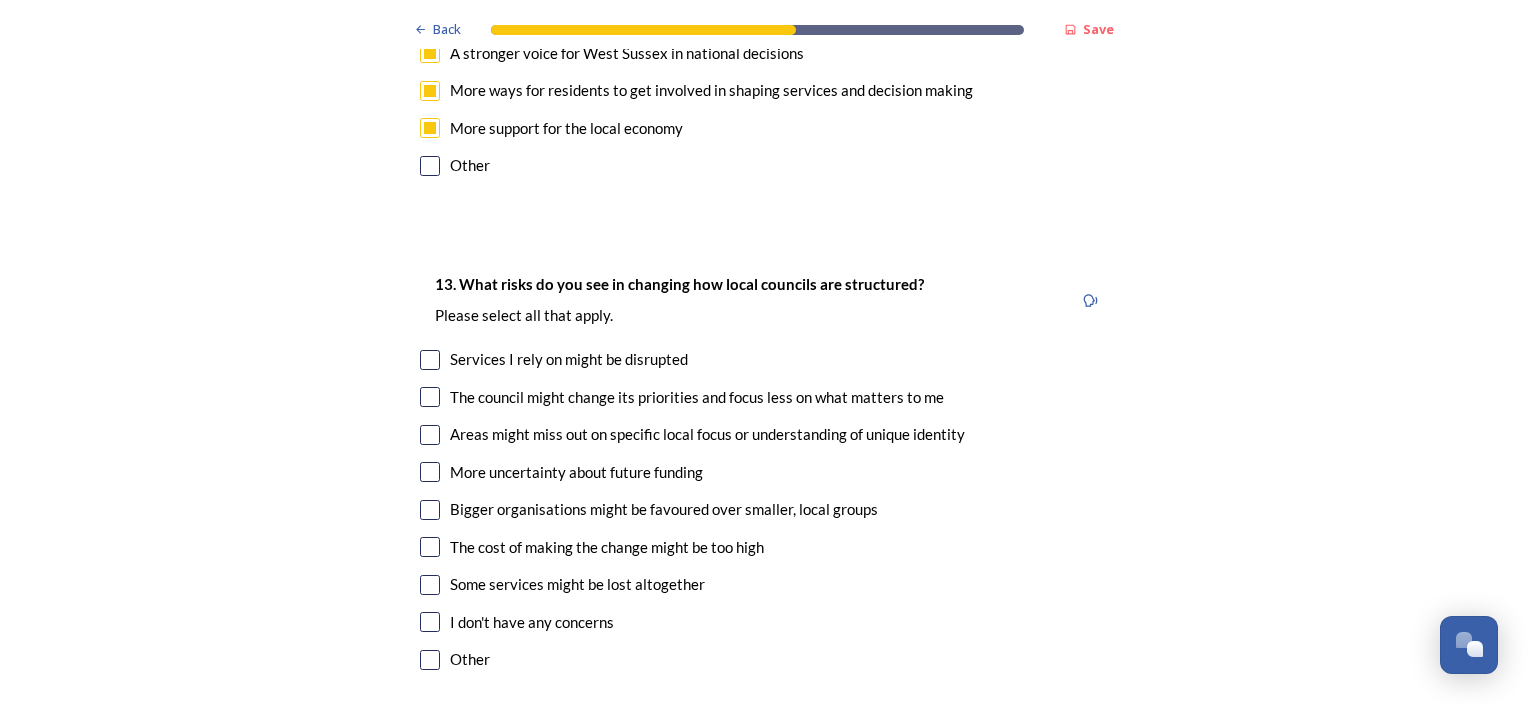 click at bounding box center [430, 360] 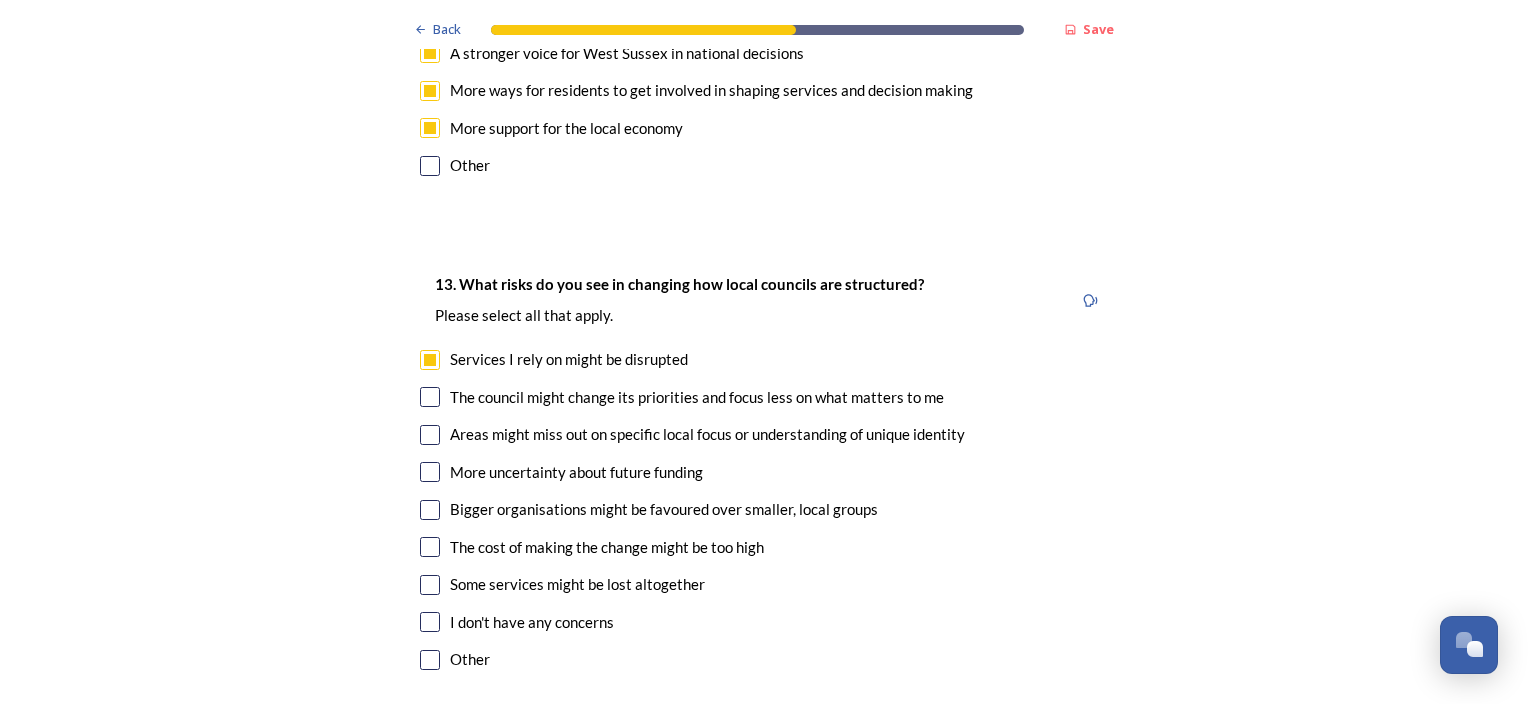 click at bounding box center [430, 397] 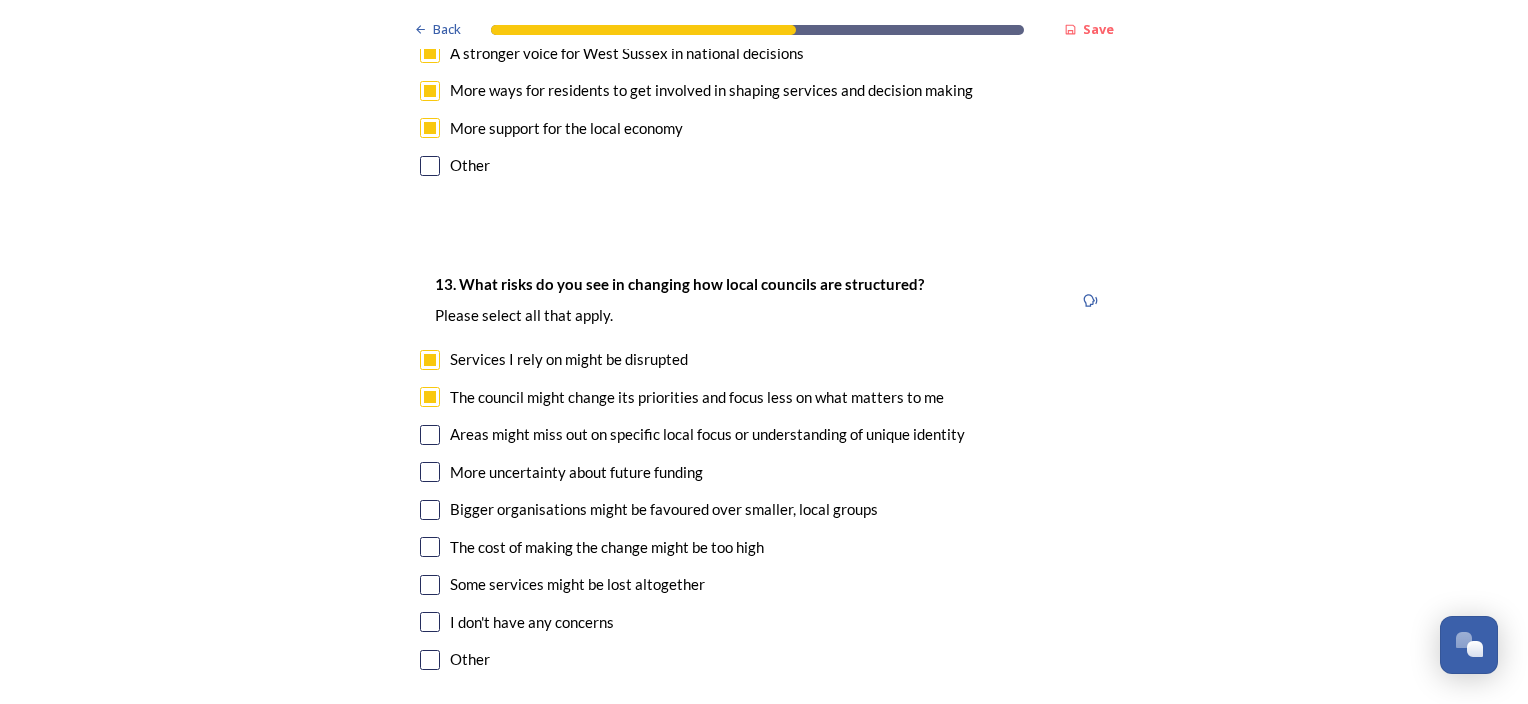 click at bounding box center [430, 435] 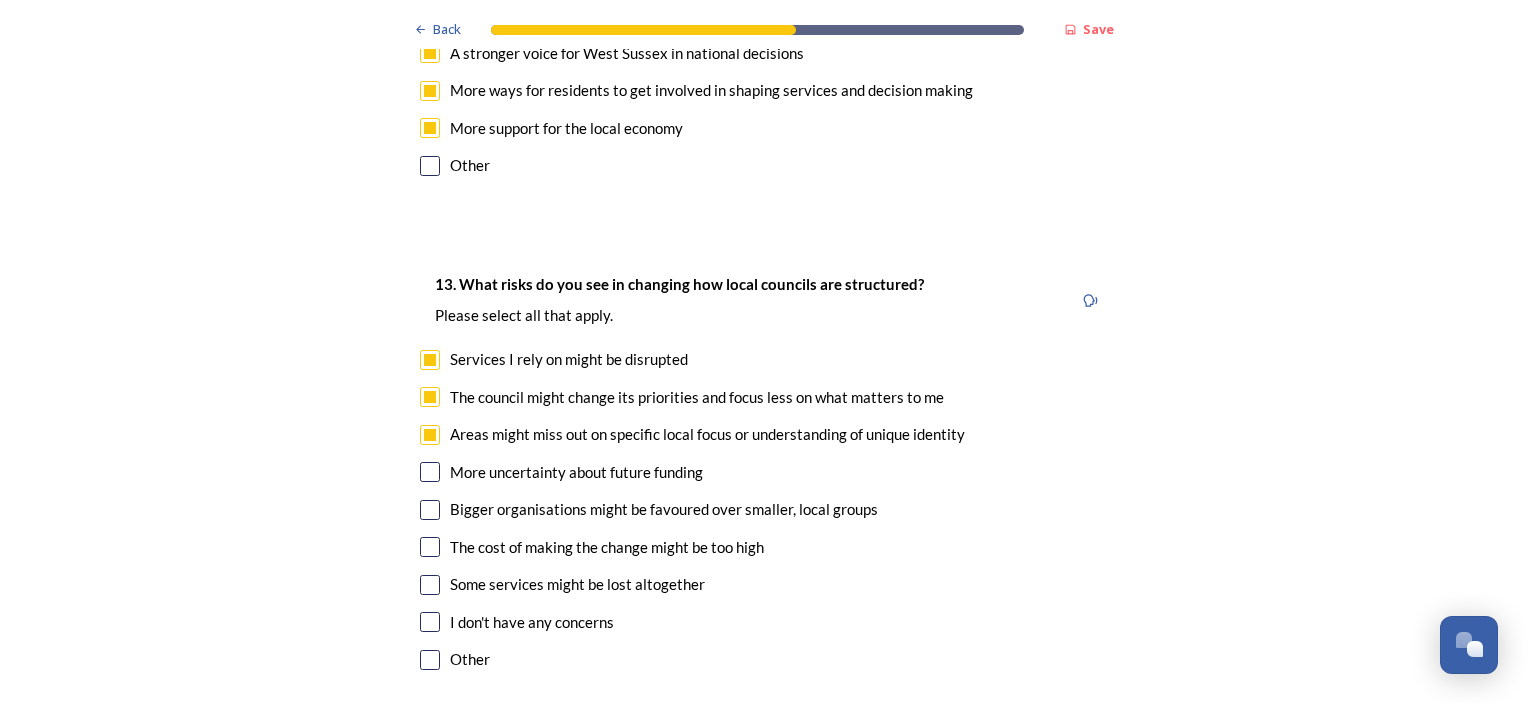click at bounding box center (430, 472) 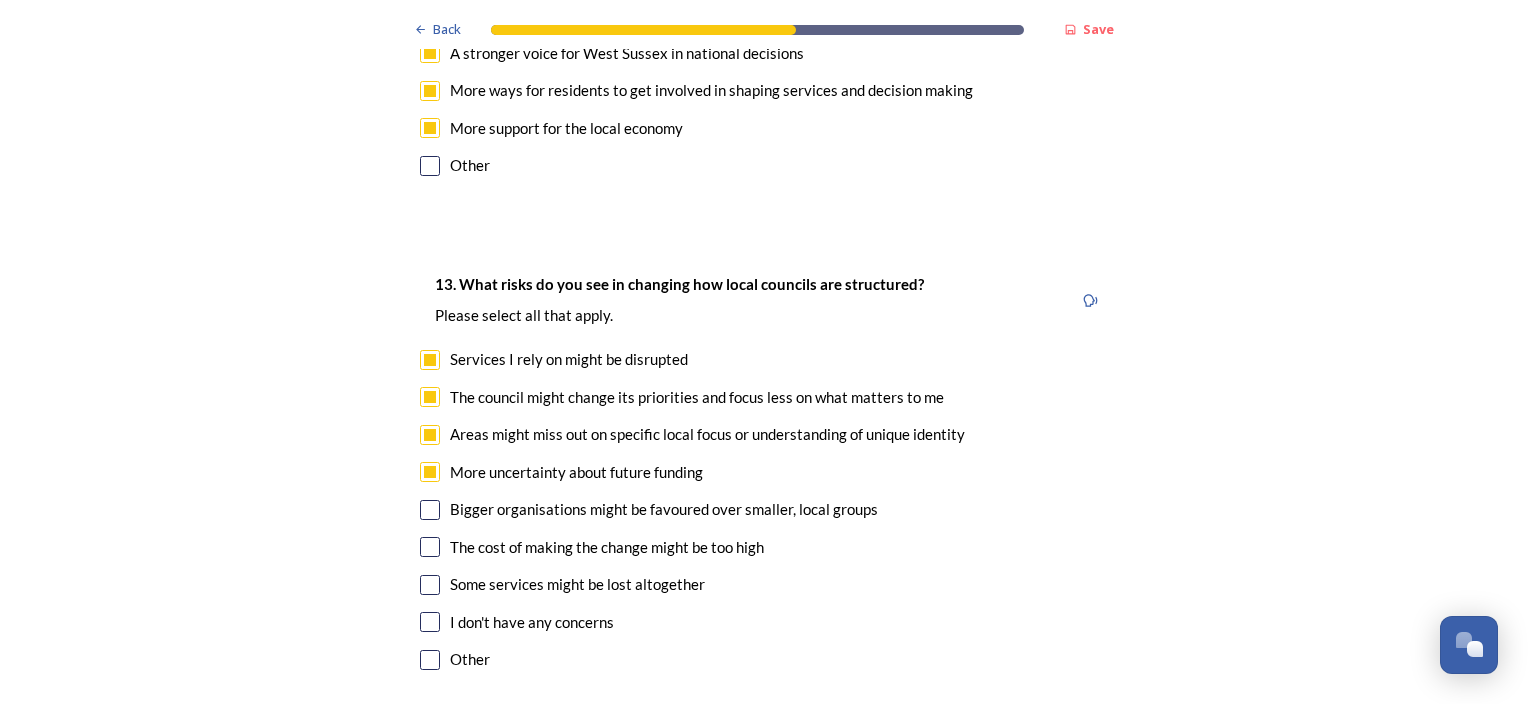 click at bounding box center (430, 510) 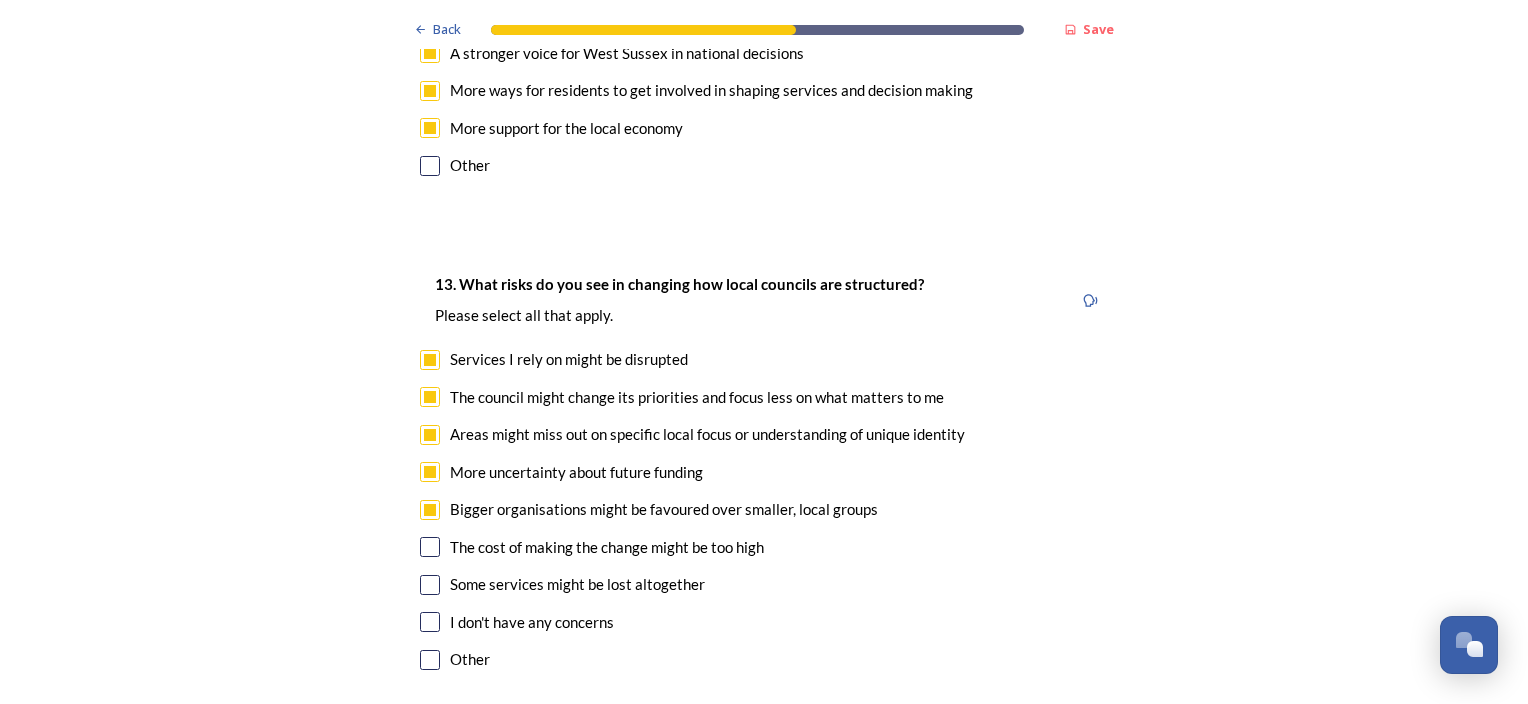 click at bounding box center [430, 547] 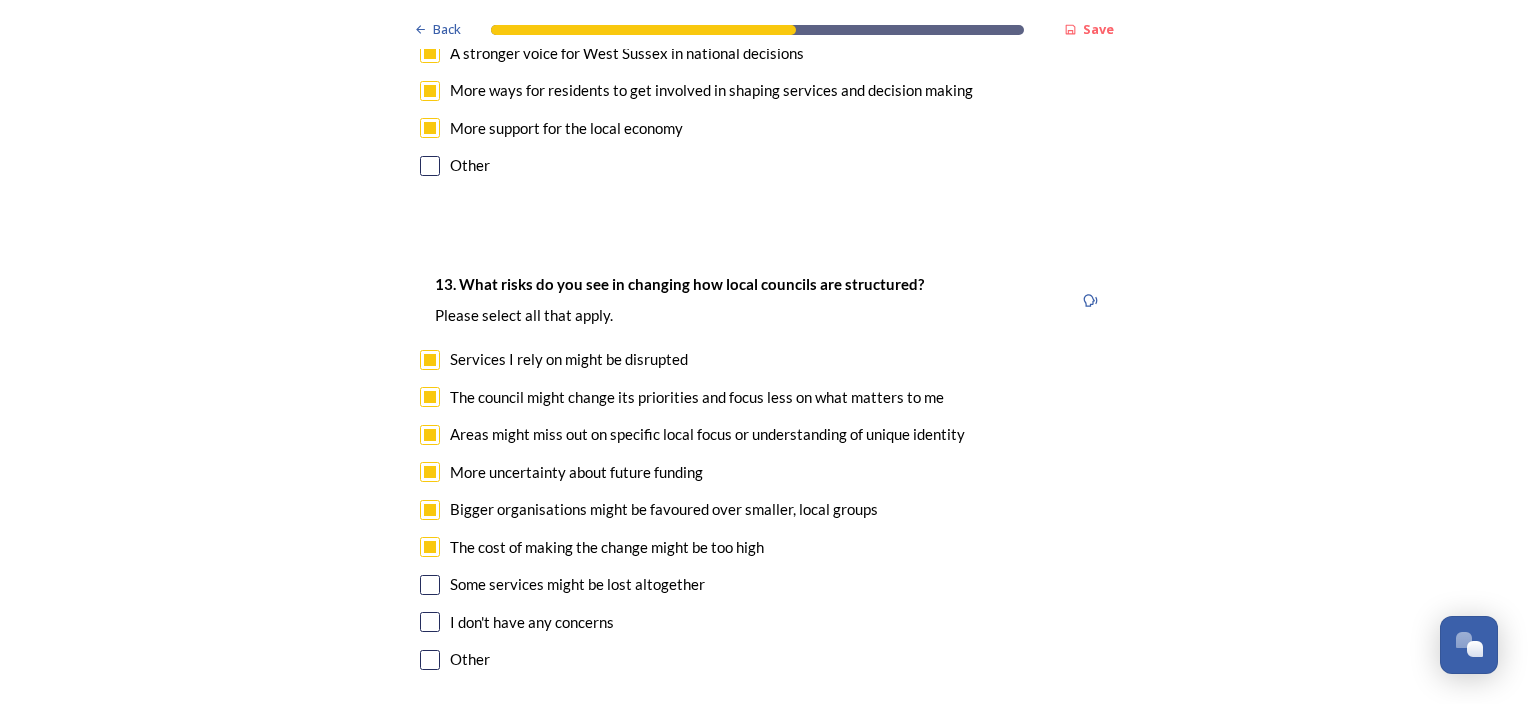 click at bounding box center (430, 585) 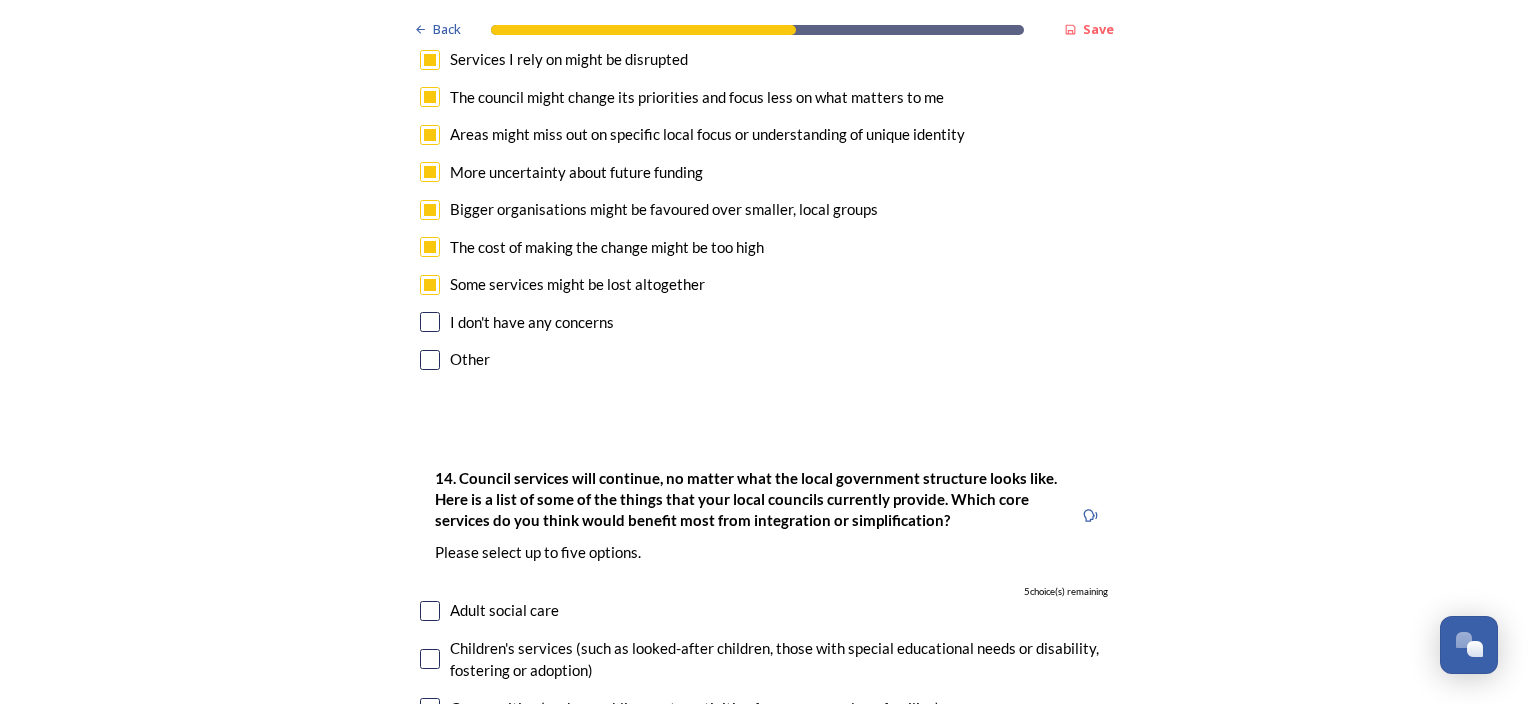 scroll, scrollTop: 4600, scrollLeft: 0, axis: vertical 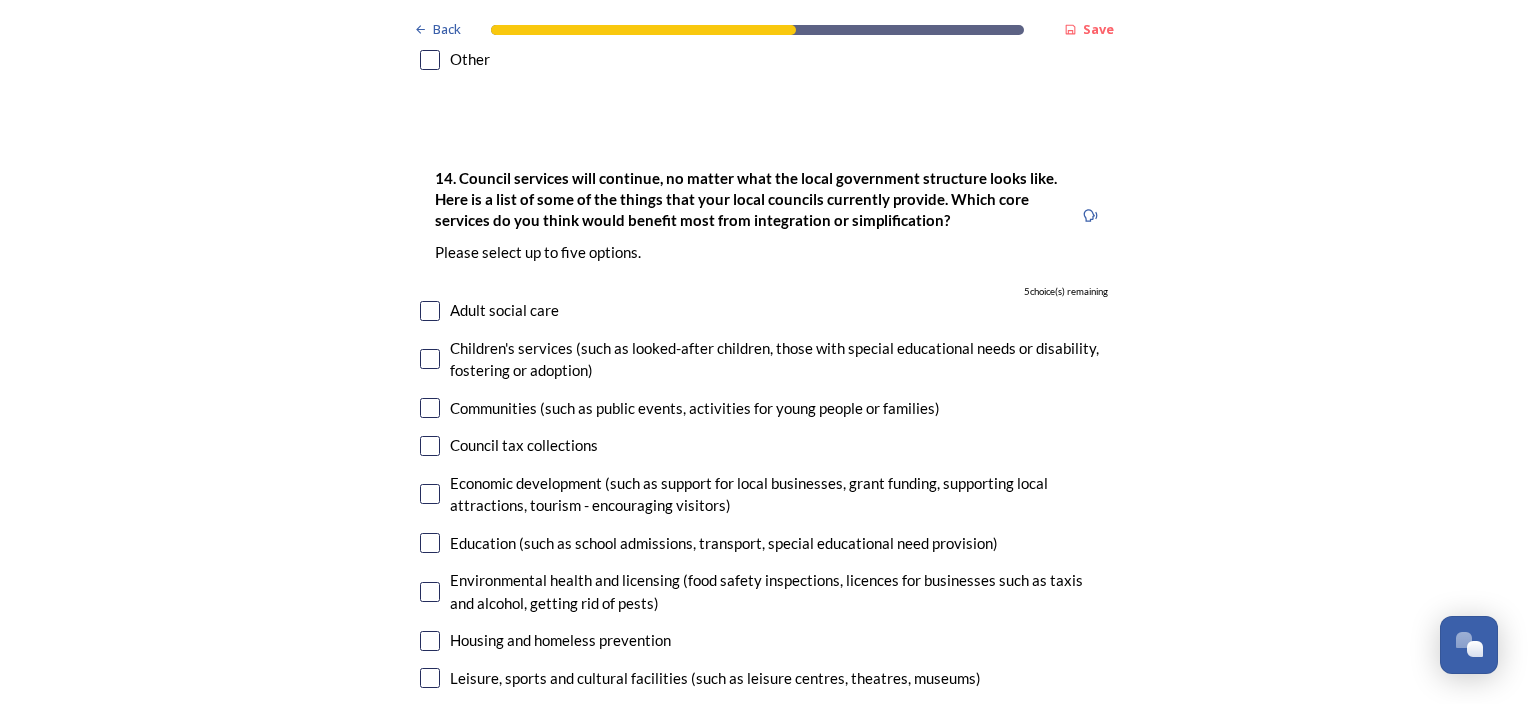 click at bounding box center [430, 311] 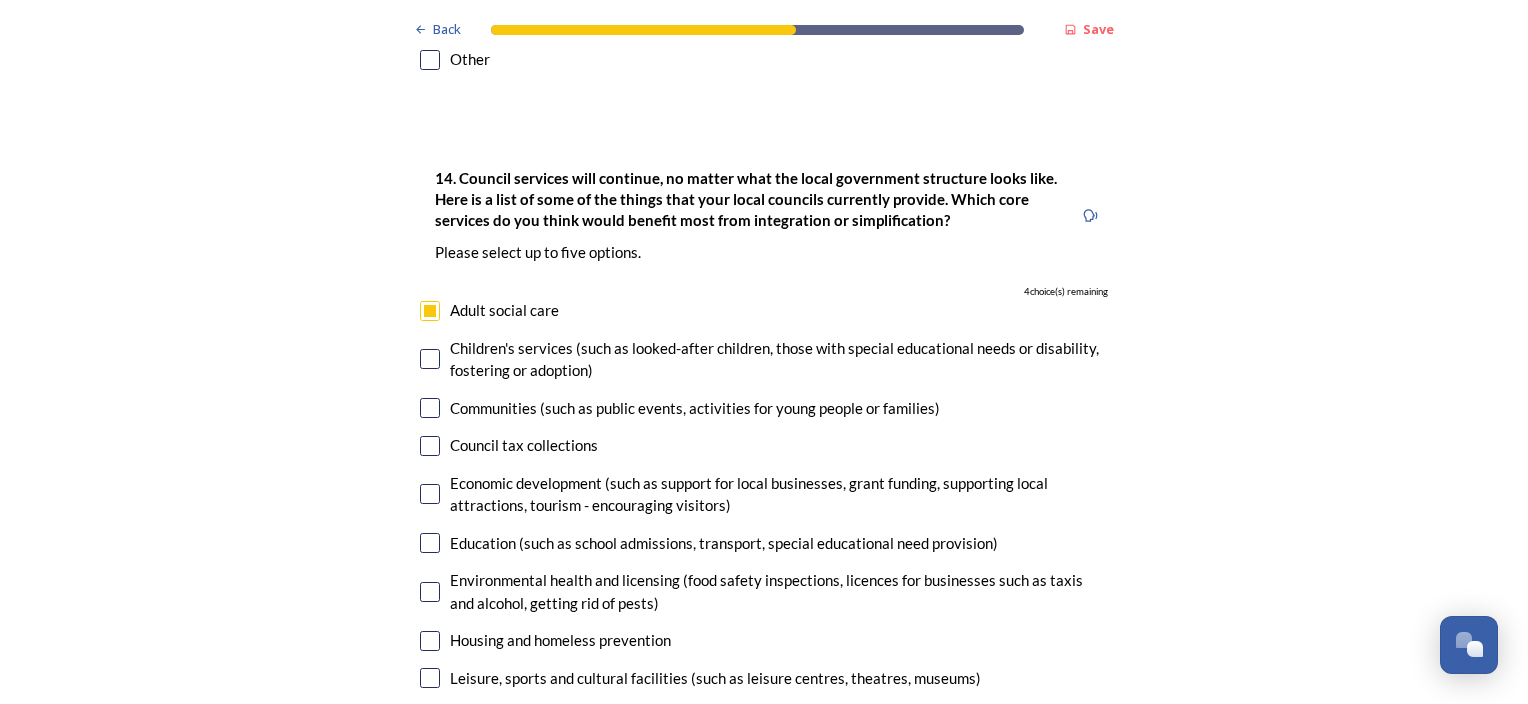 click at bounding box center [430, 446] 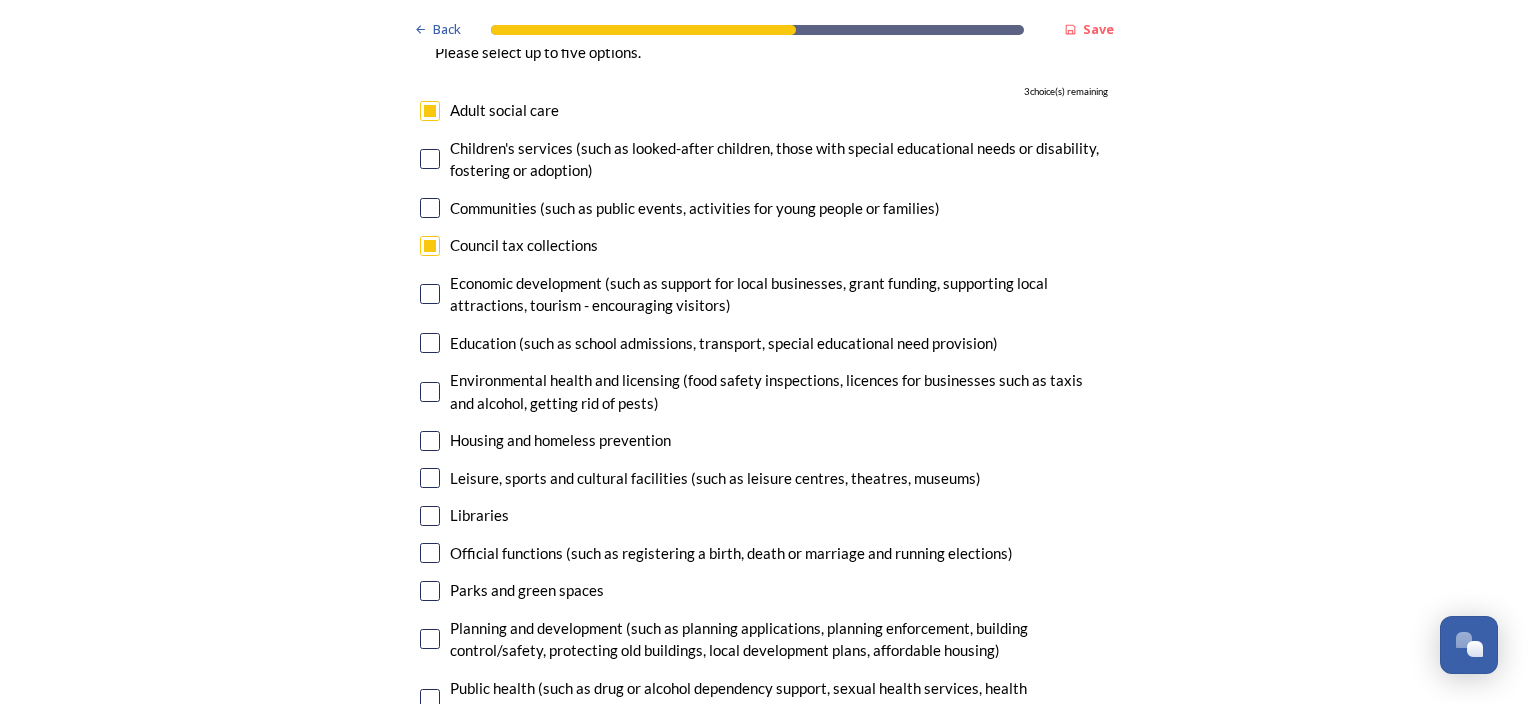 scroll, scrollTop: 5200, scrollLeft: 0, axis: vertical 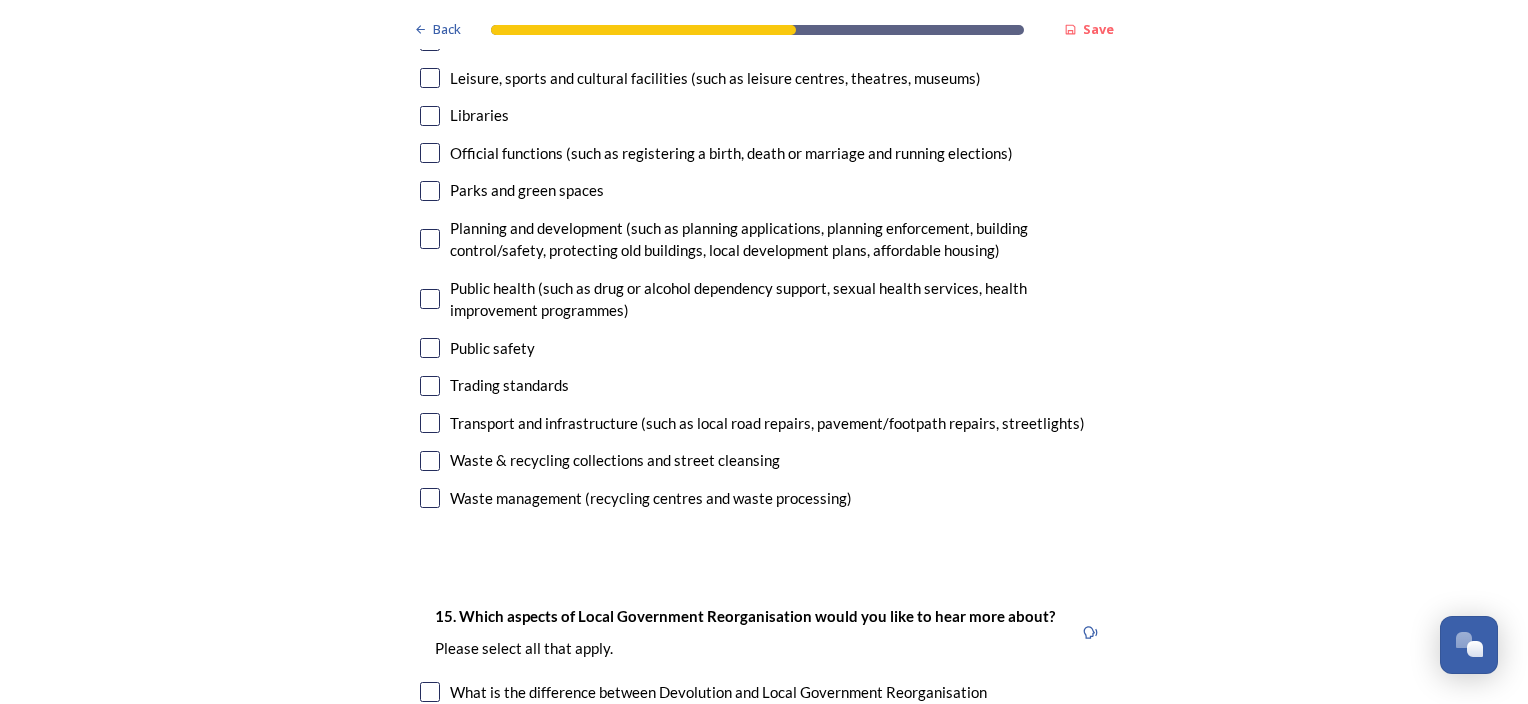 click at bounding box center [430, 423] 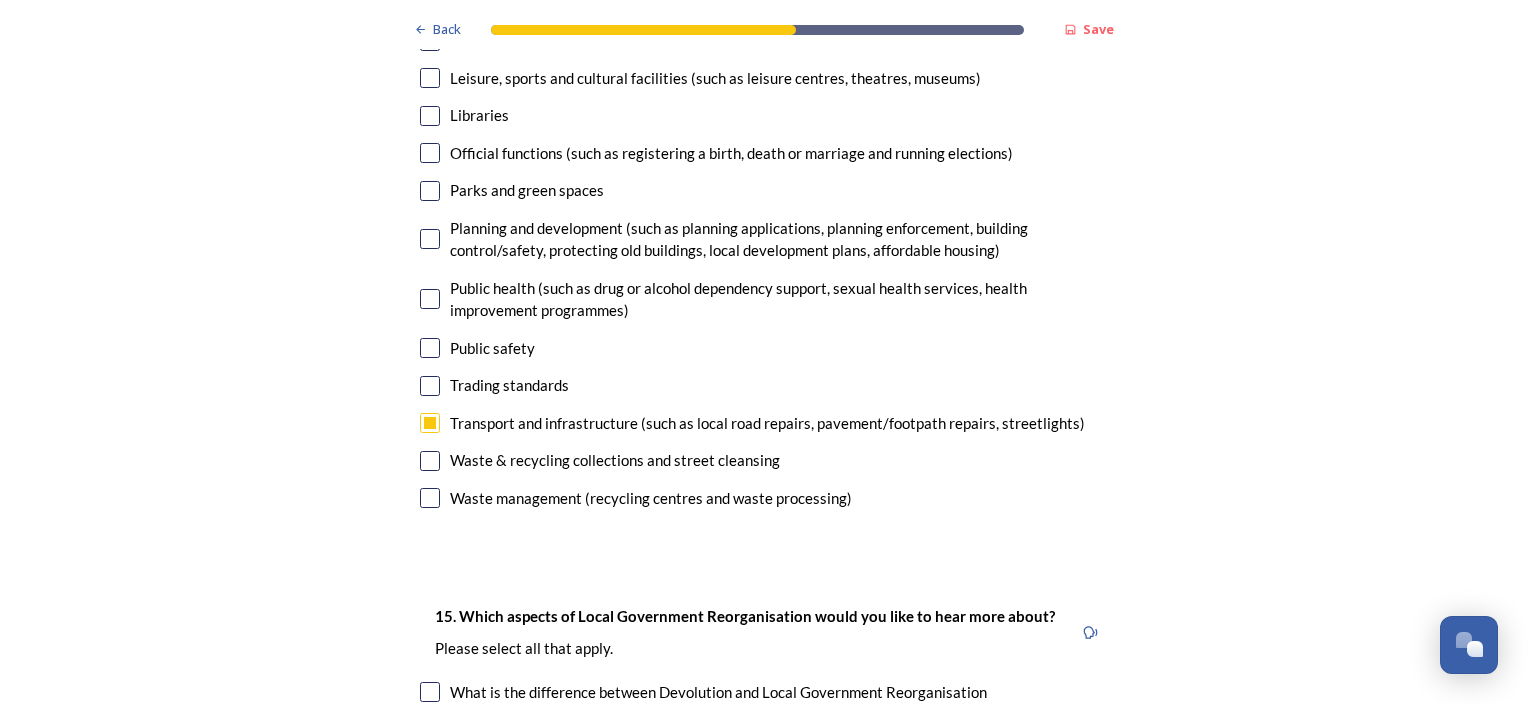 click at bounding box center (430, 348) 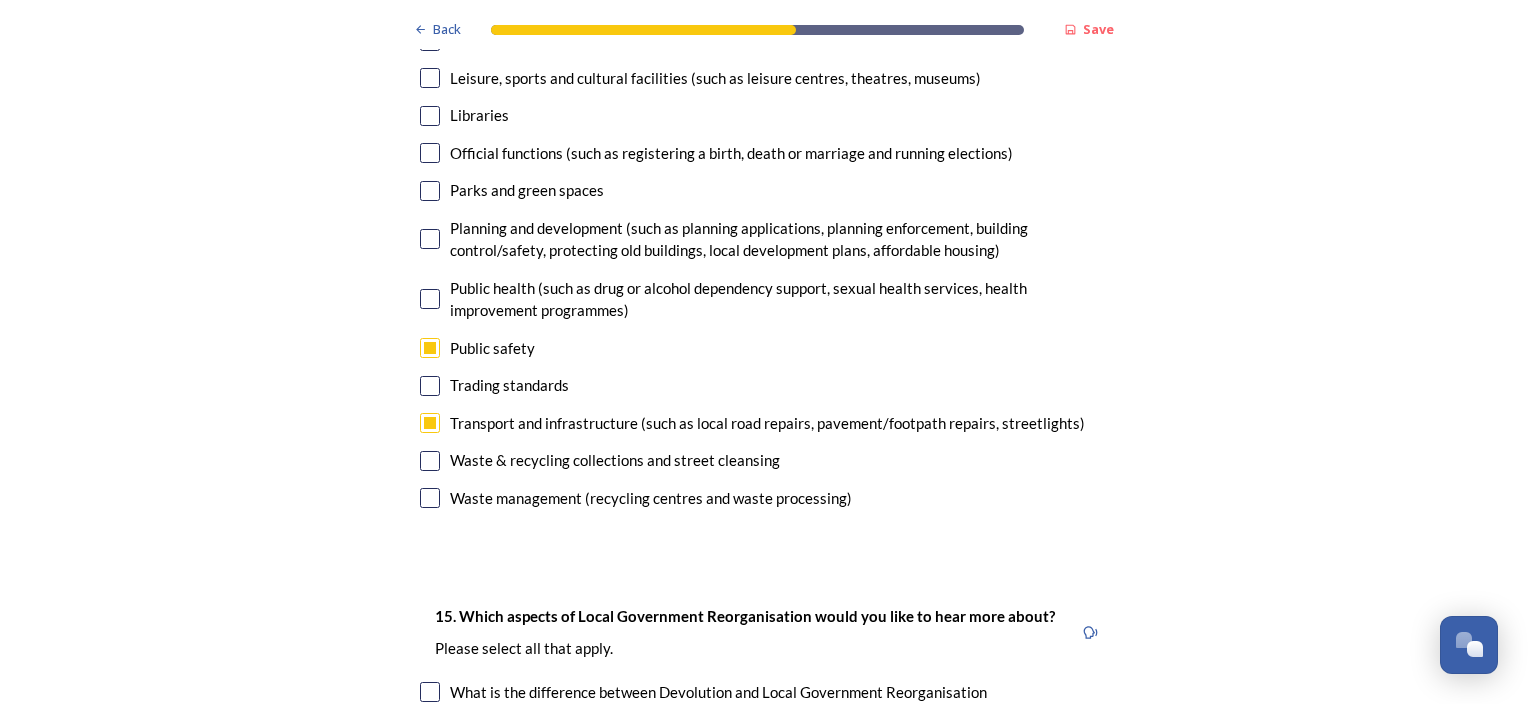 click at bounding box center [430, 191] 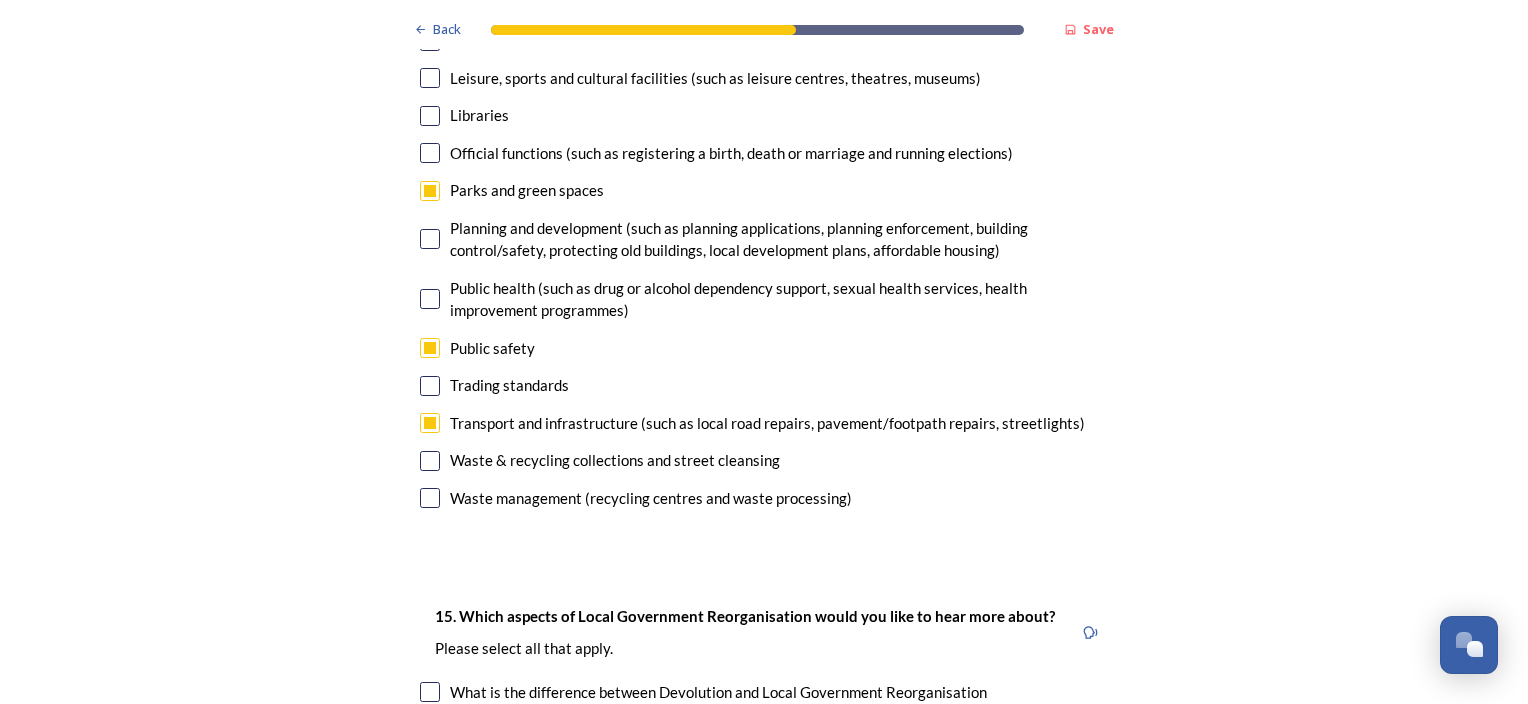 scroll, scrollTop: 5100, scrollLeft: 0, axis: vertical 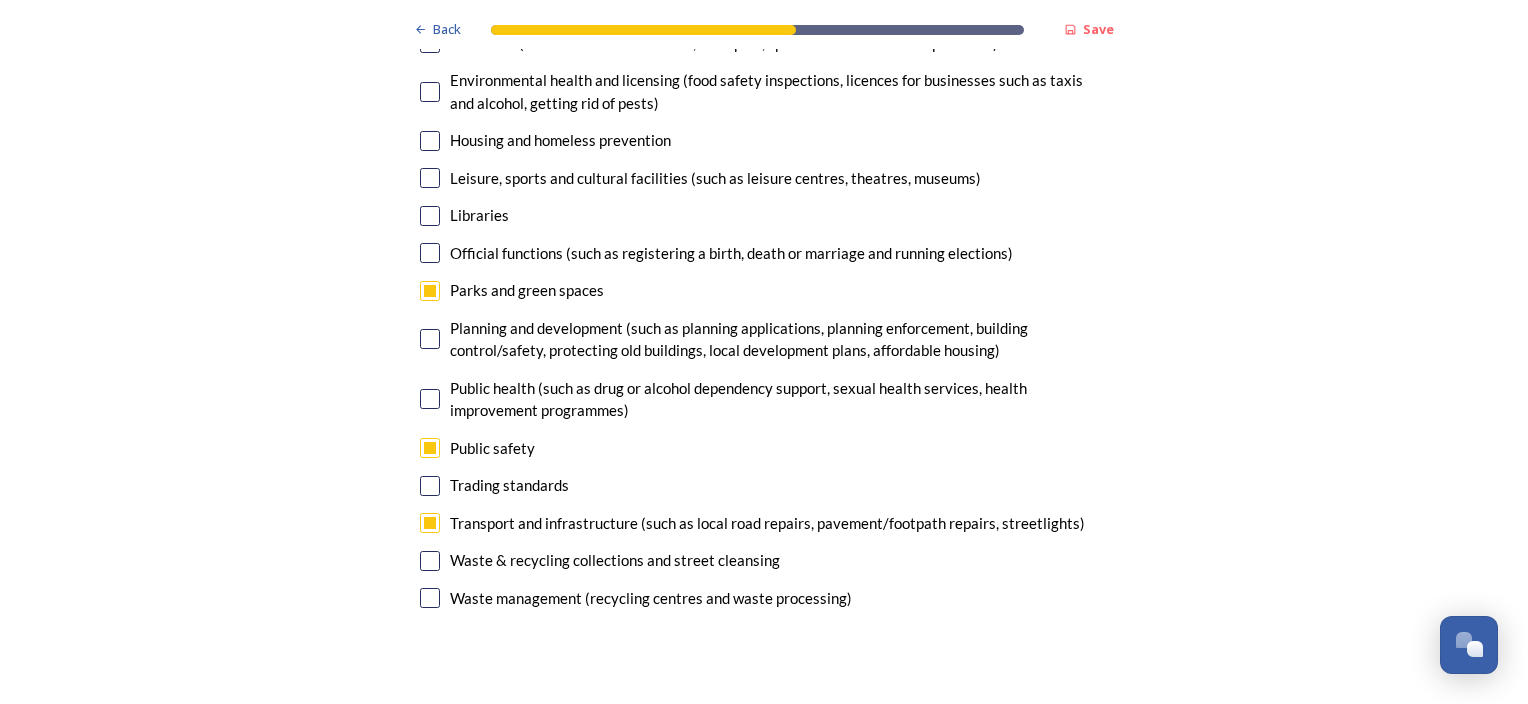 click at bounding box center [430, 178] 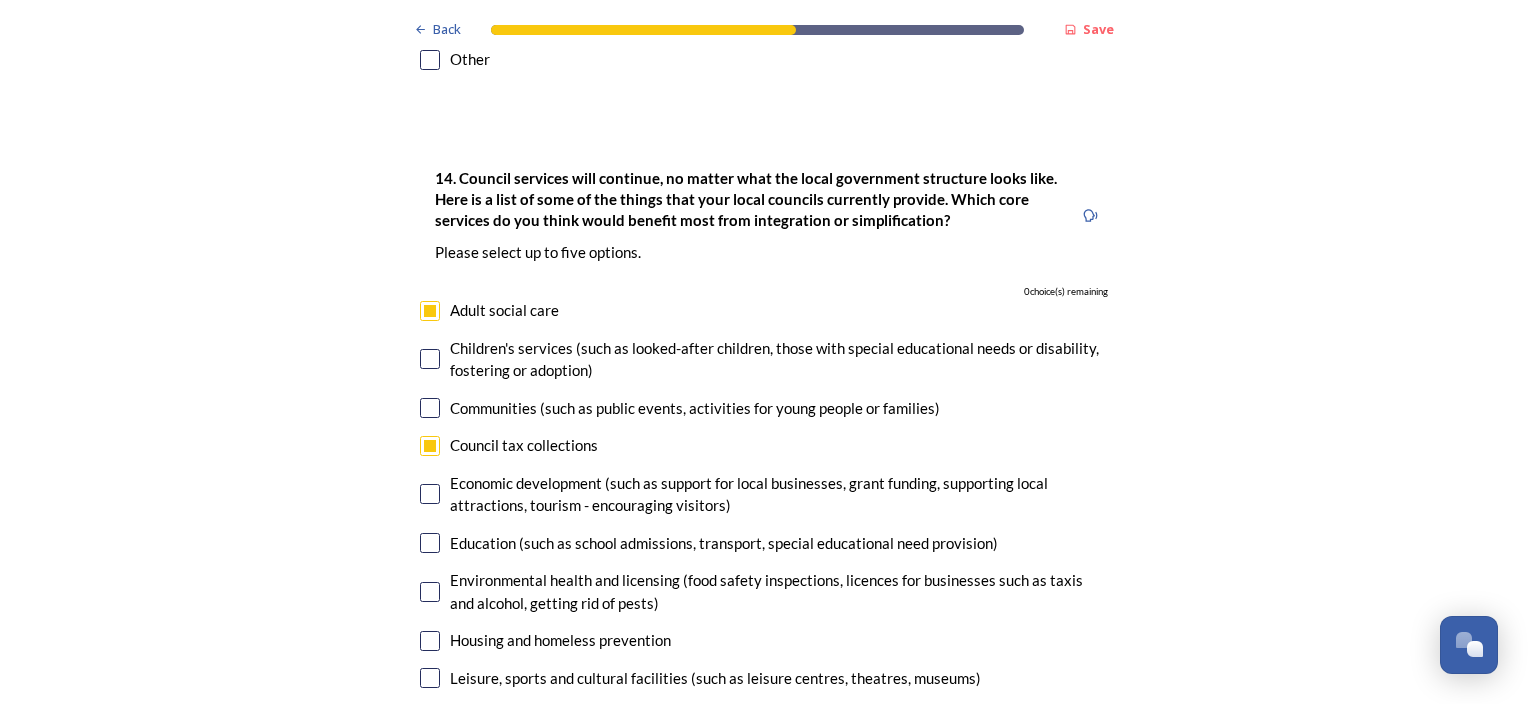 scroll, scrollTop: 5000, scrollLeft: 0, axis: vertical 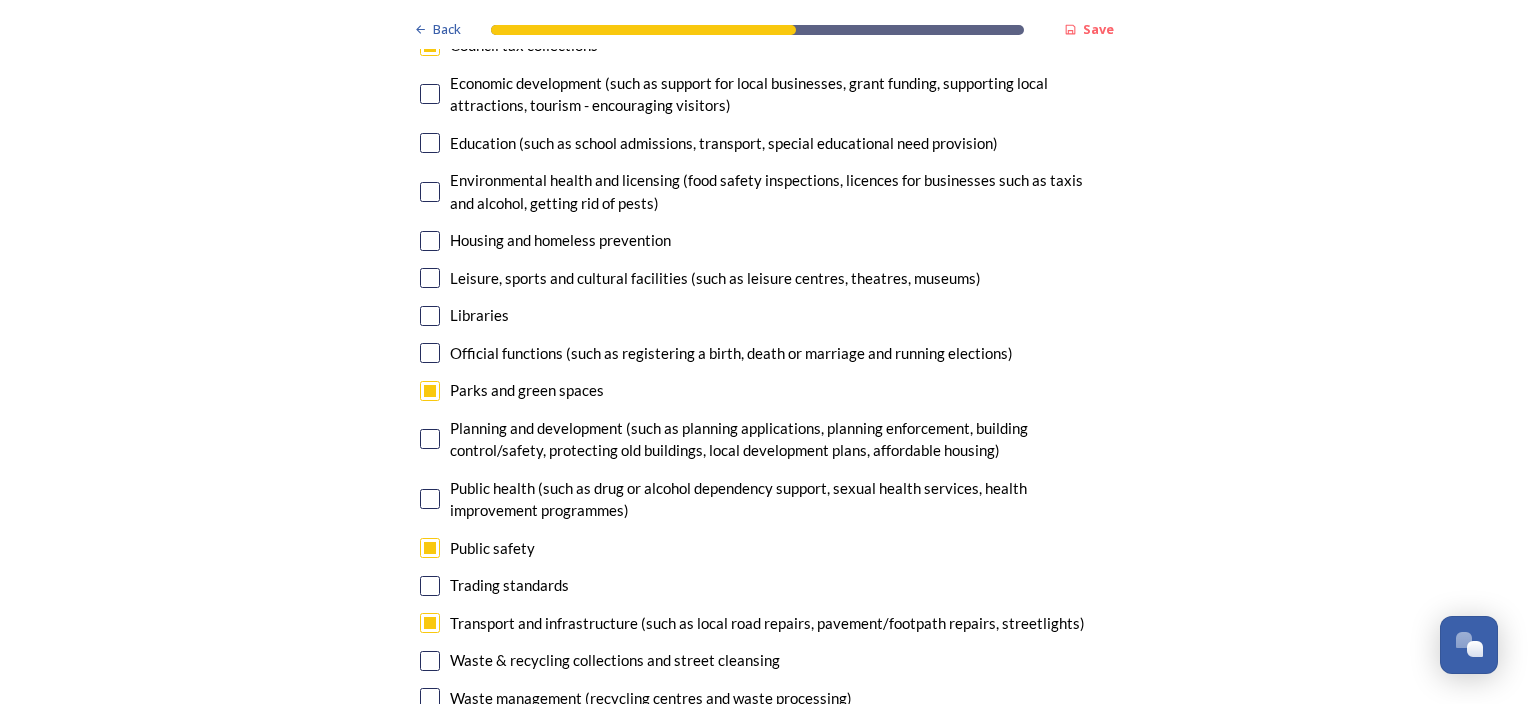 click at bounding box center (430, 548) 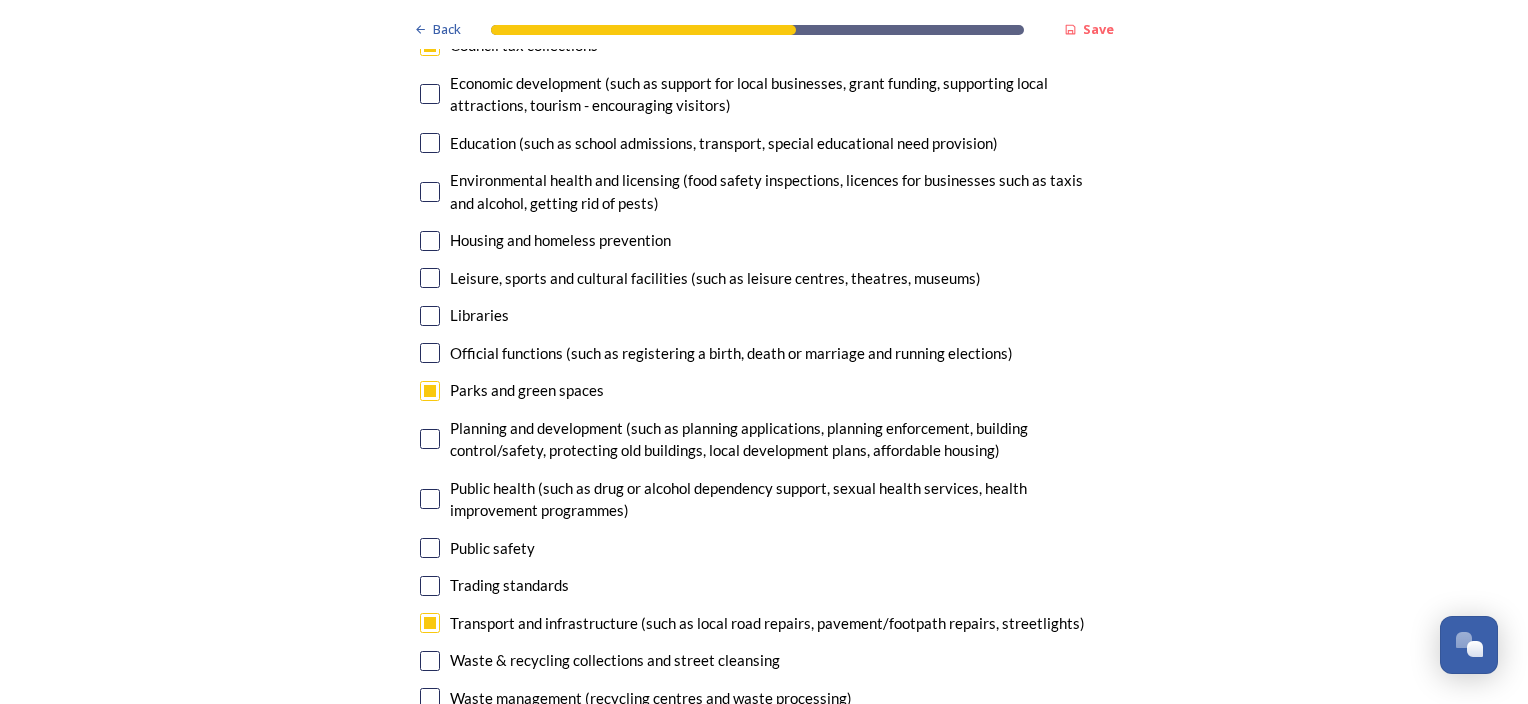 click at bounding box center (430, 548) 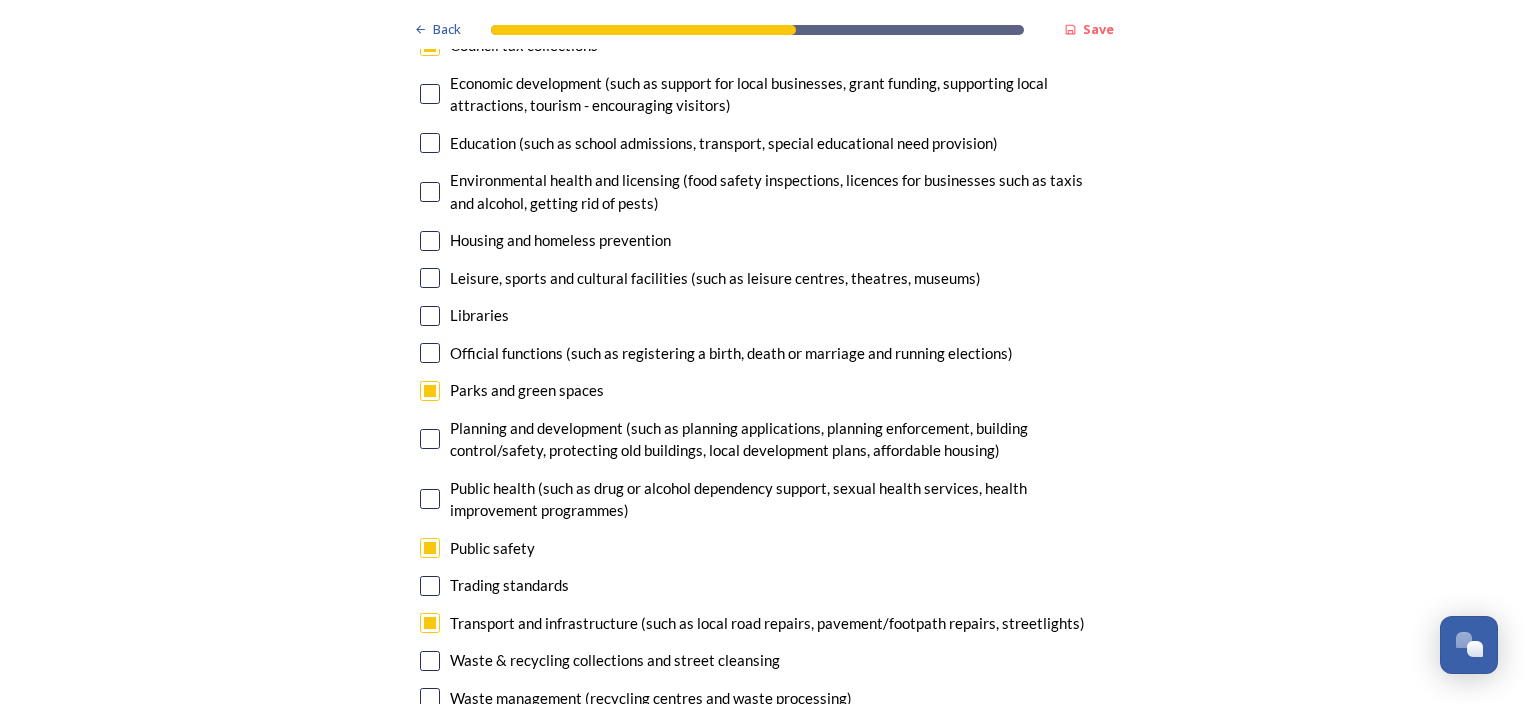 click at bounding box center (430, 391) 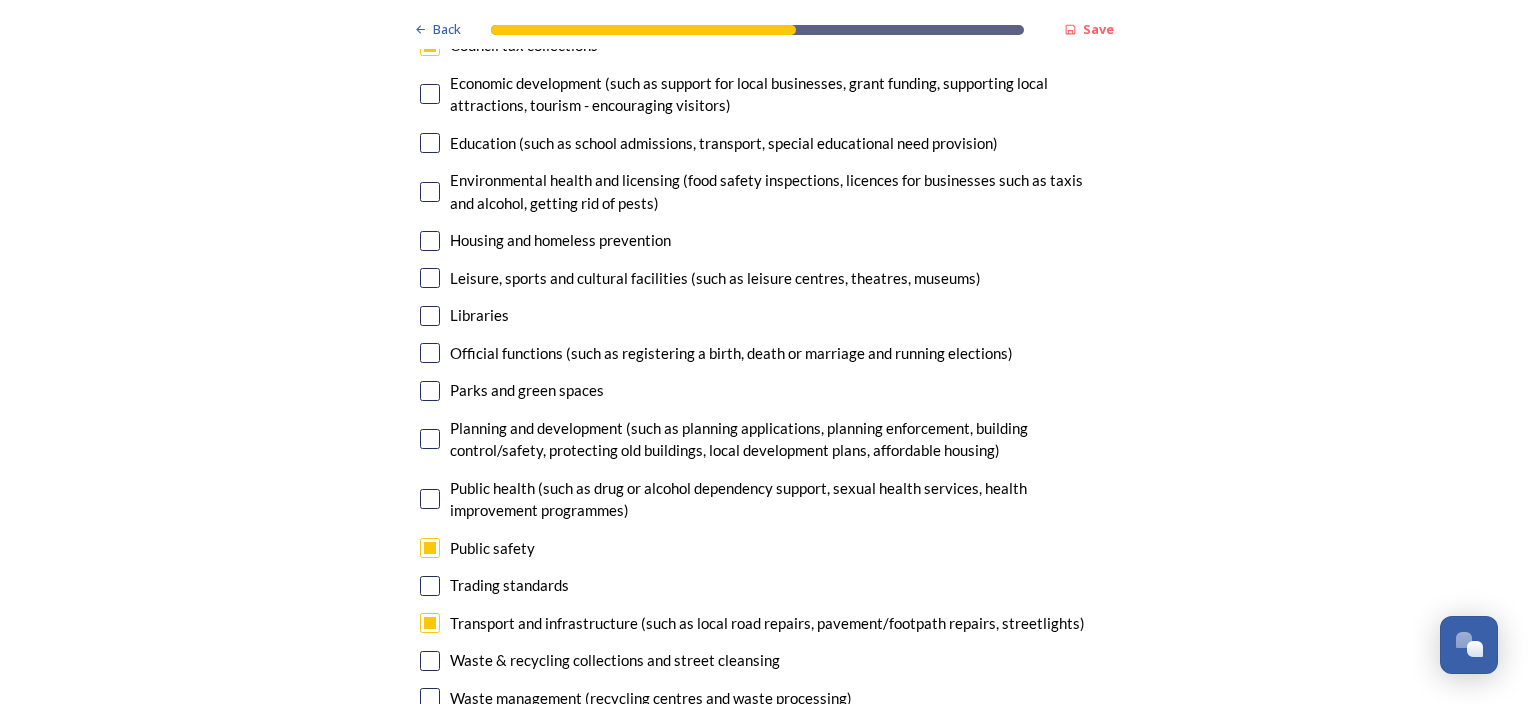 click at bounding box center [430, 278] 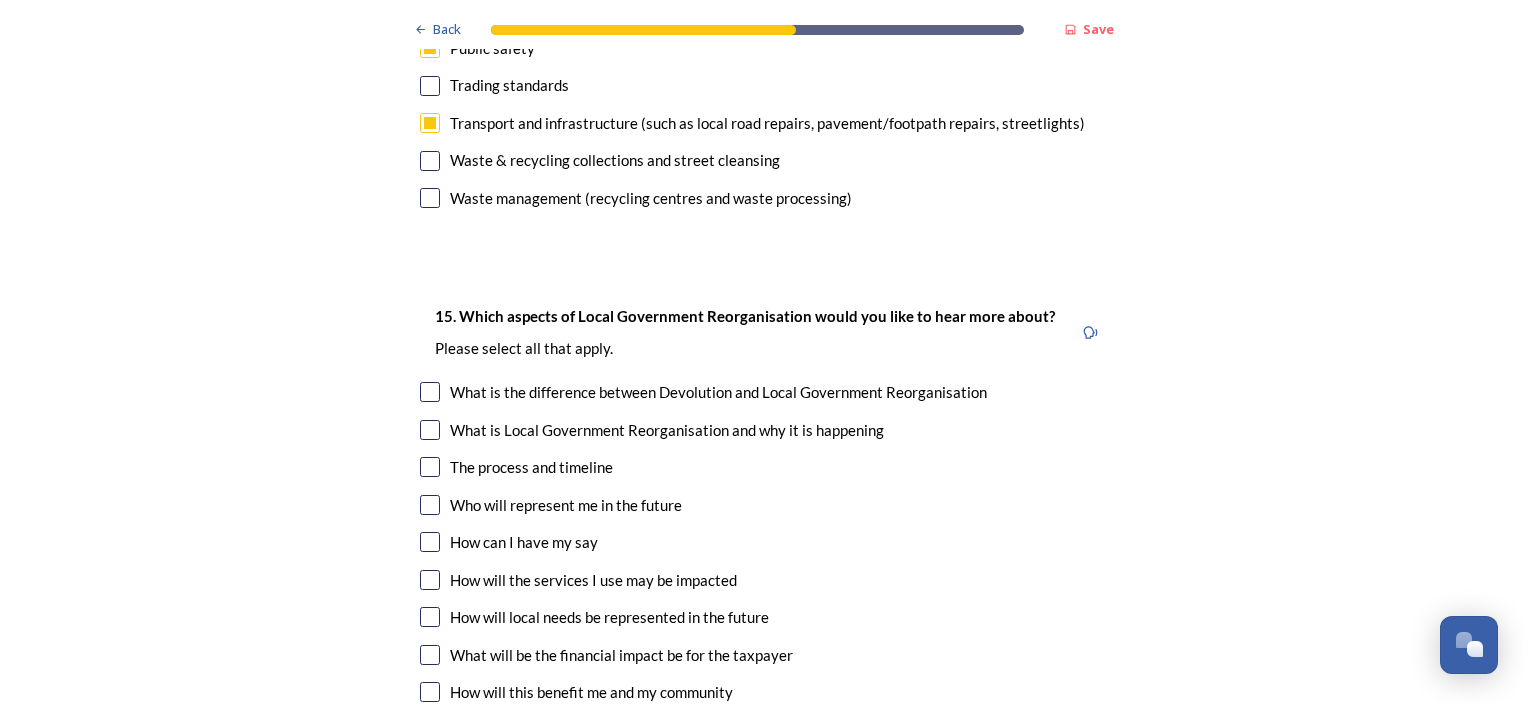 scroll, scrollTop: 5600, scrollLeft: 0, axis: vertical 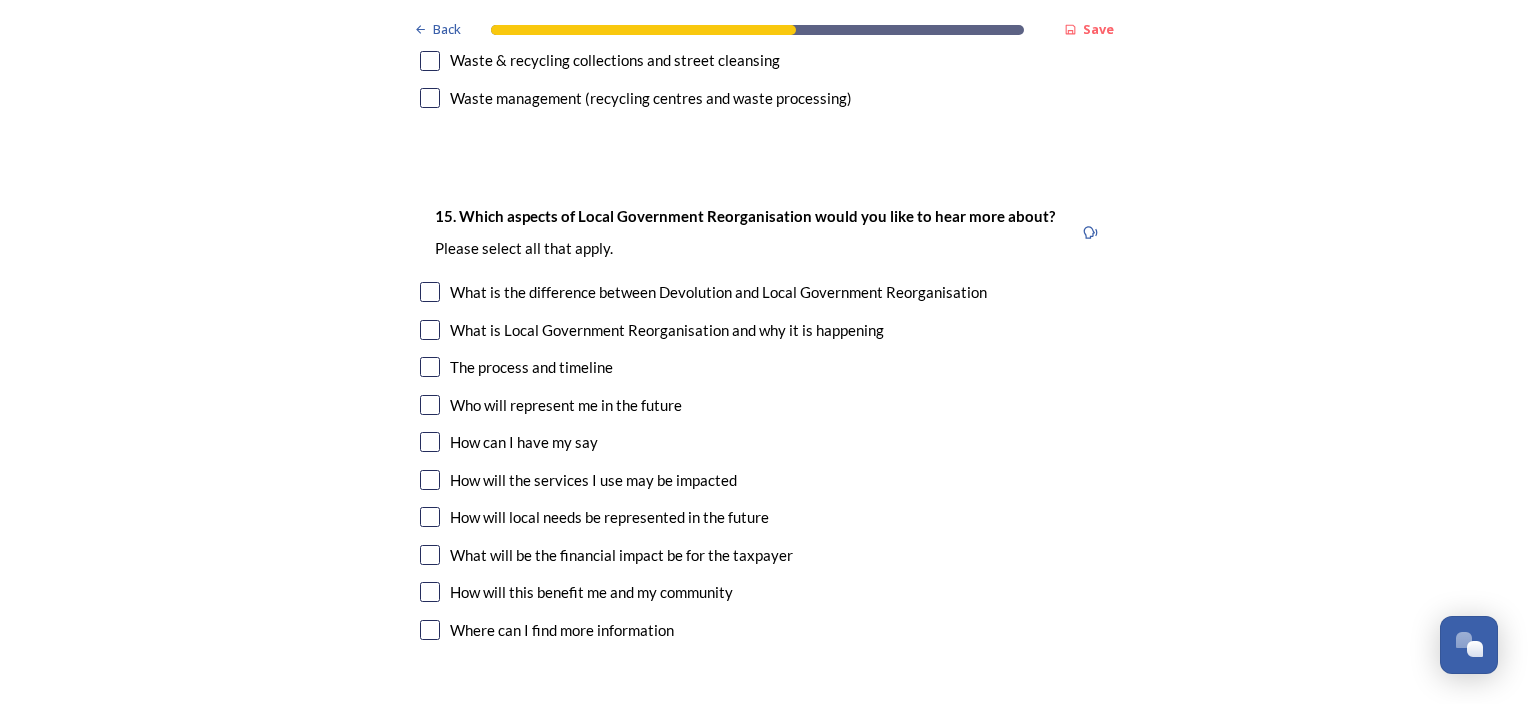 click at bounding box center [430, 480] 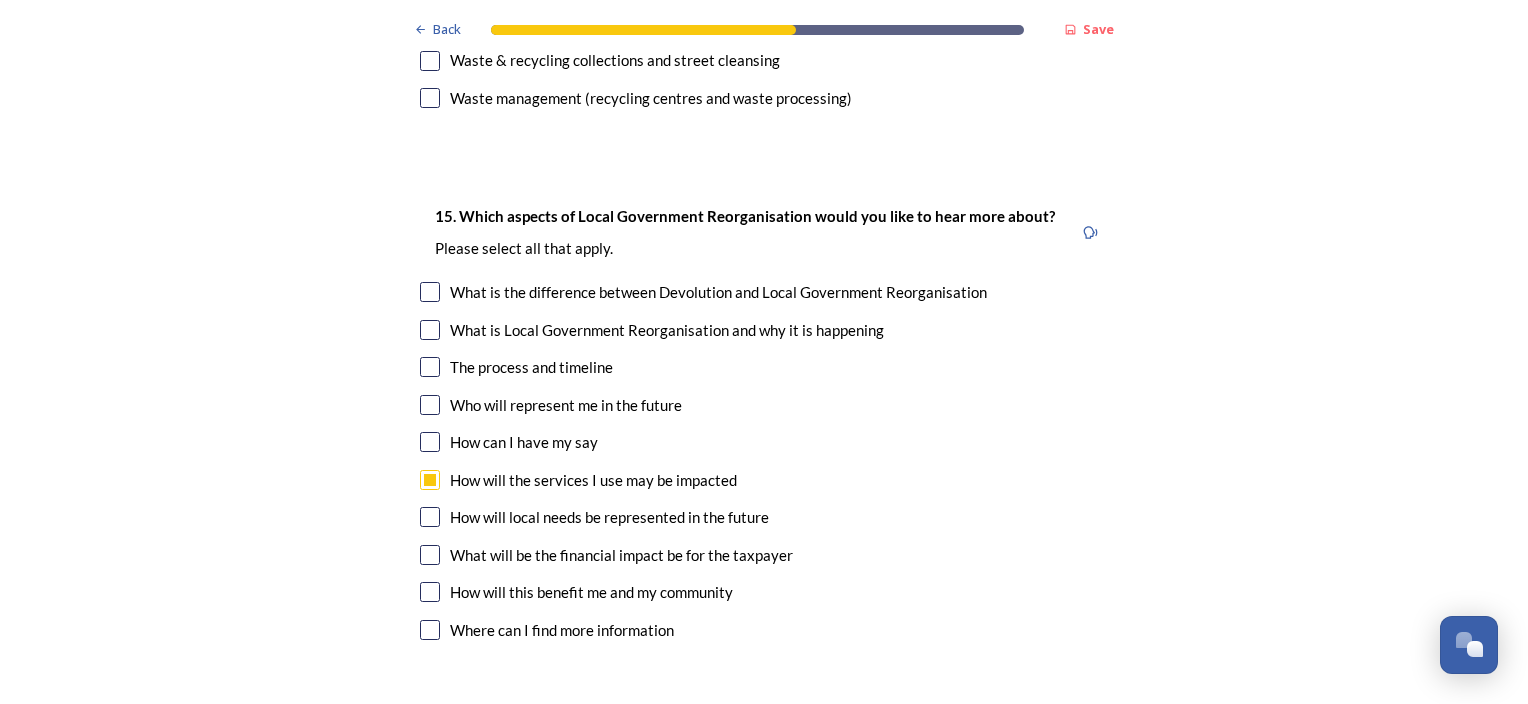 click at bounding box center [430, 517] 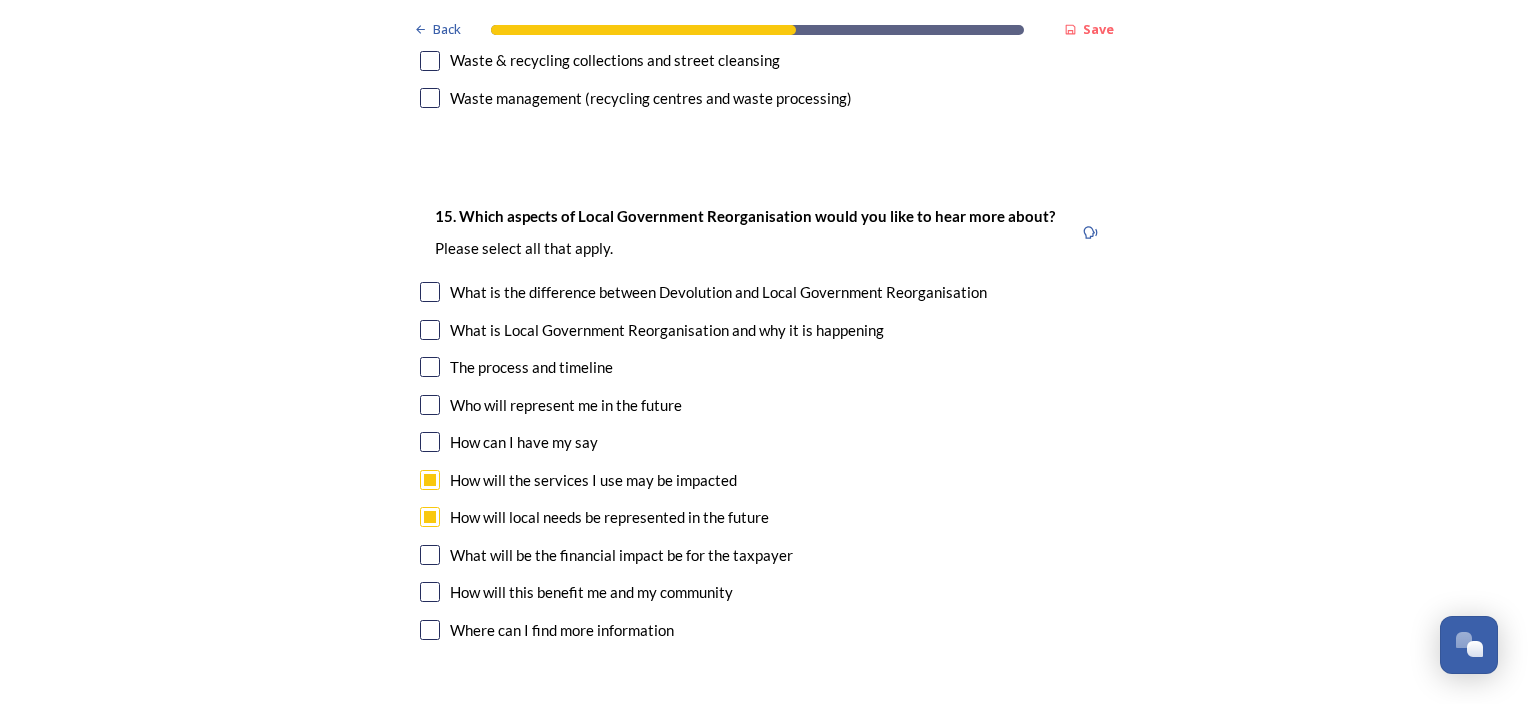 click at bounding box center [430, 592] 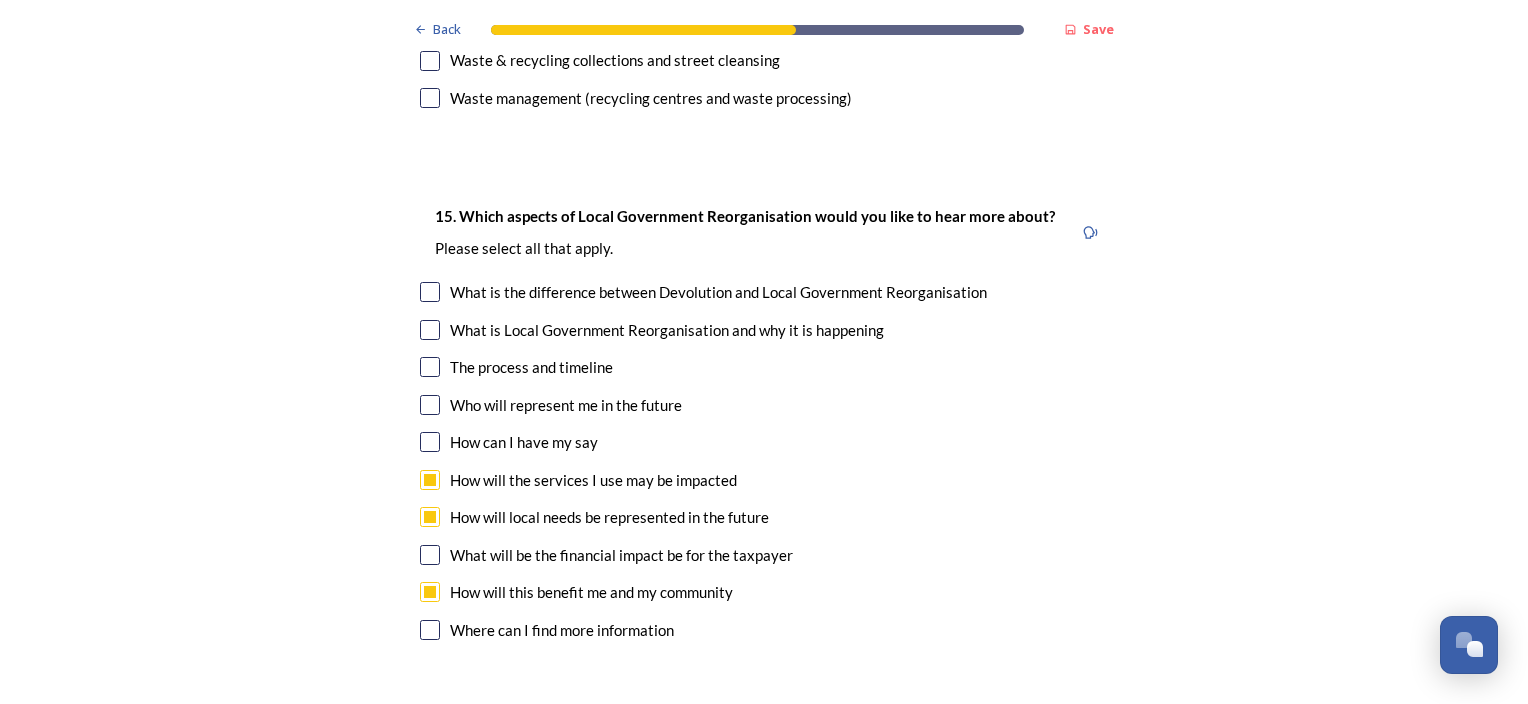 click at bounding box center (430, 555) 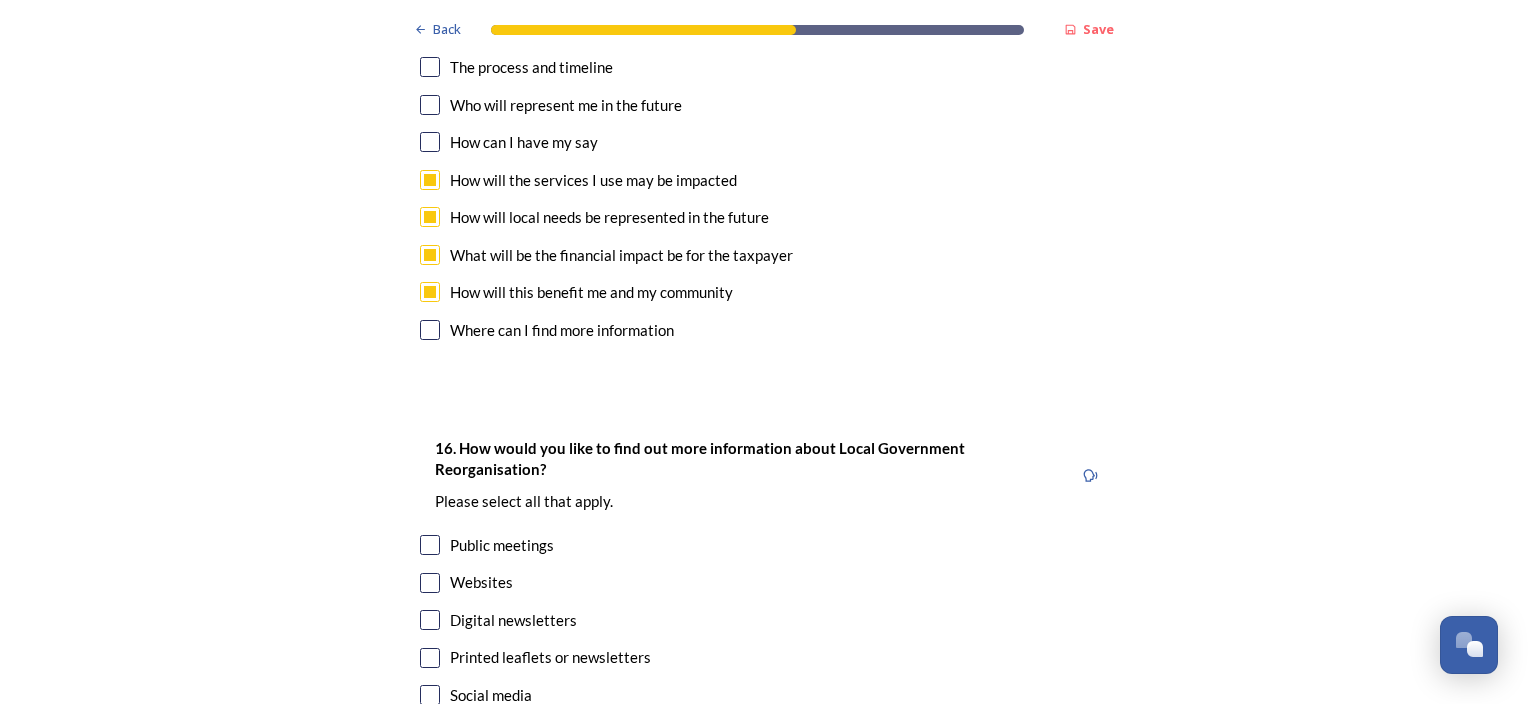 scroll, scrollTop: 6179, scrollLeft: 0, axis: vertical 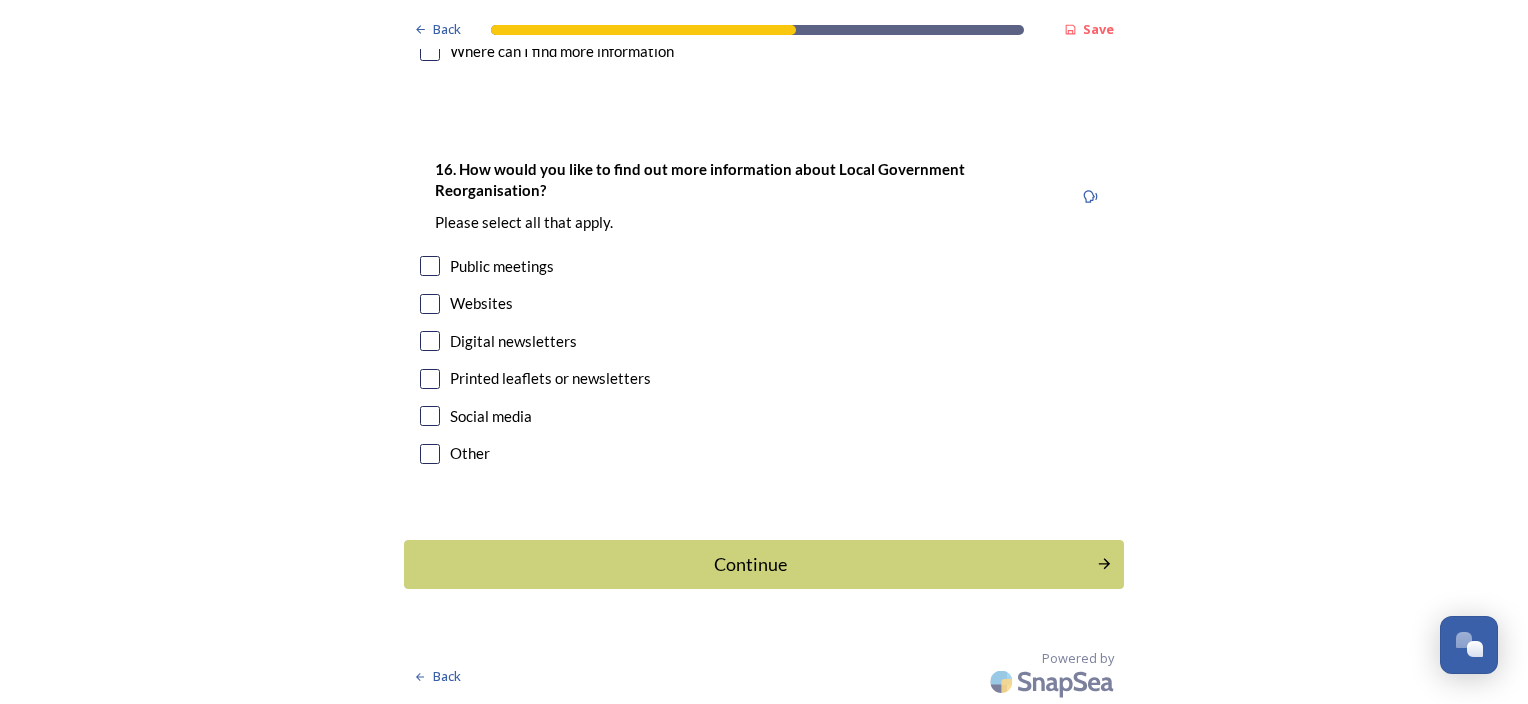 click at bounding box center [430, 379] 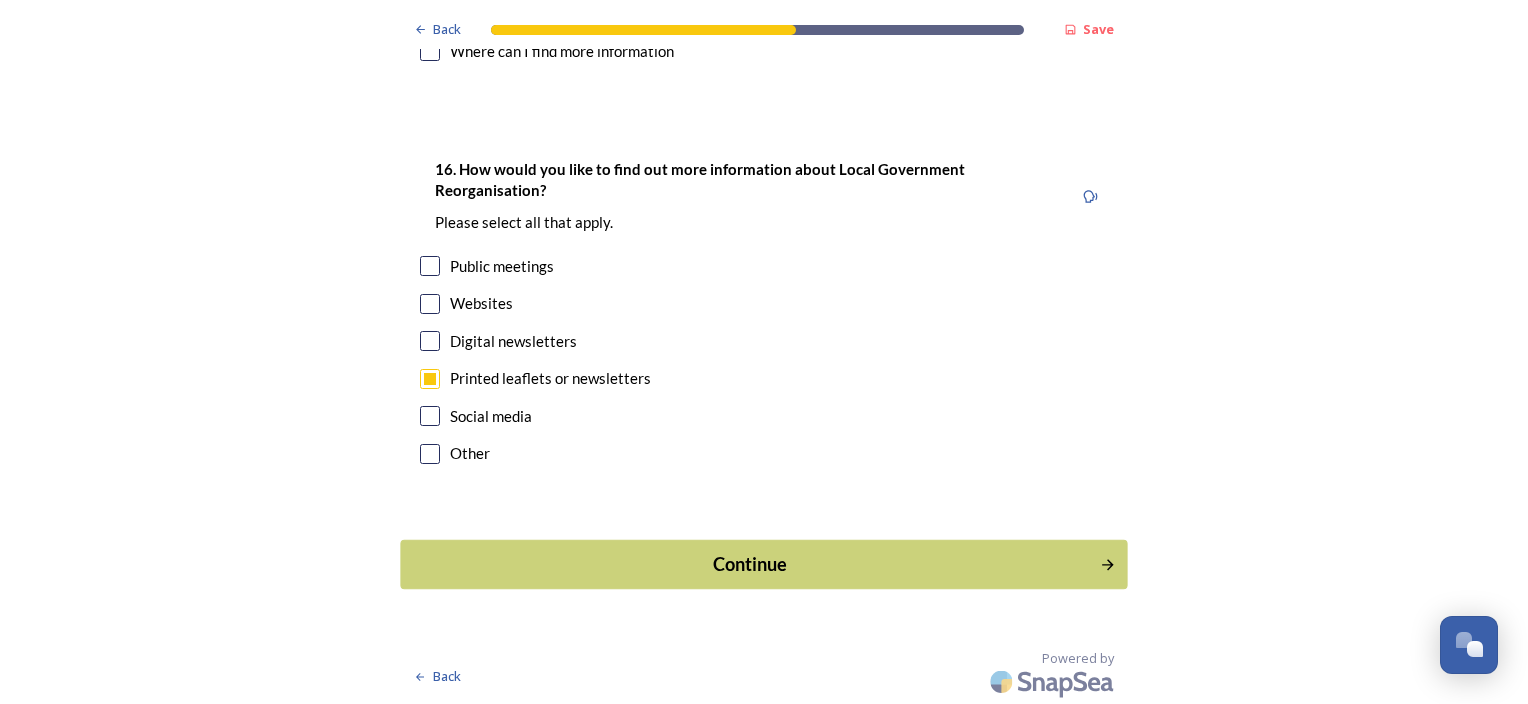 click on "Continue" at bounding box center [750, 564] 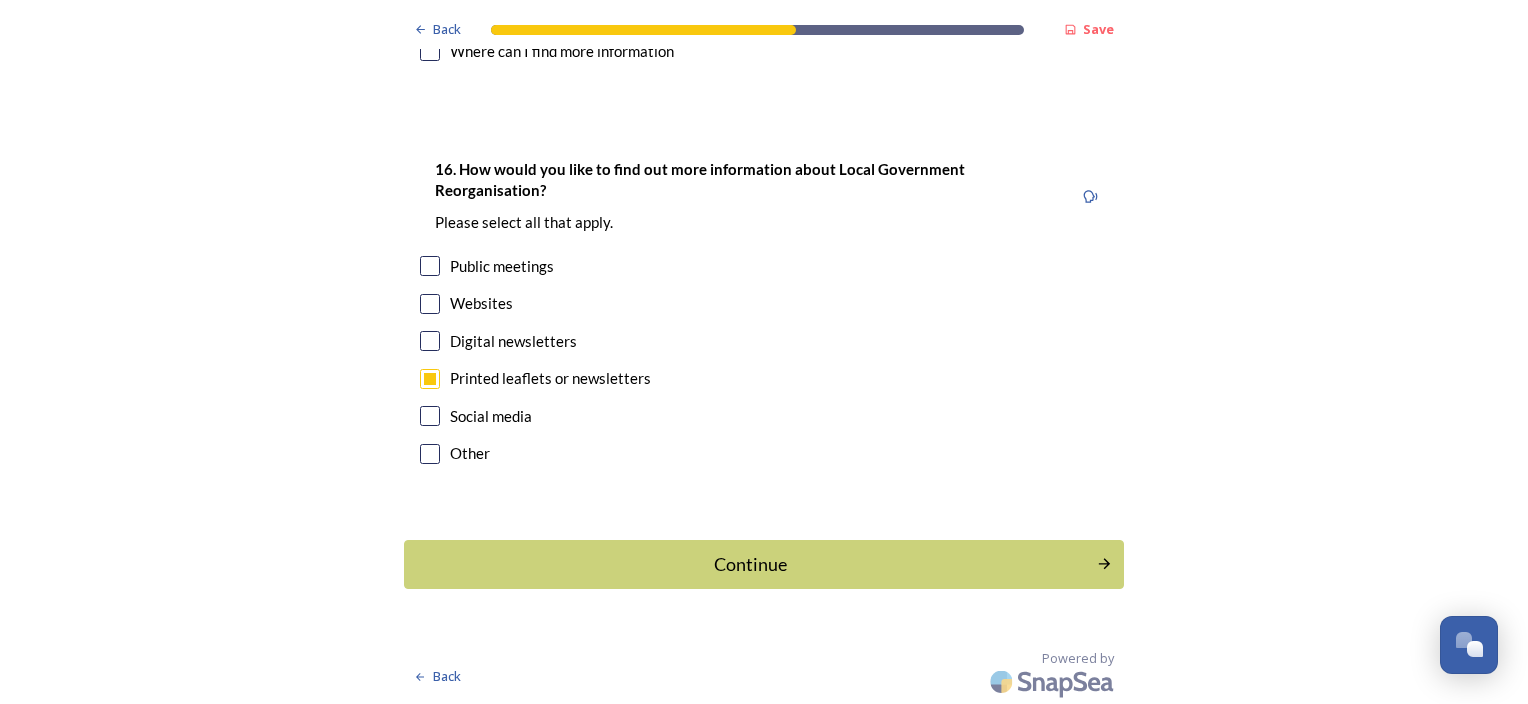 scroll, scrollTop: 0, scrollLeft: 0, axis: both 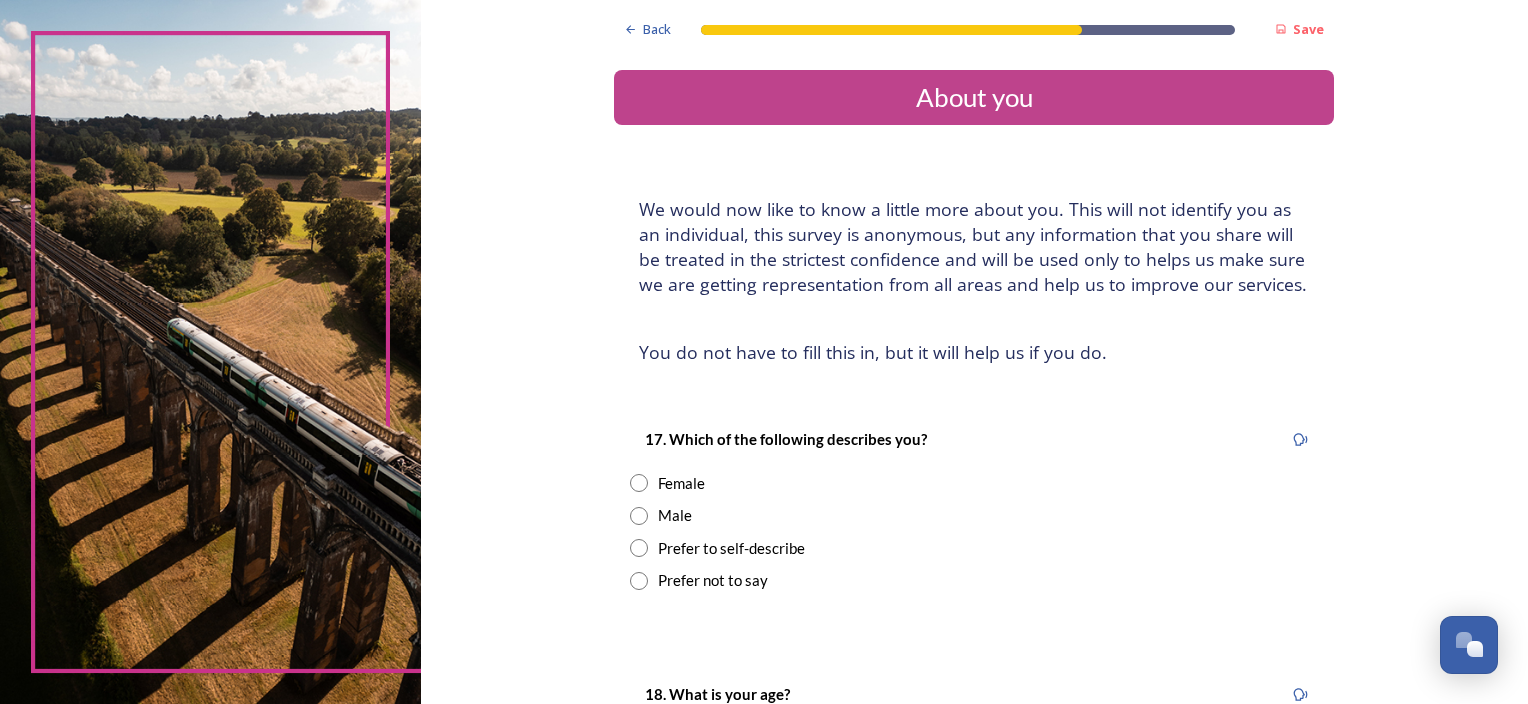 click at bounding box center (639, 483) 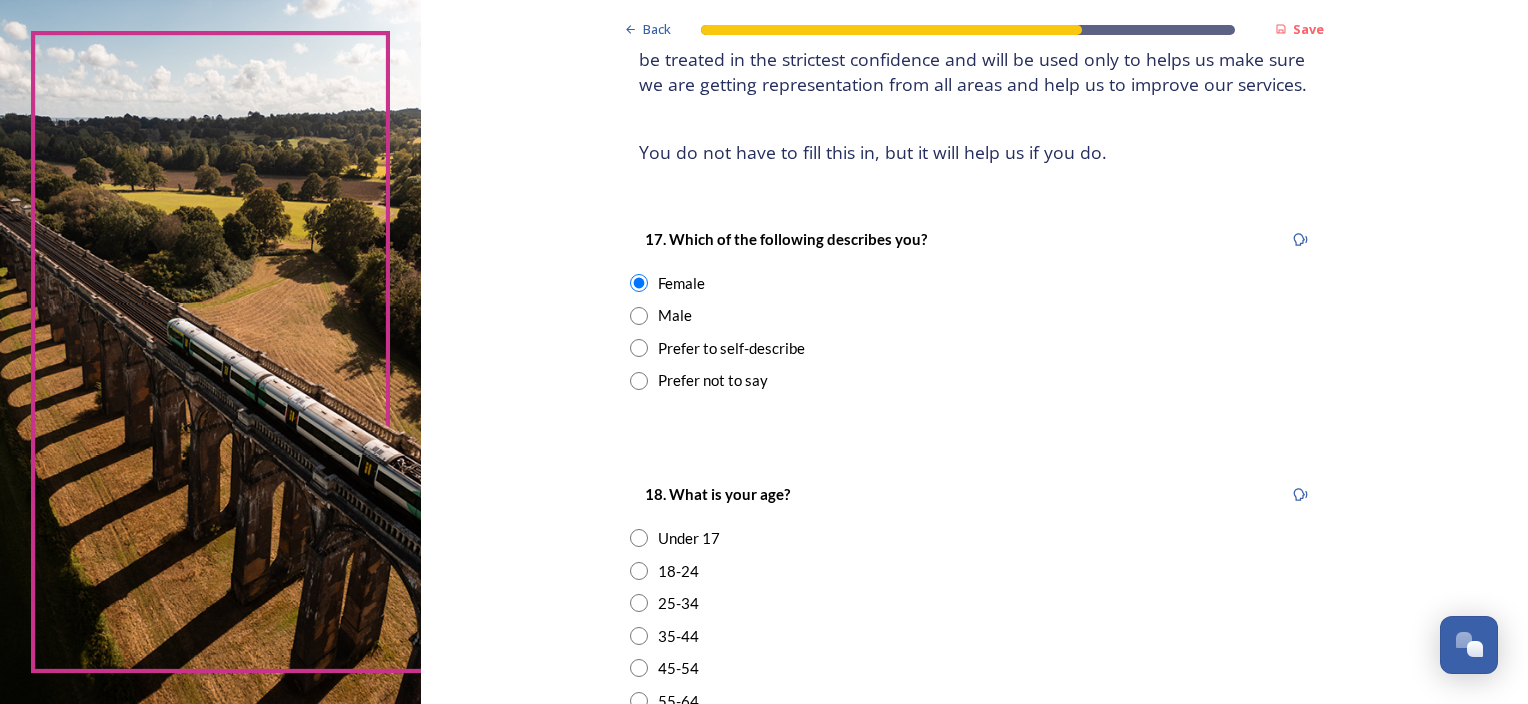 scroll, scrollTop: 500, scrollLeft: 0, axis: vertical 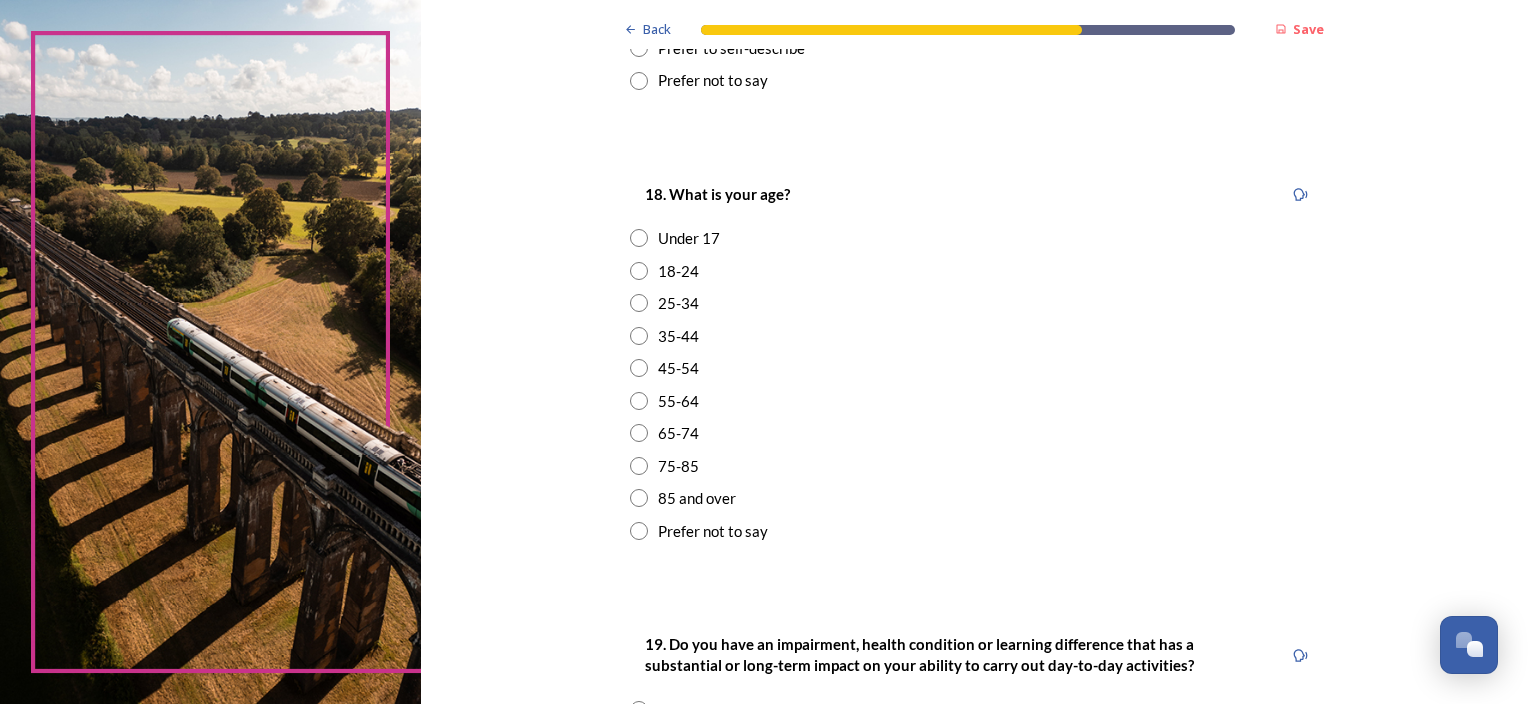click at bounding box center [639, 401] 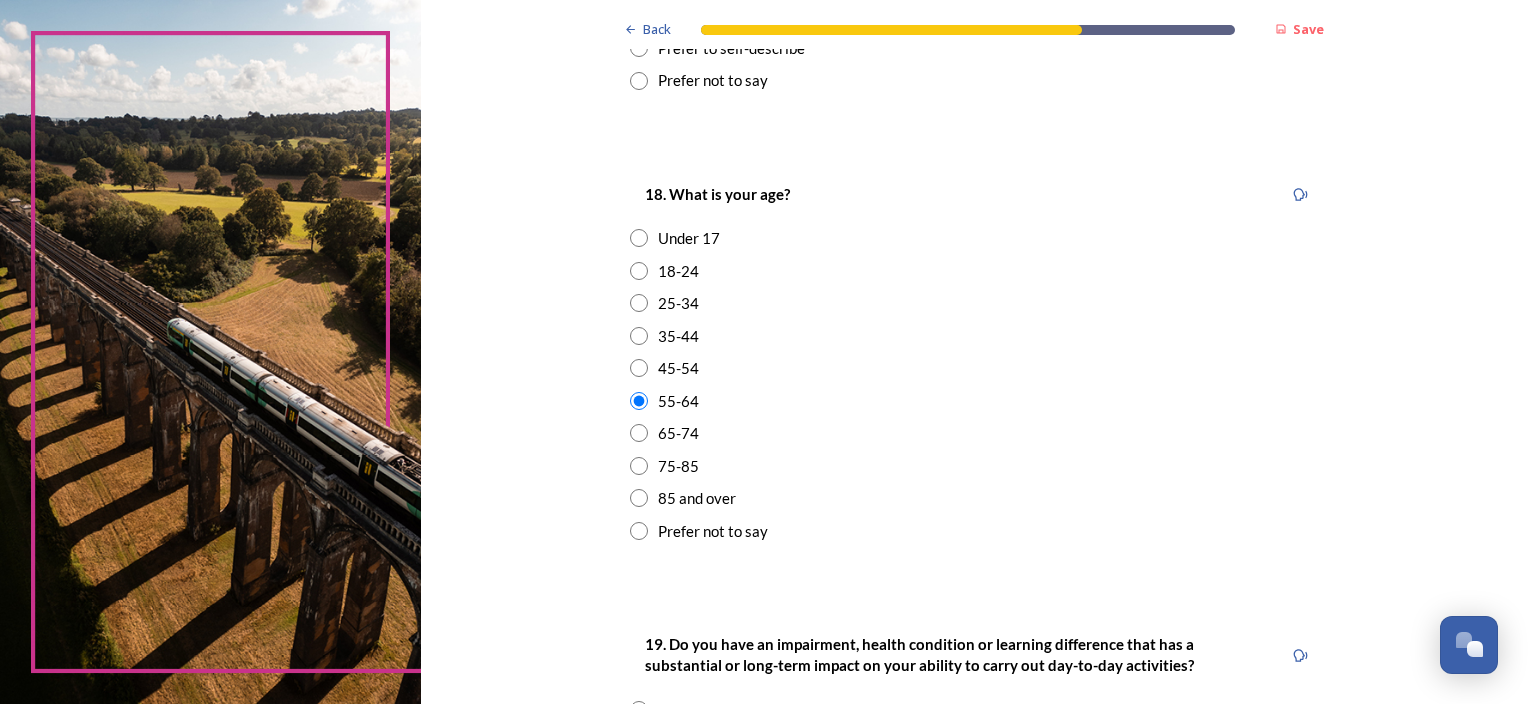 scroll, scrollTop: 700, scrollLeft: 0, axis: vertical 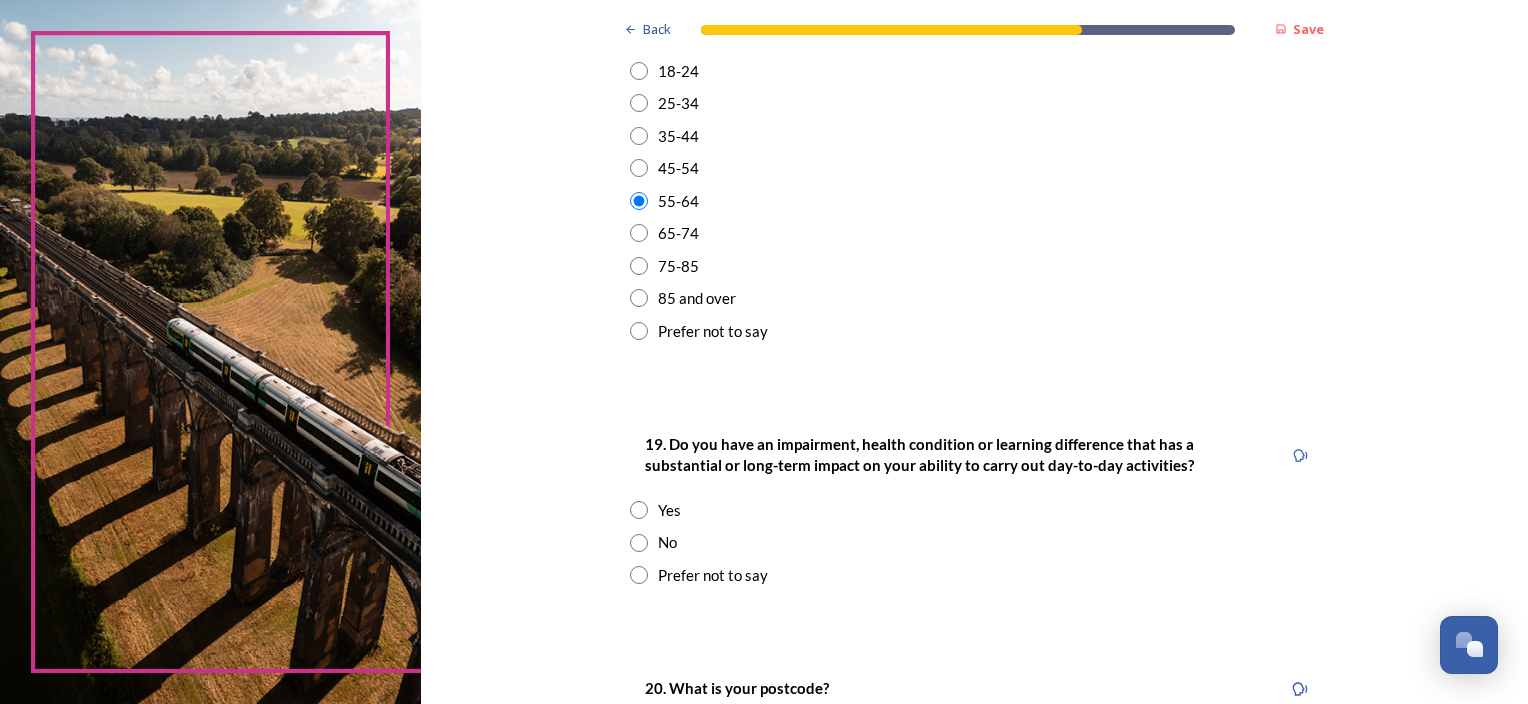 click at bounding box center [639, 543] 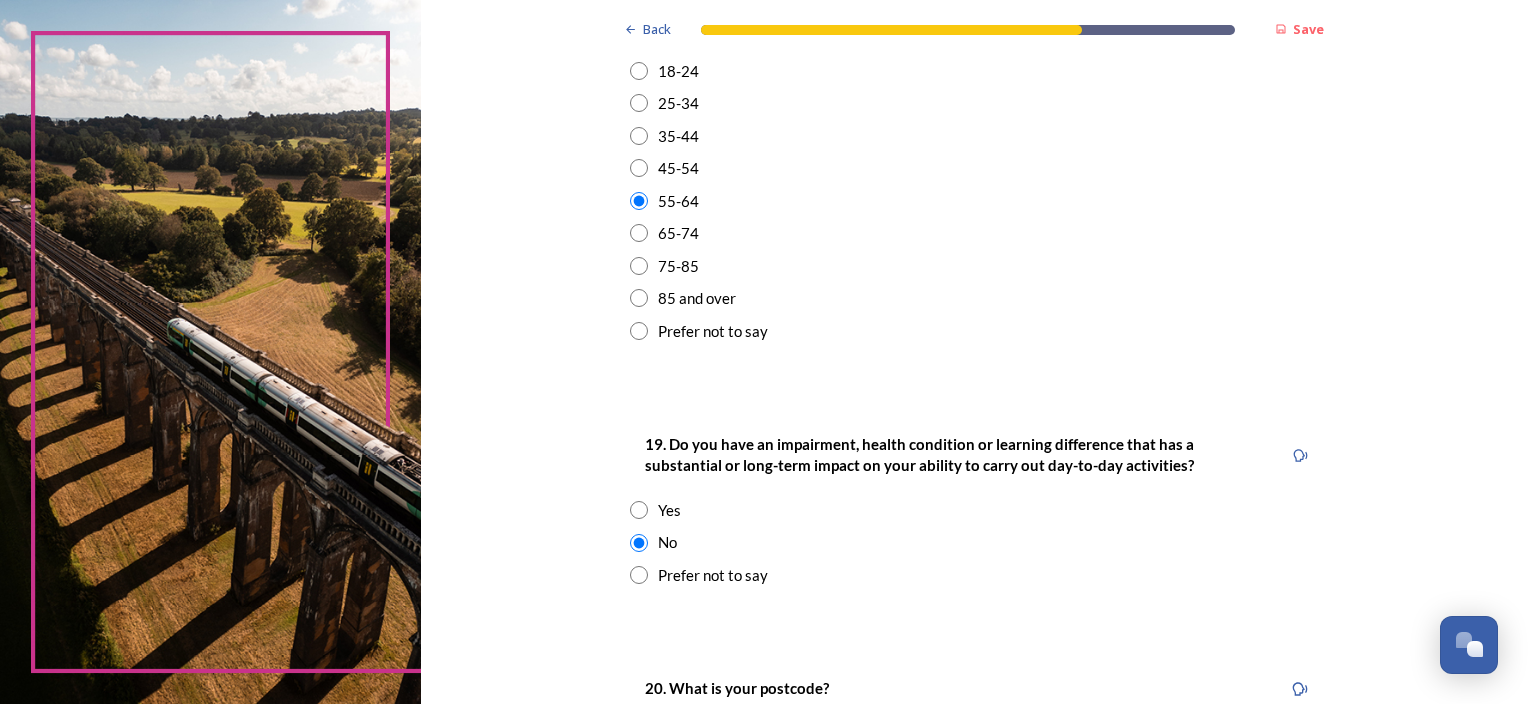 scroll, scrollTop: 900, scrollLeft: 0, axis: vertical 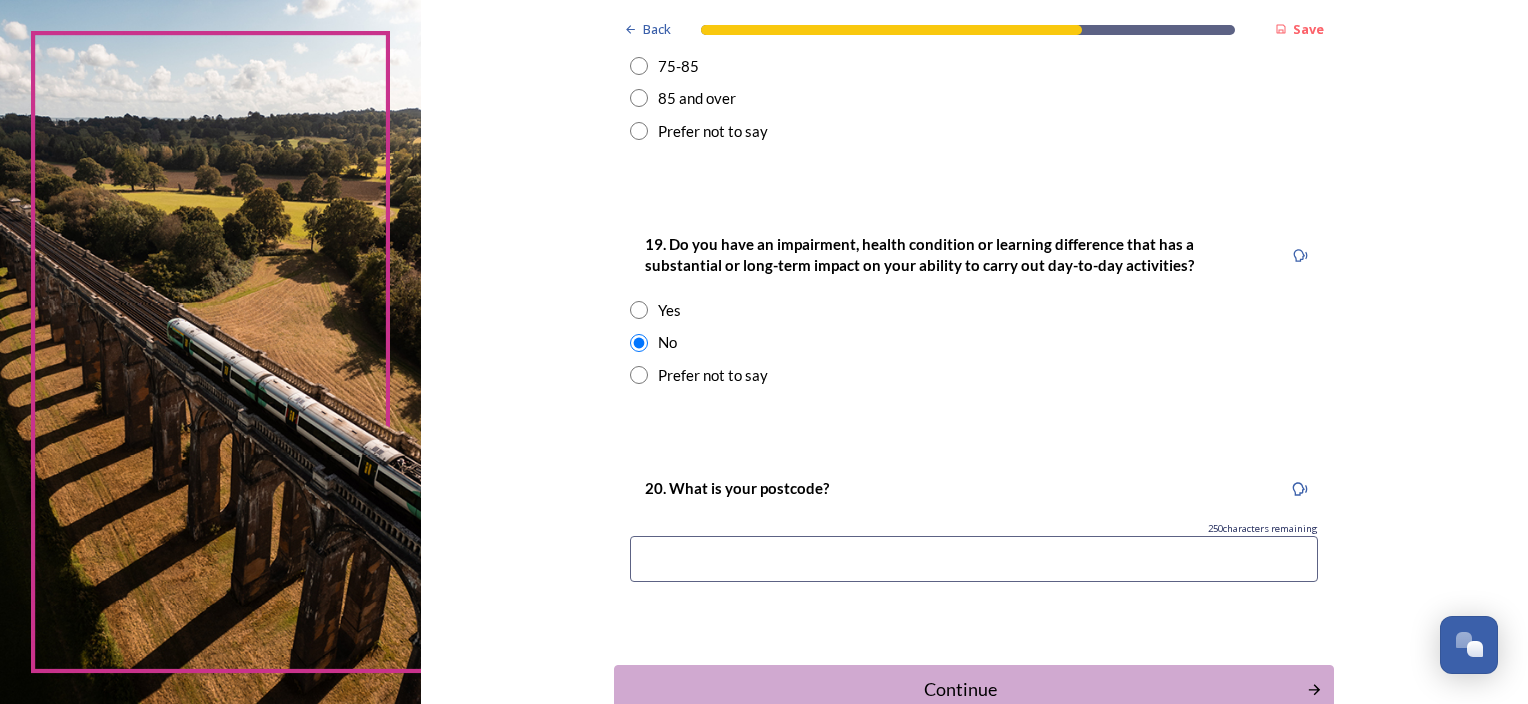 click at bounding box center [974, 559] 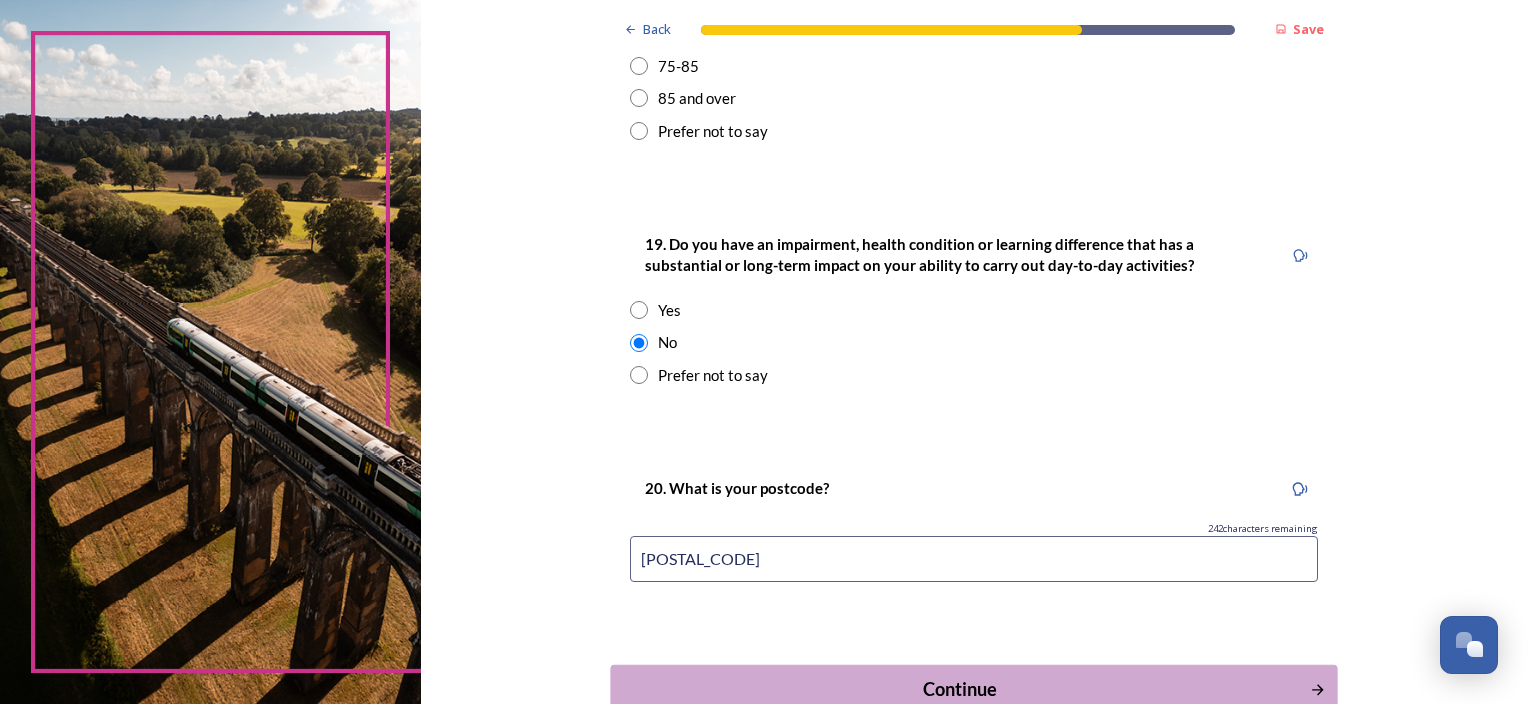 scroll, scrollTop: 1025, scrollLeft: 0, axis: vertical 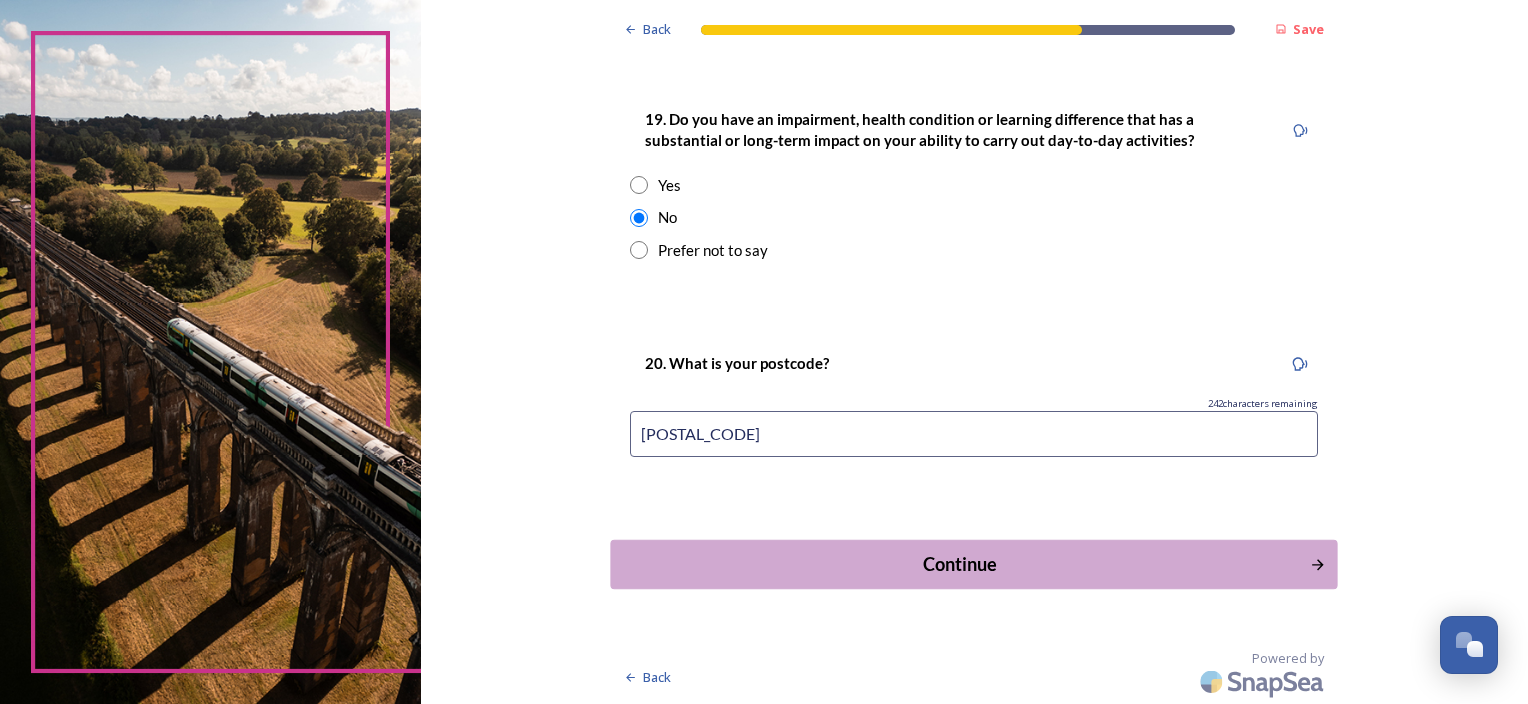 type on "[POSTAL_CODE]" 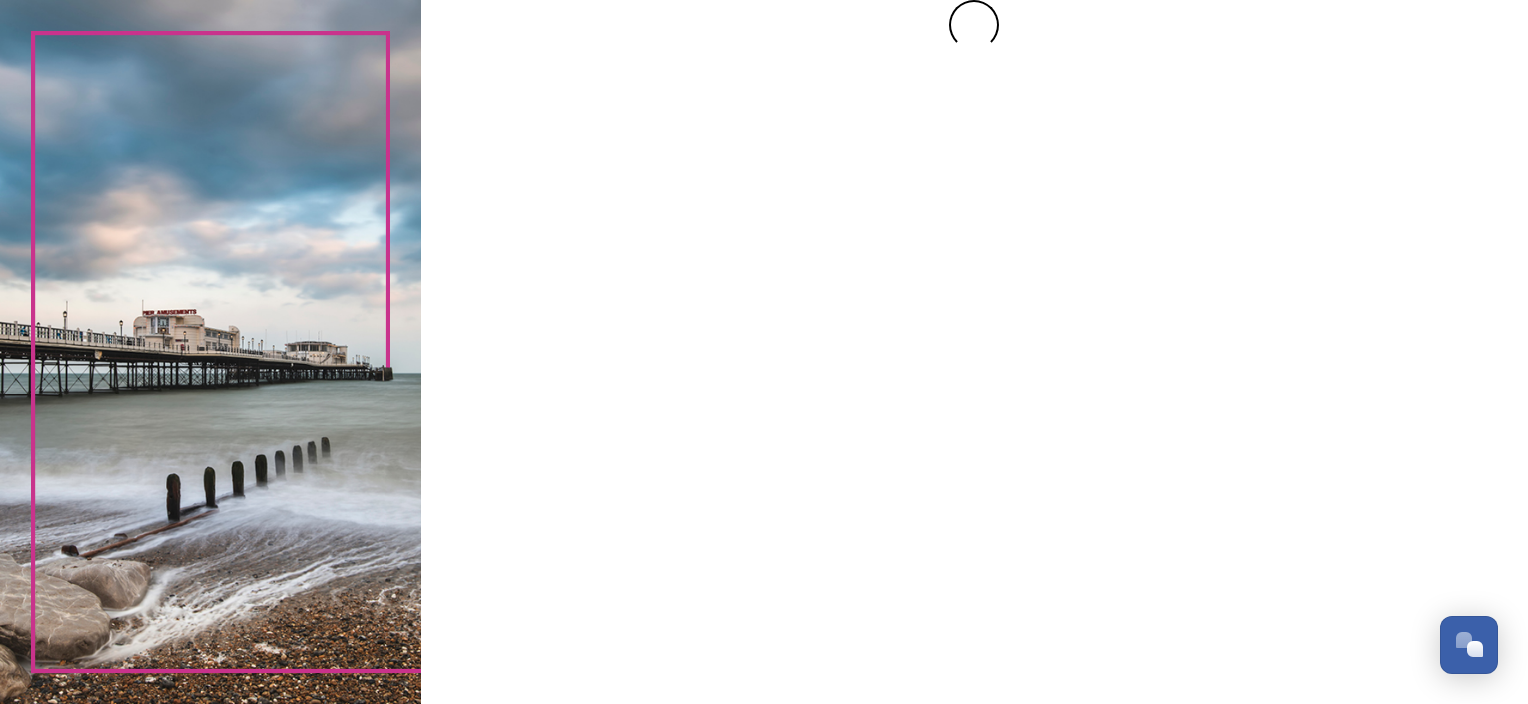 scroll, scrollTop: 0, scrollLeft: 0, axis: both 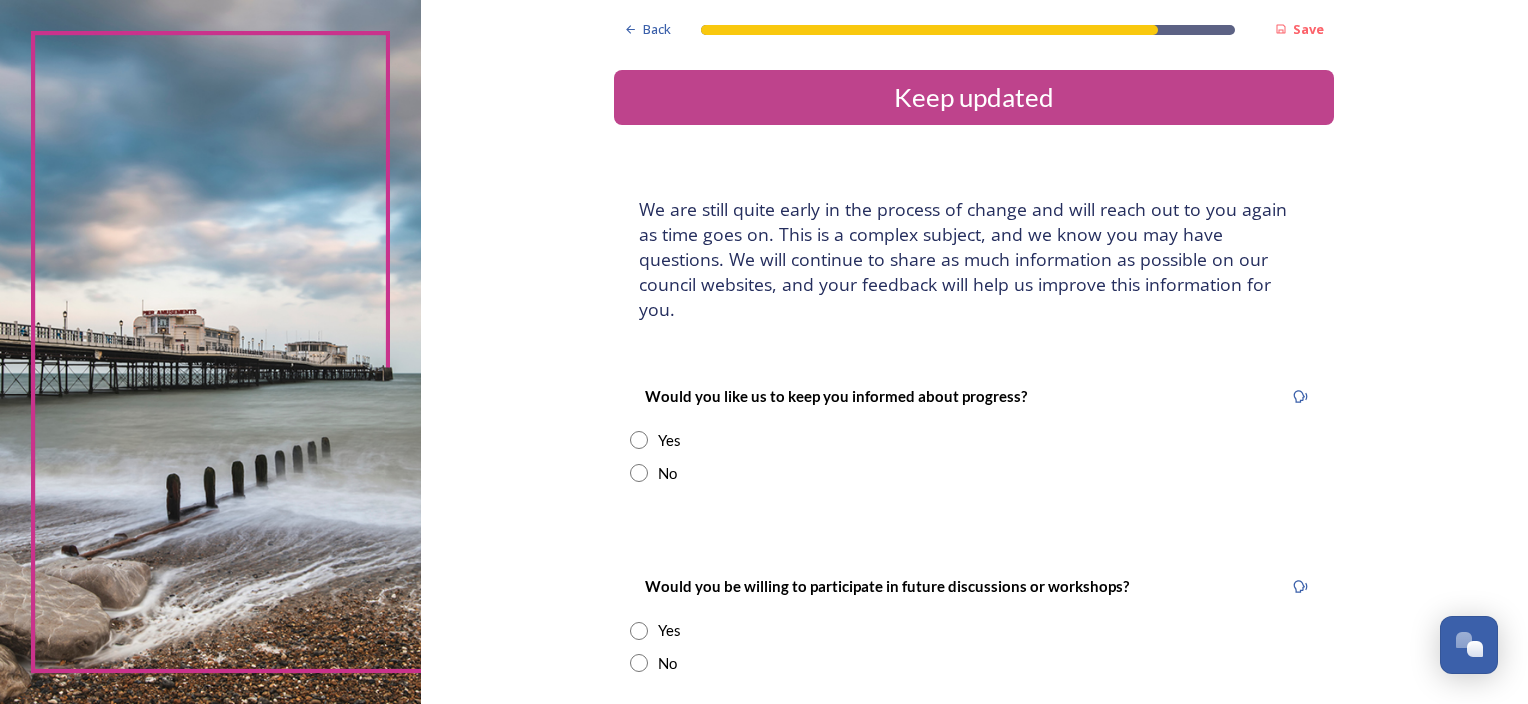 click at bounding box center (639, 473) 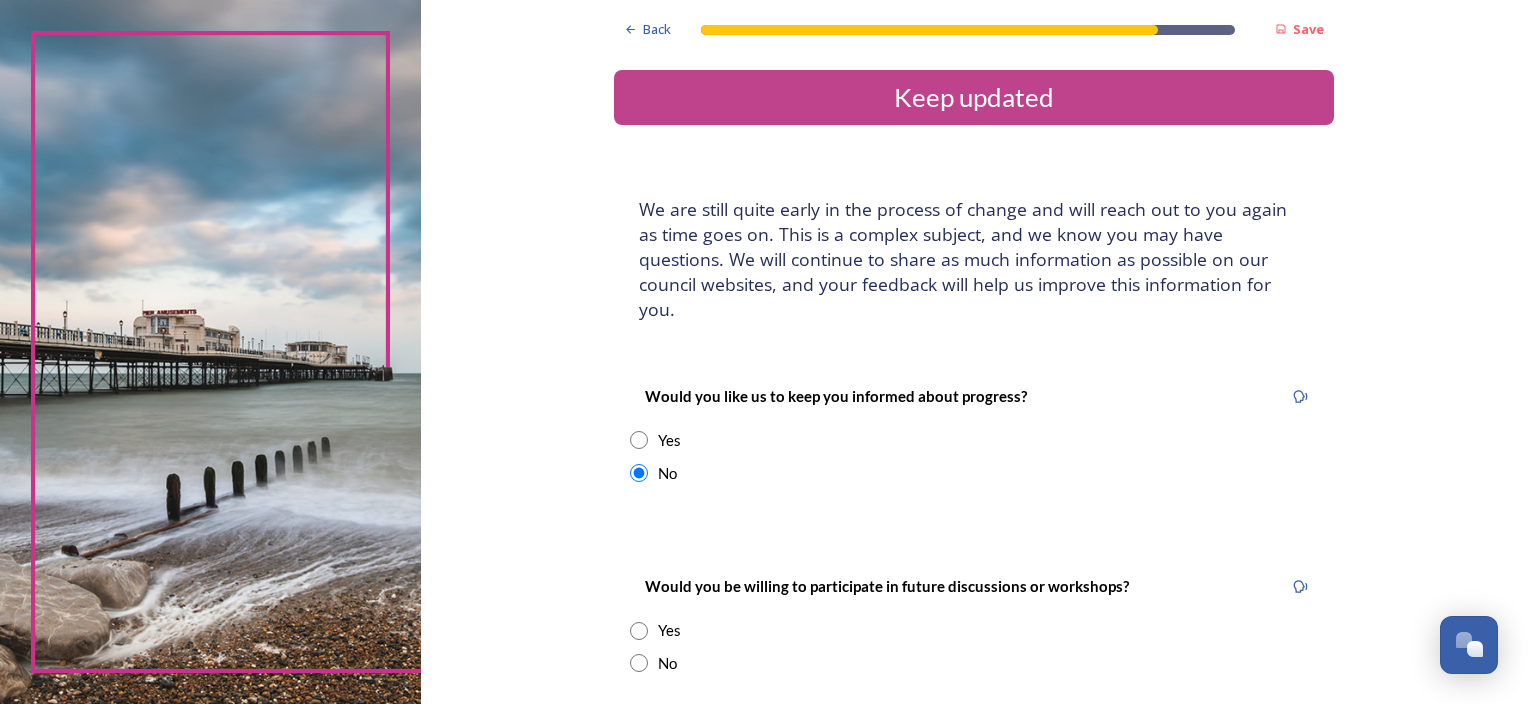 click at bounding box center (639, 663) 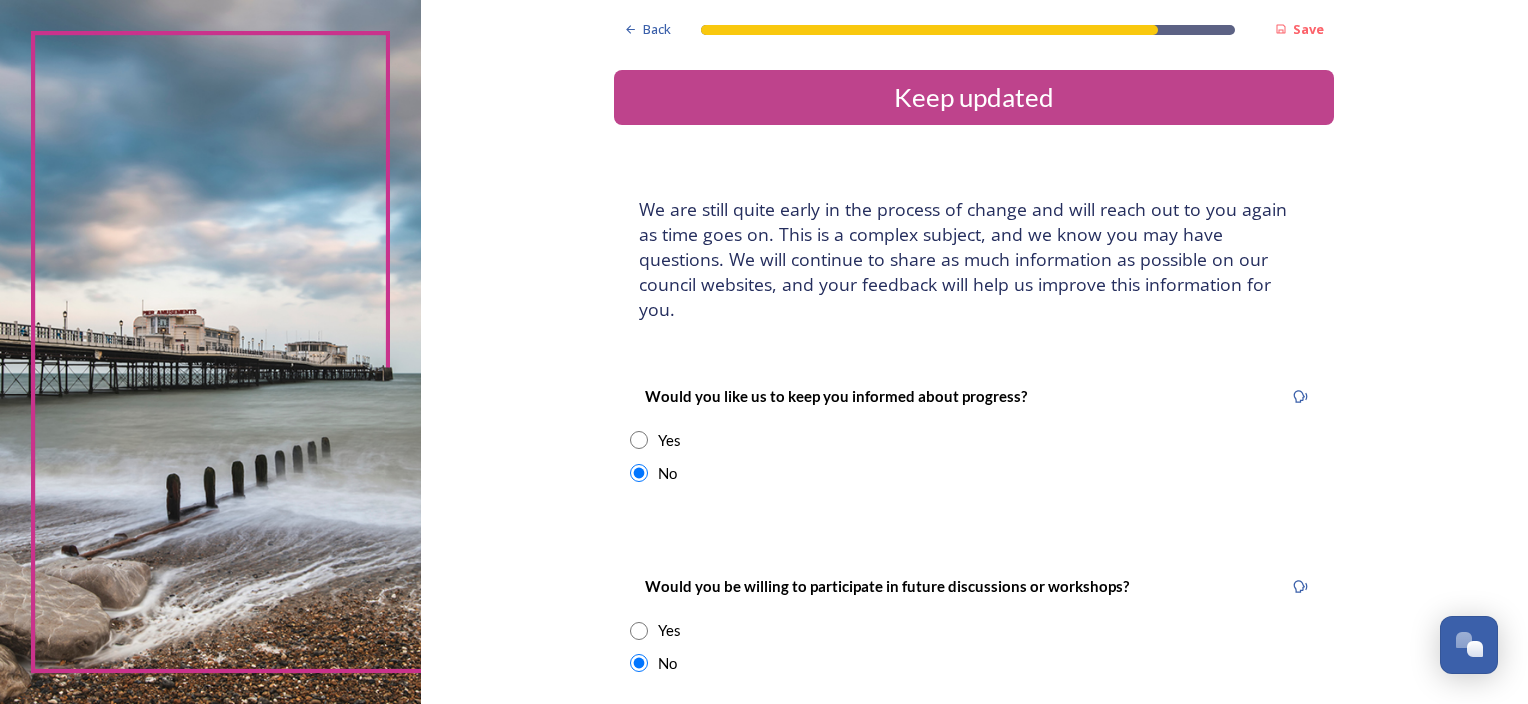 scroll, scrollTop: 180, scrollLeft: 0, axis: vertical 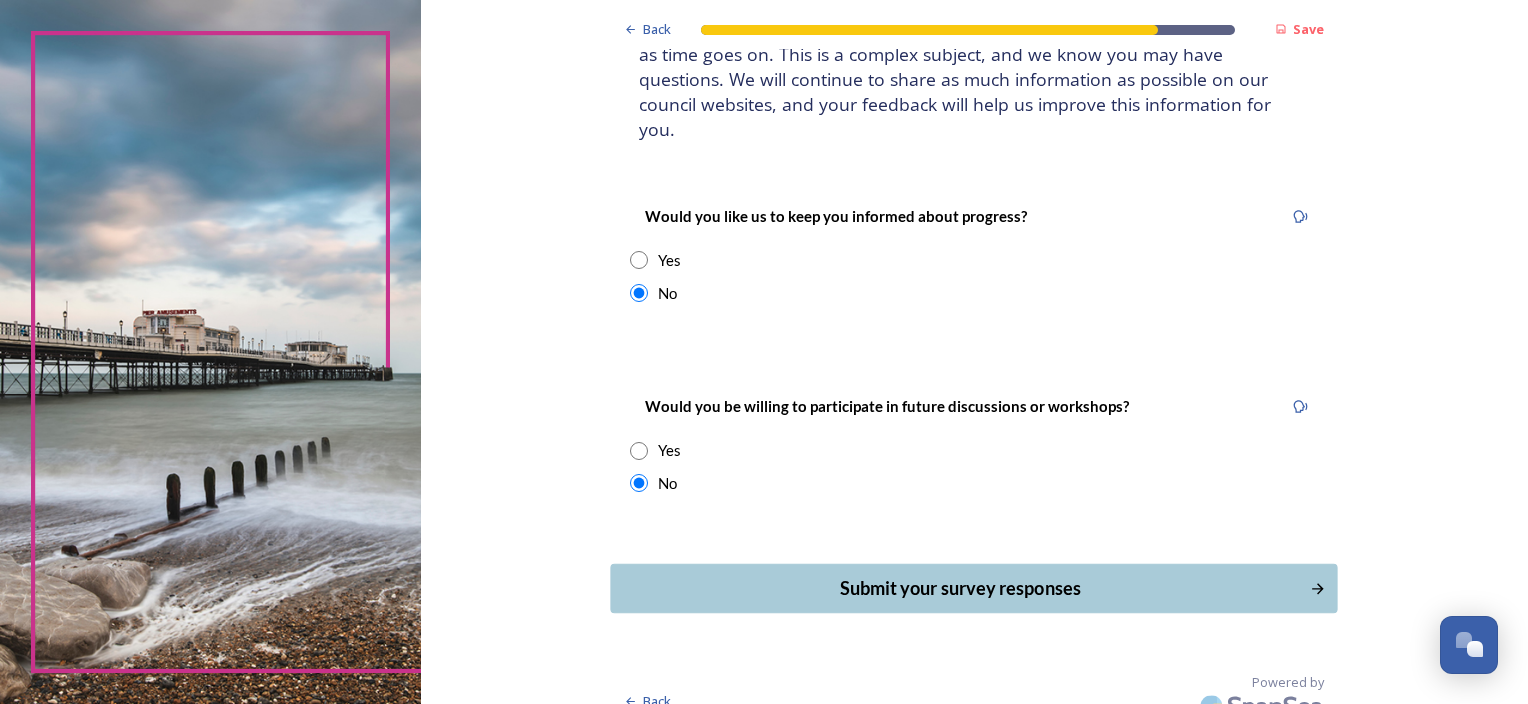 click on "Submit your survey responses" at bounding box center [960, 588] 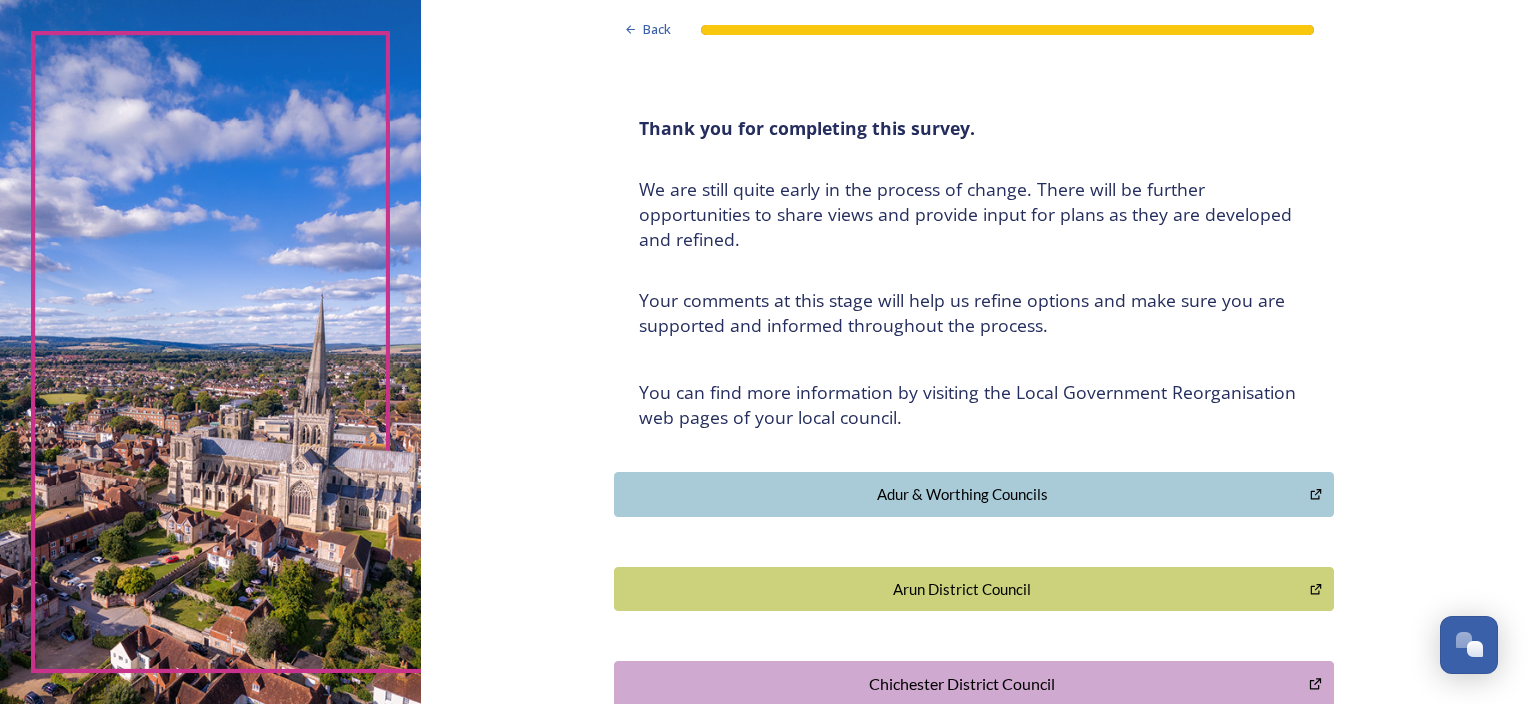 scroll, scrollTop: 0, scrollLeft: 0, axis: both 